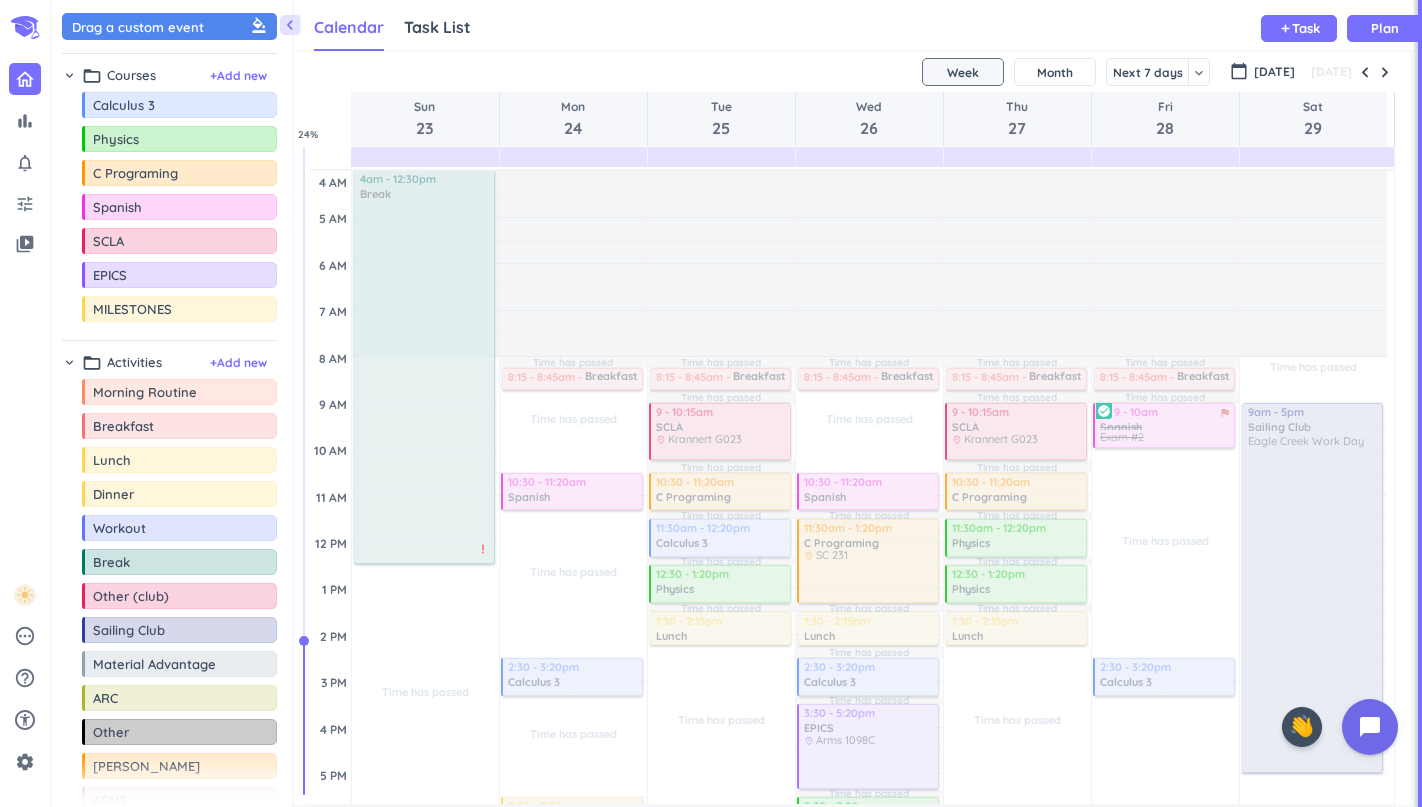 scroll, scrollTop: 0, scrollLeft: 0, axis: both 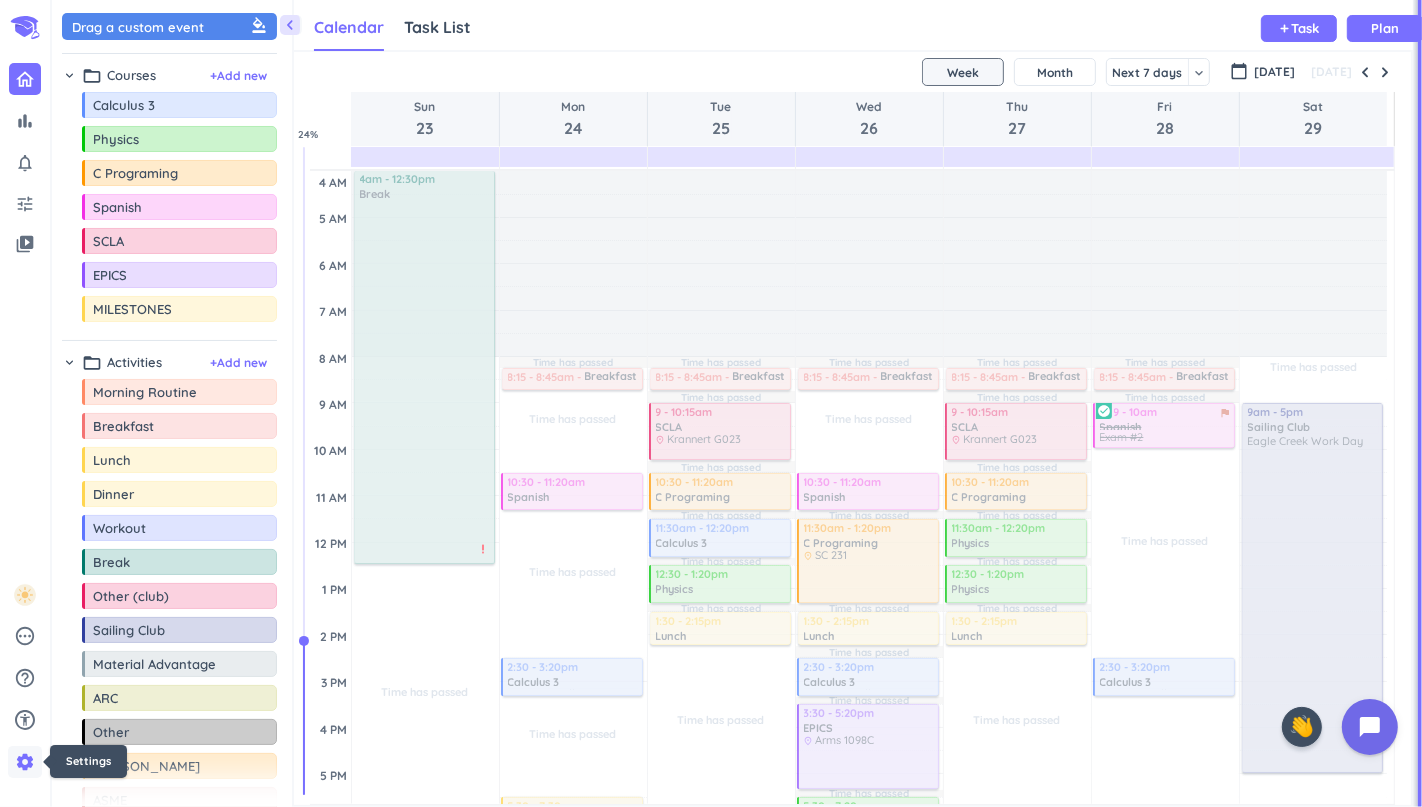 click on "settings" at bounding box center [25, 762] 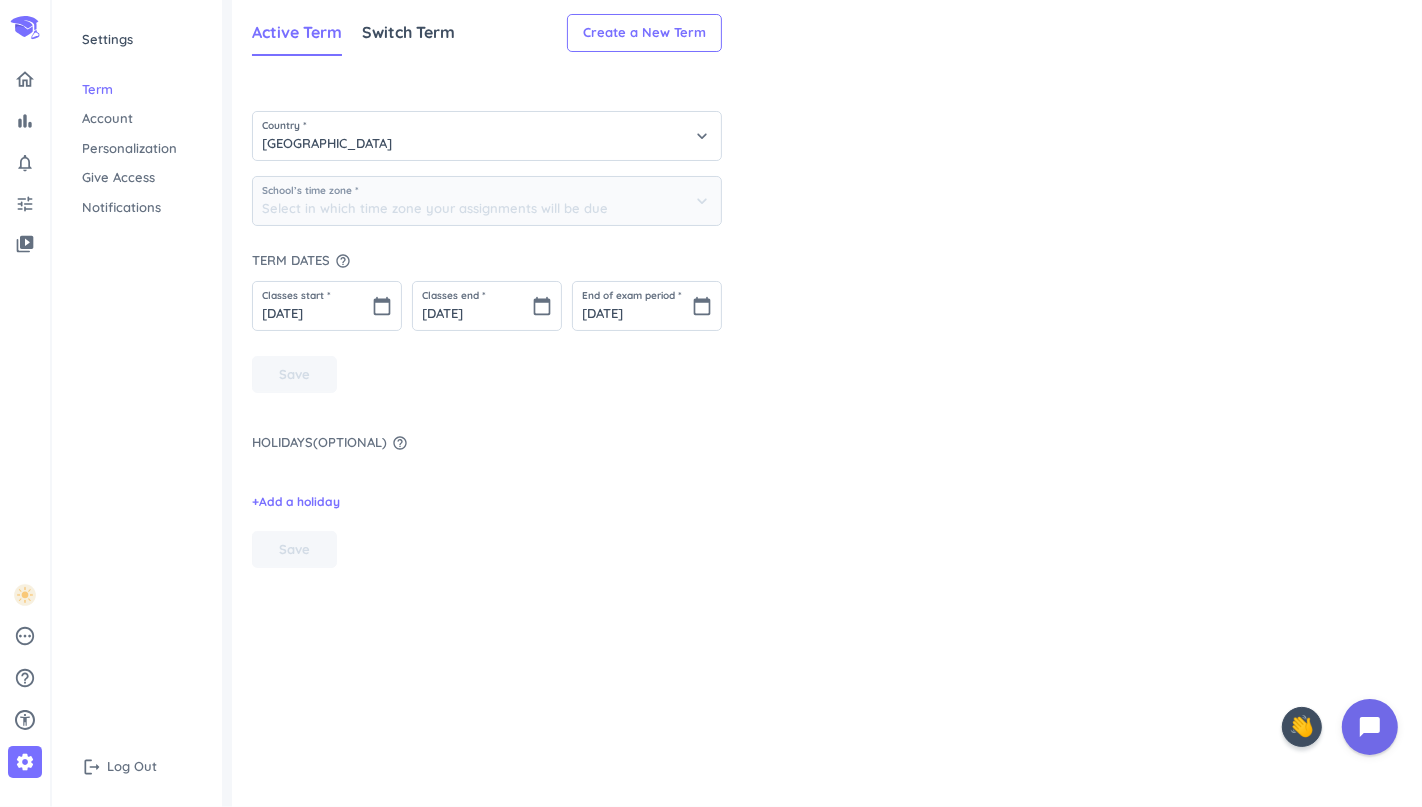 type on "(GMT-04:00) Eastern Time" 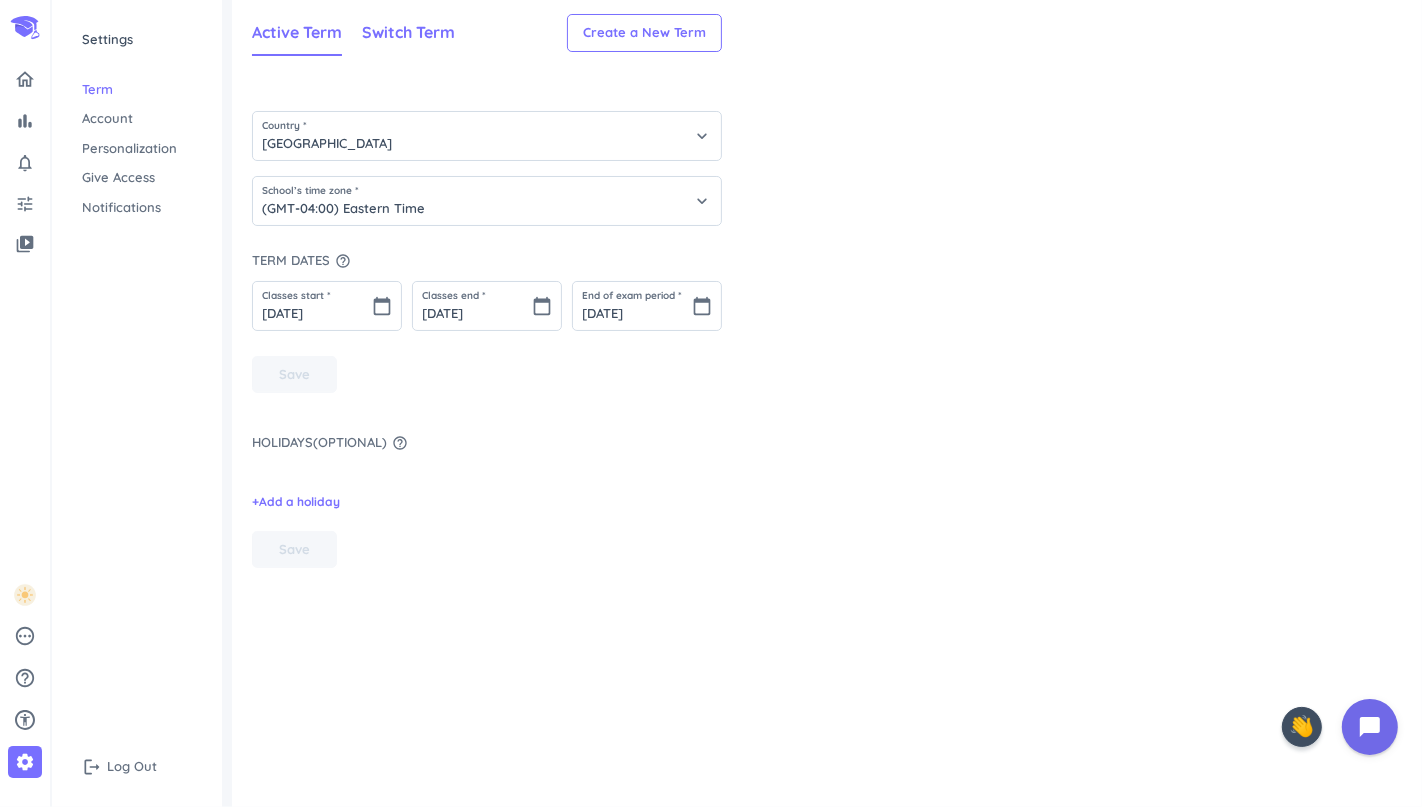click on "Switch Term" at bounding box center [408, 32] 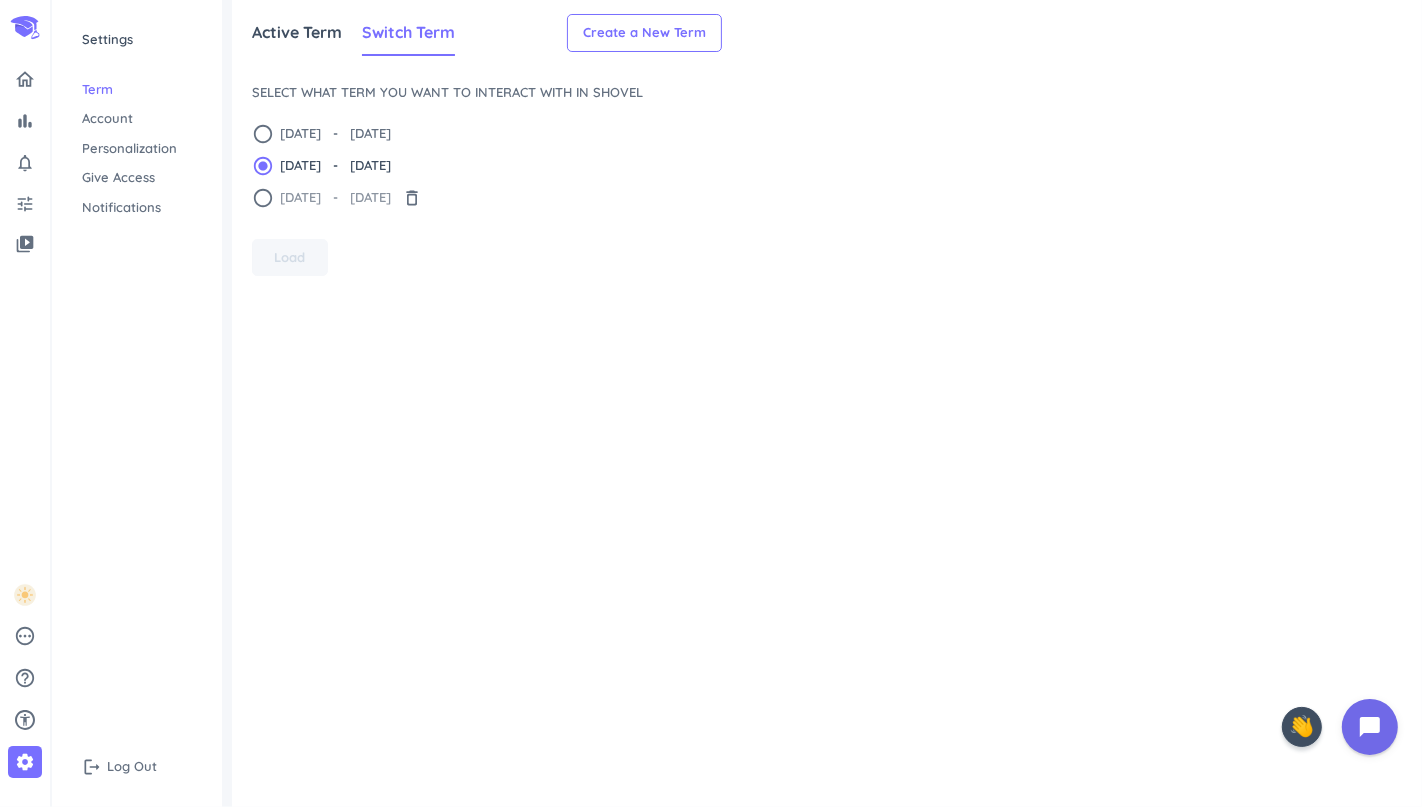 click on "radio_button_unchecked" at bounding box center (263, 198) 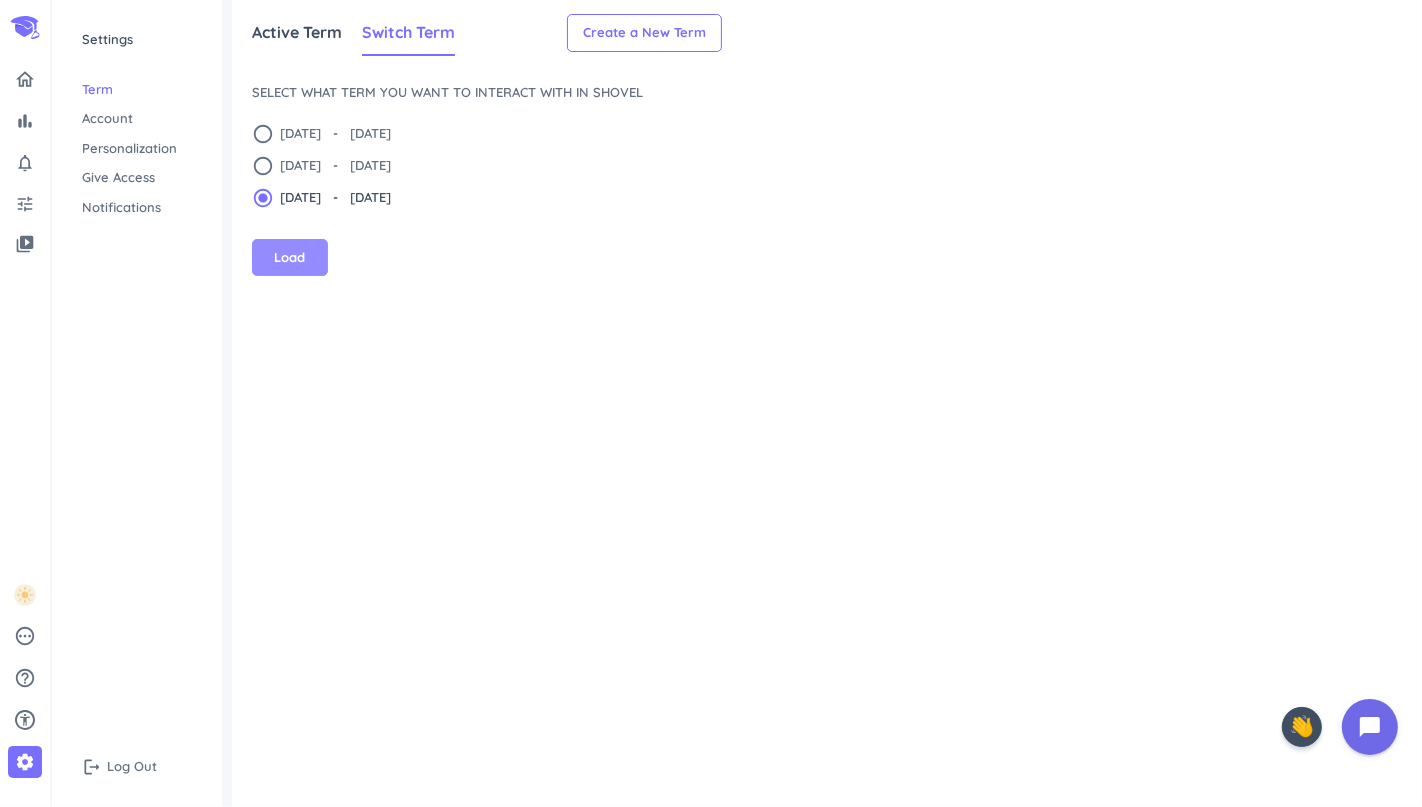 click on "Load" at bounding box center [290, 258] 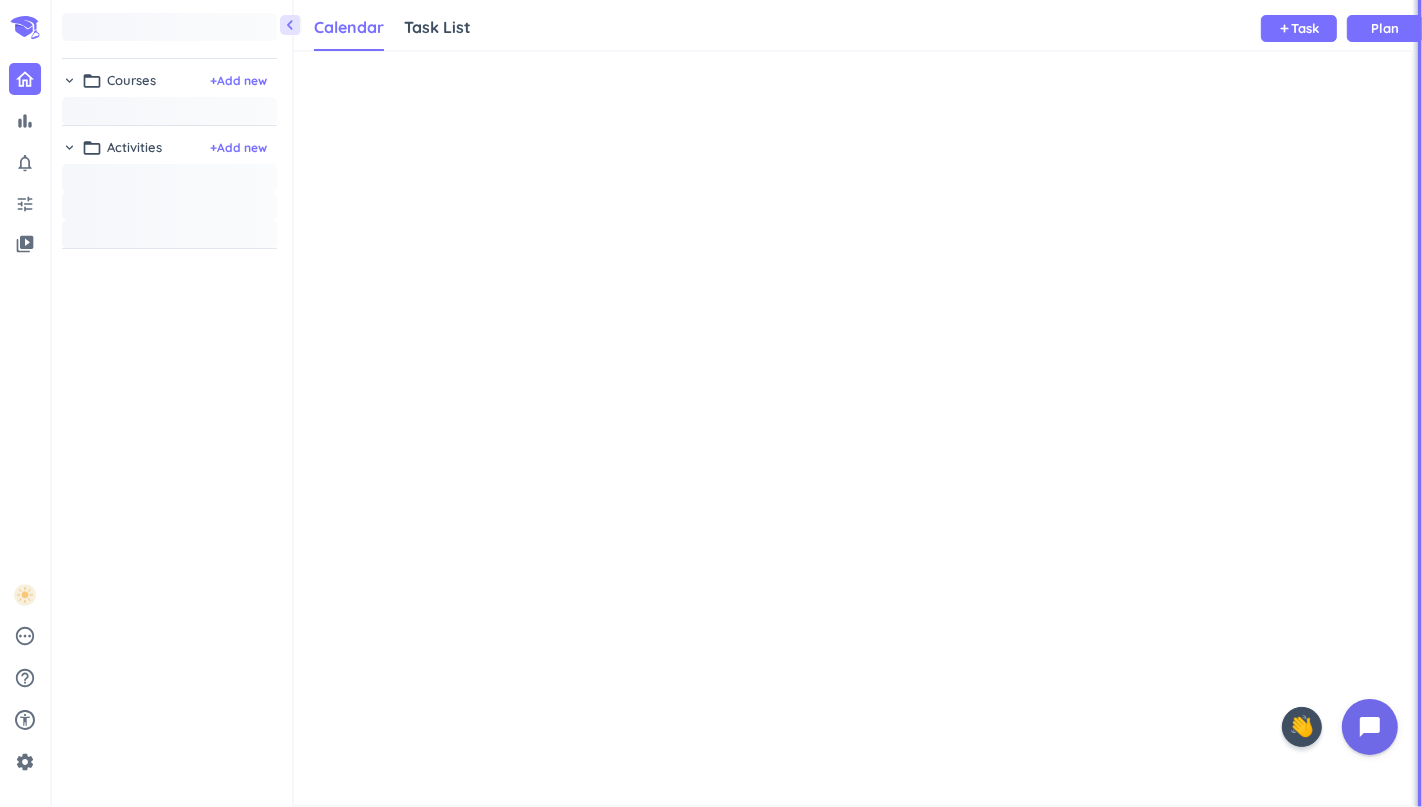 scroll, scrollTop: 8, scrollLeft: 8, axis: both 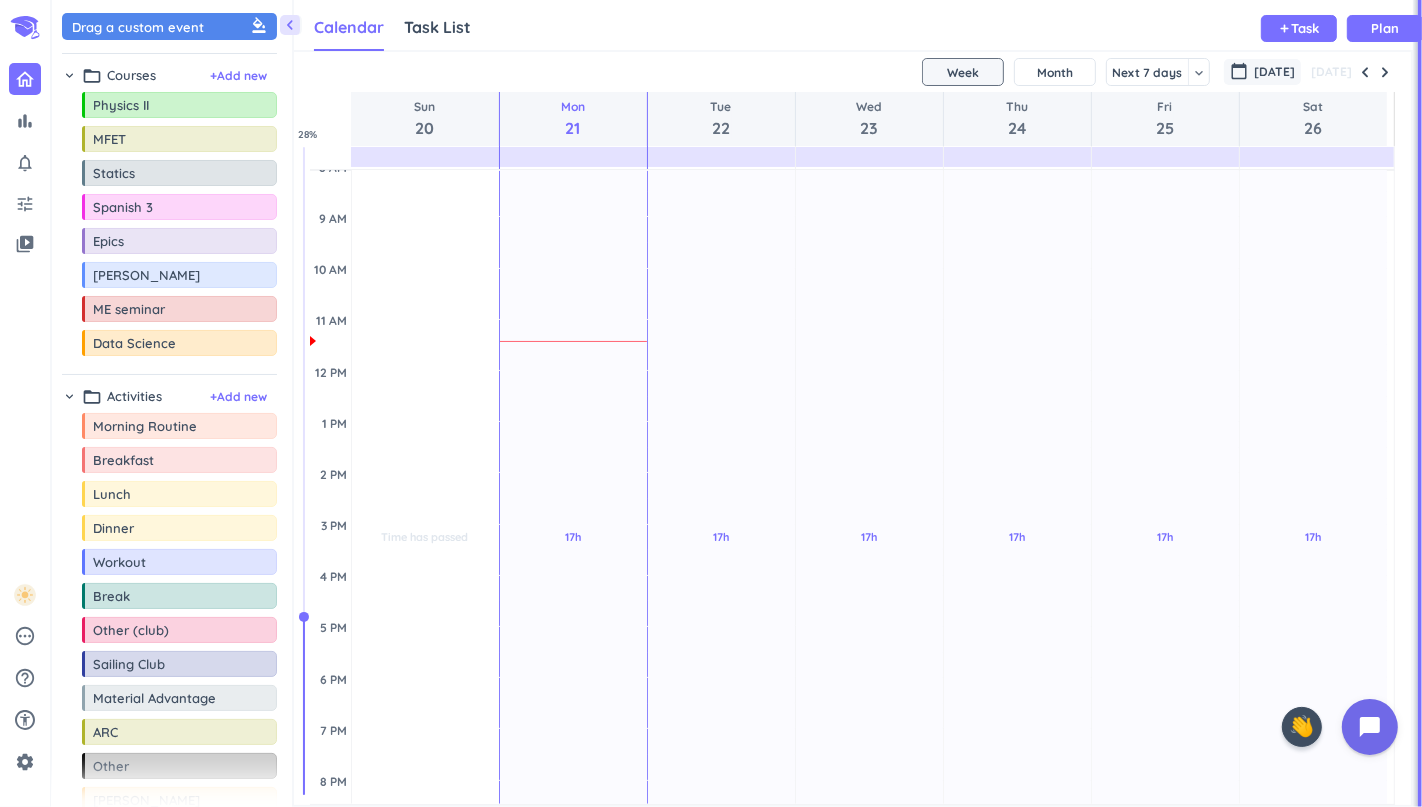 click on "calendar_today" at bounding box center (1239, 71) 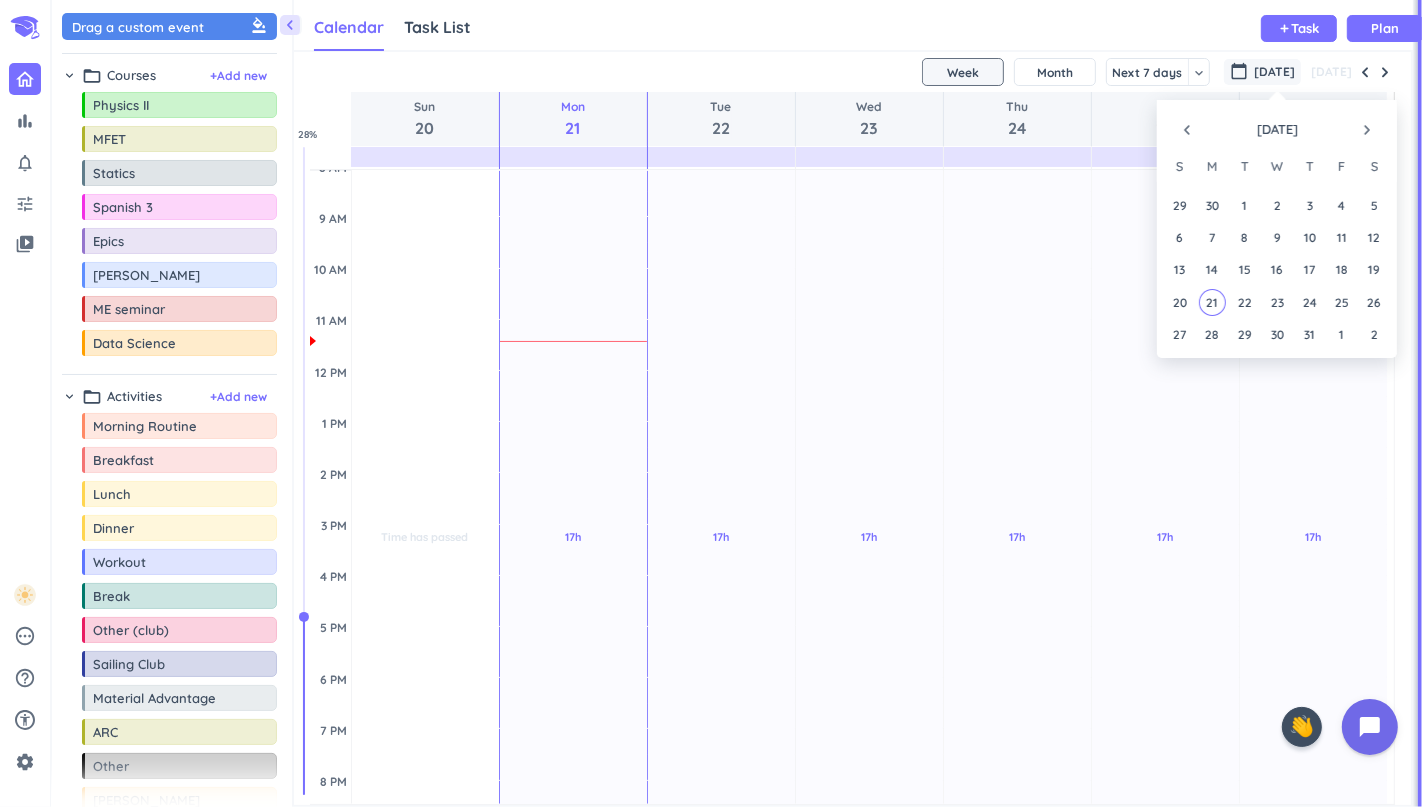 click on "navigate_next" at bounding box center (1367, 130) 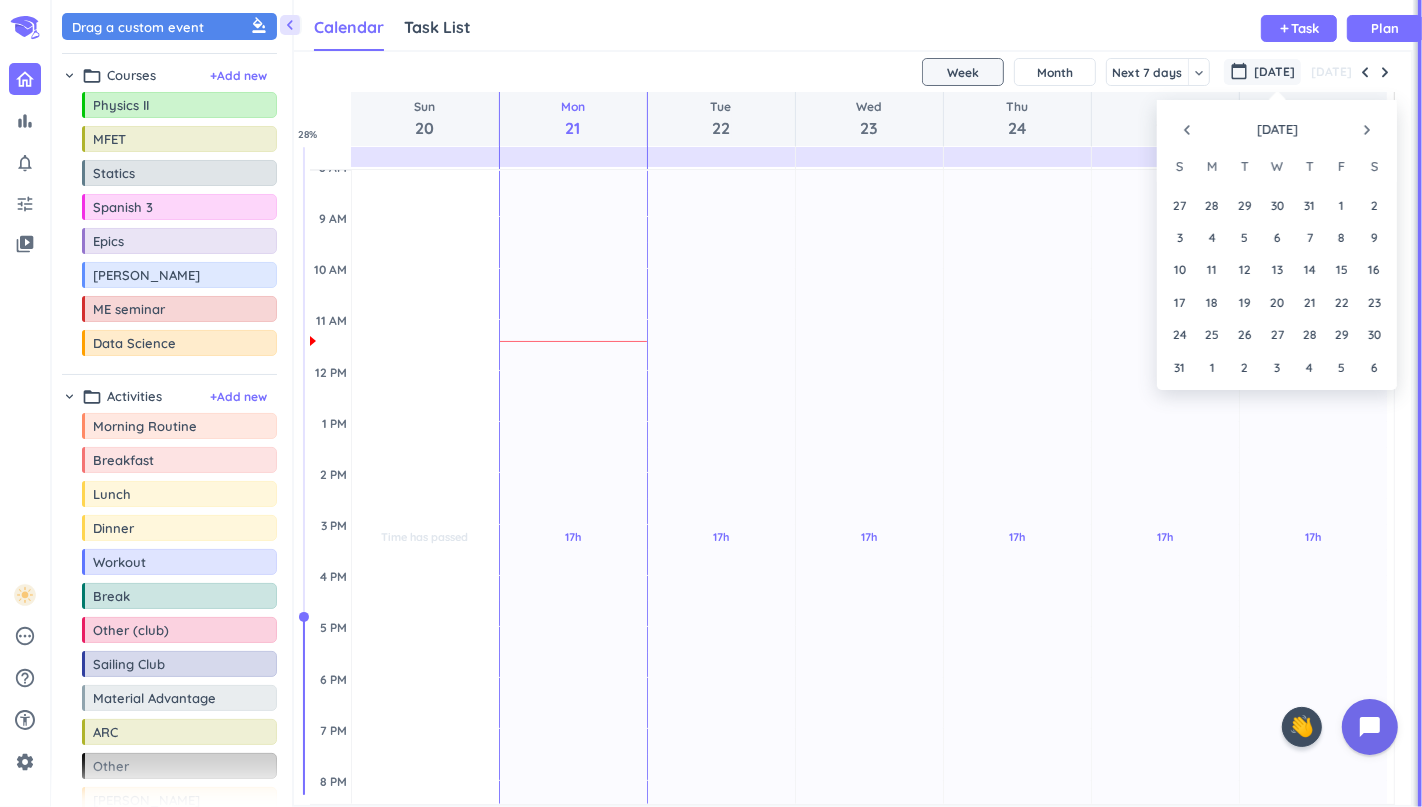 click on "navigate_next" at bounding box center (1367, 130) 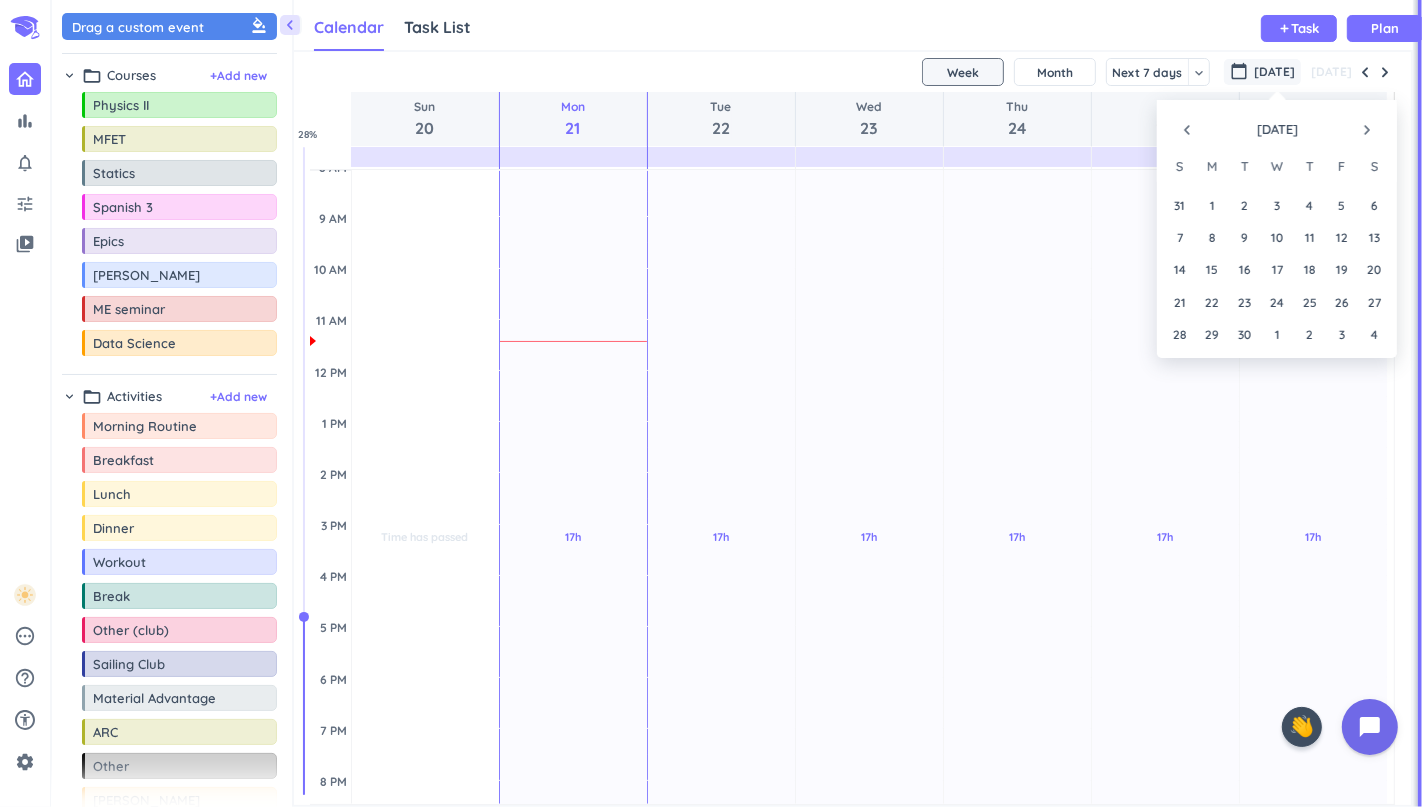 click on "navigate_before" at bounding box center (1187, 130) 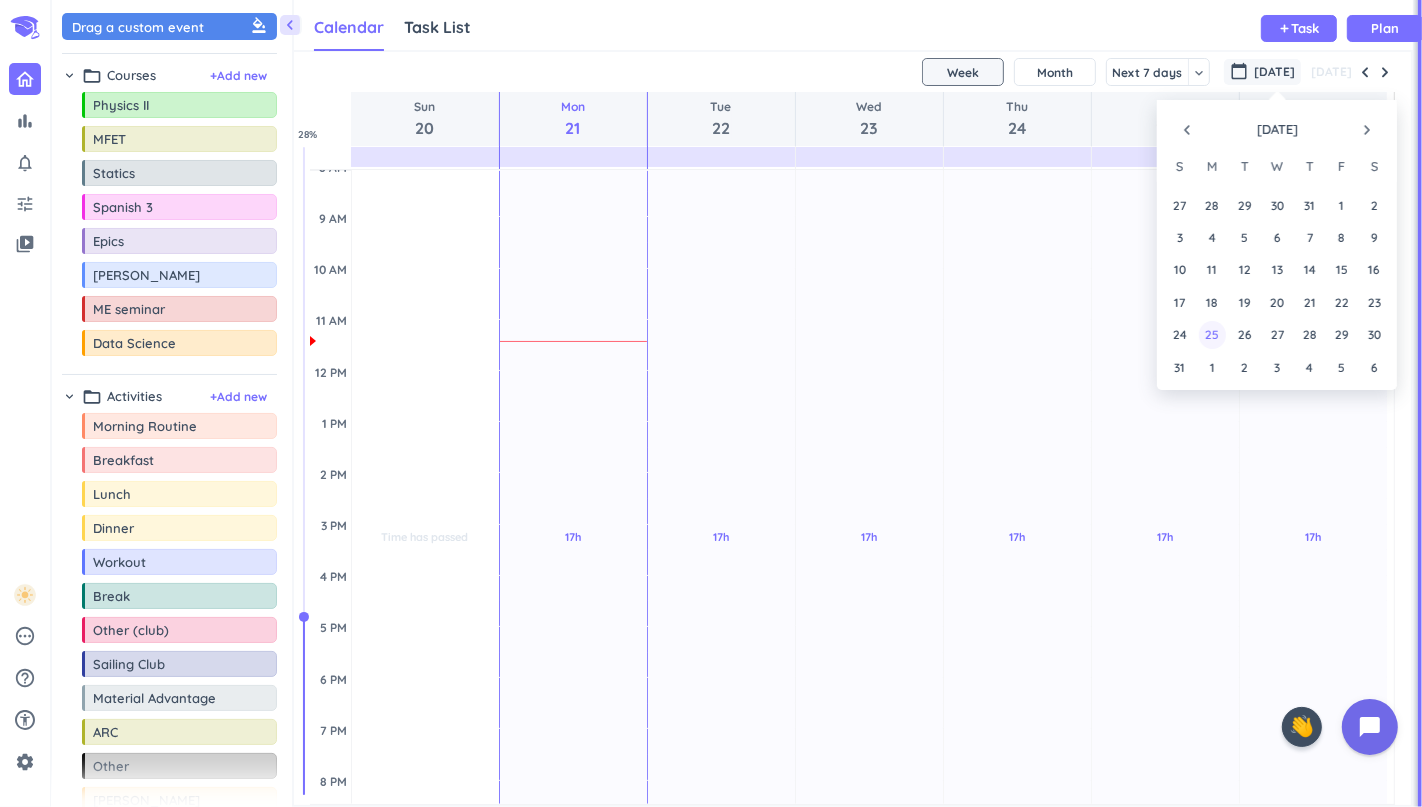 click on "25" at bounding box center (1212, 334) 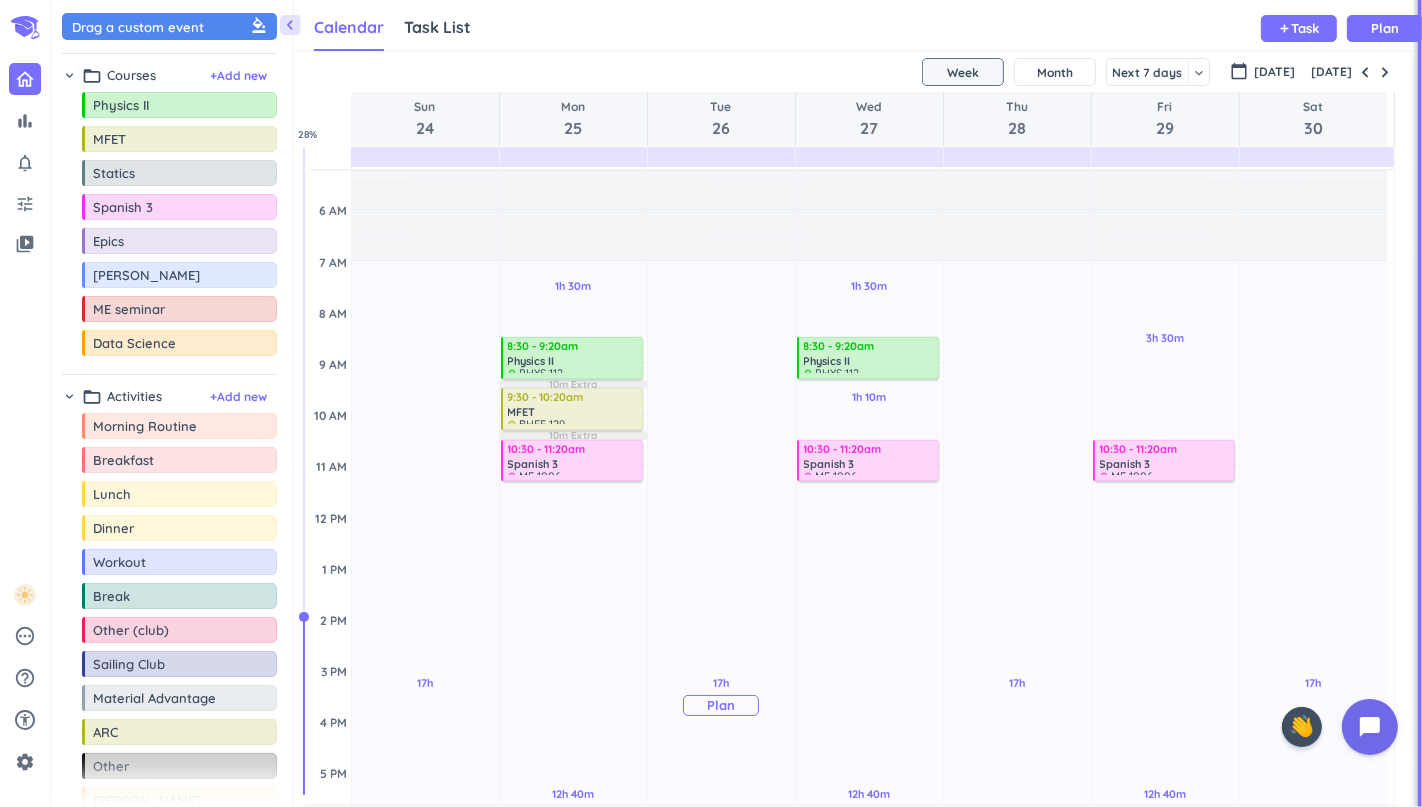 scroll, scrollTop: 62, scrollLeft: 0, axis: vertical 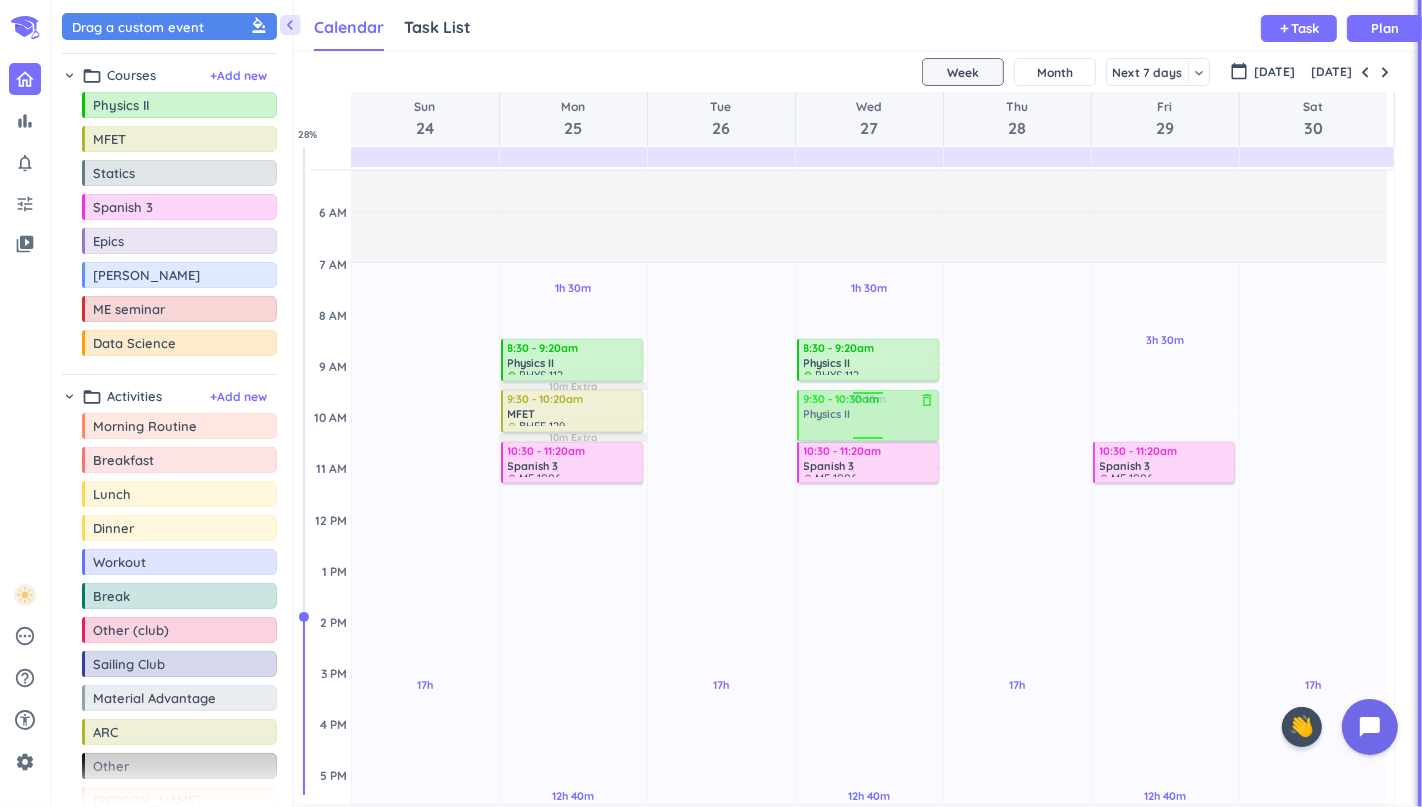 drag, startPoint x: 191, startPoint y: 110, endPoint x: 868, endPoint y: 390, distance: 732.6179 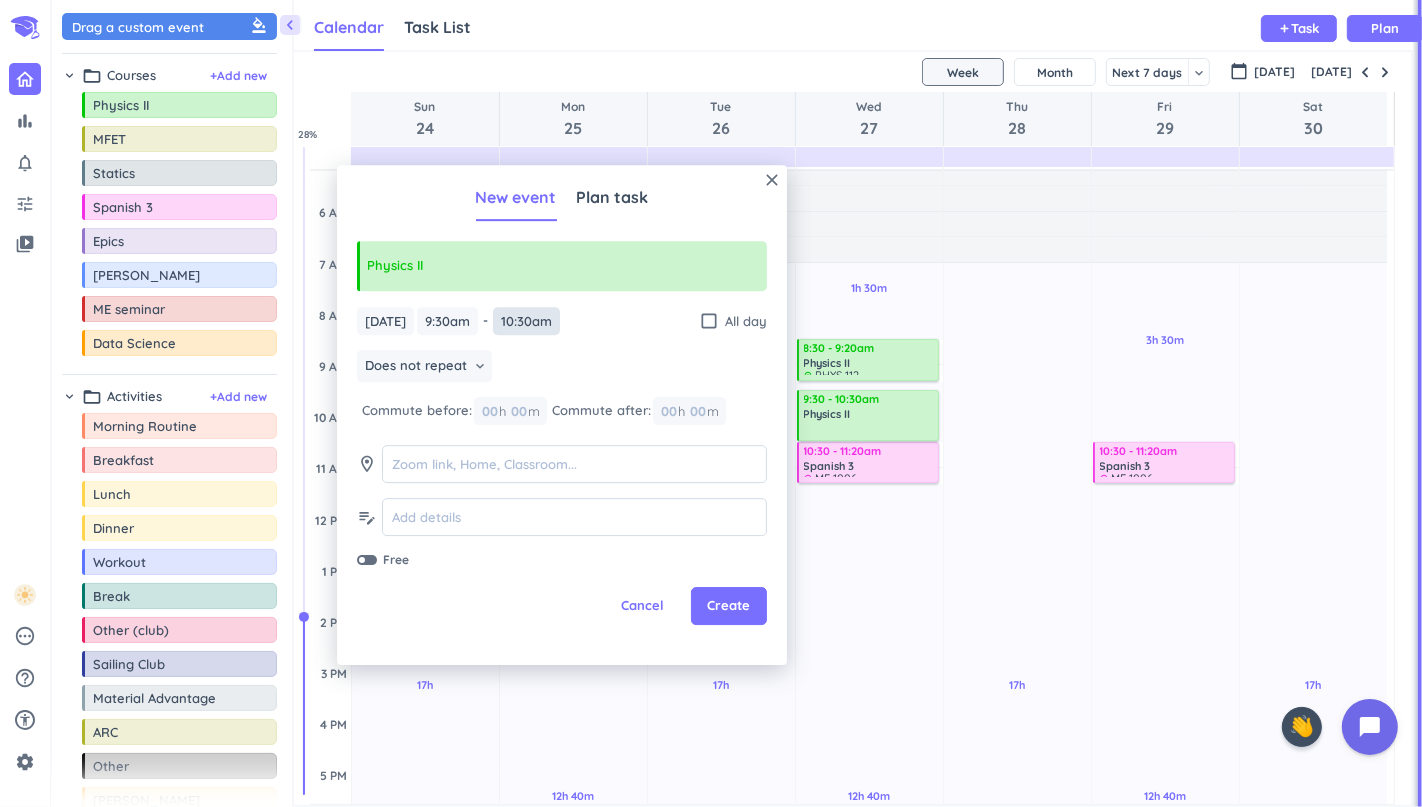 click on "10:30am" at bounding box center [526, 321] 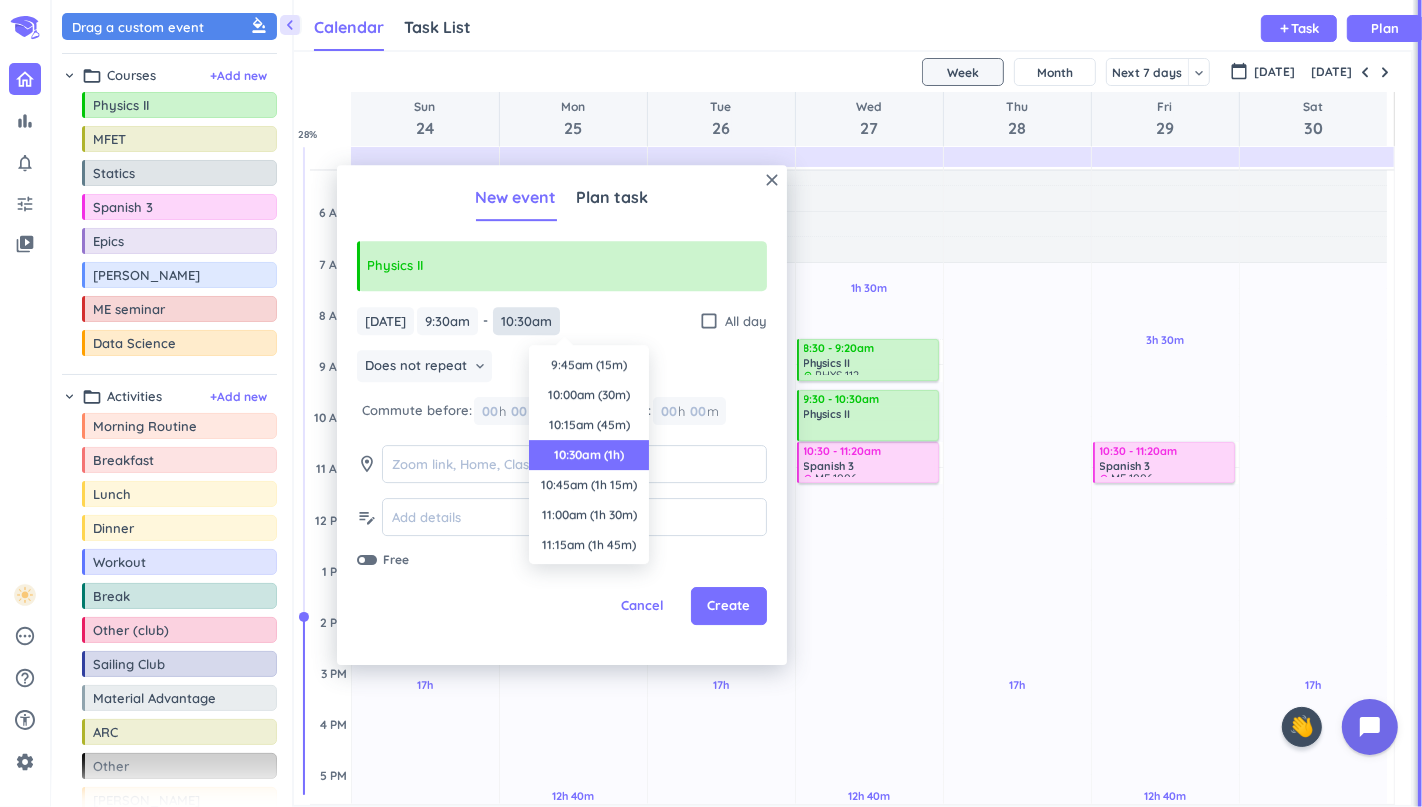scroll, scrollTop: 89, scrollLeft: 0, axis: vertical 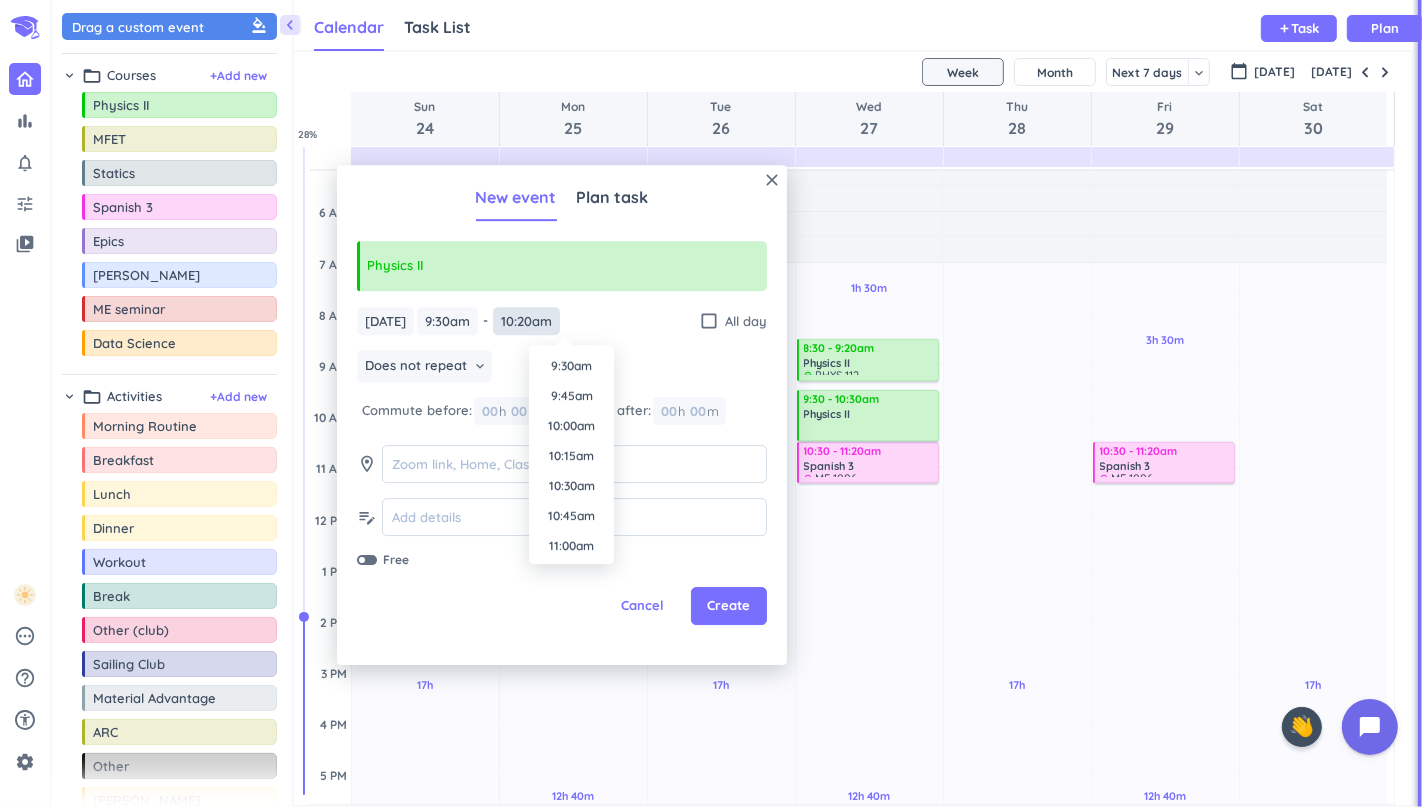 type on "10:20am" 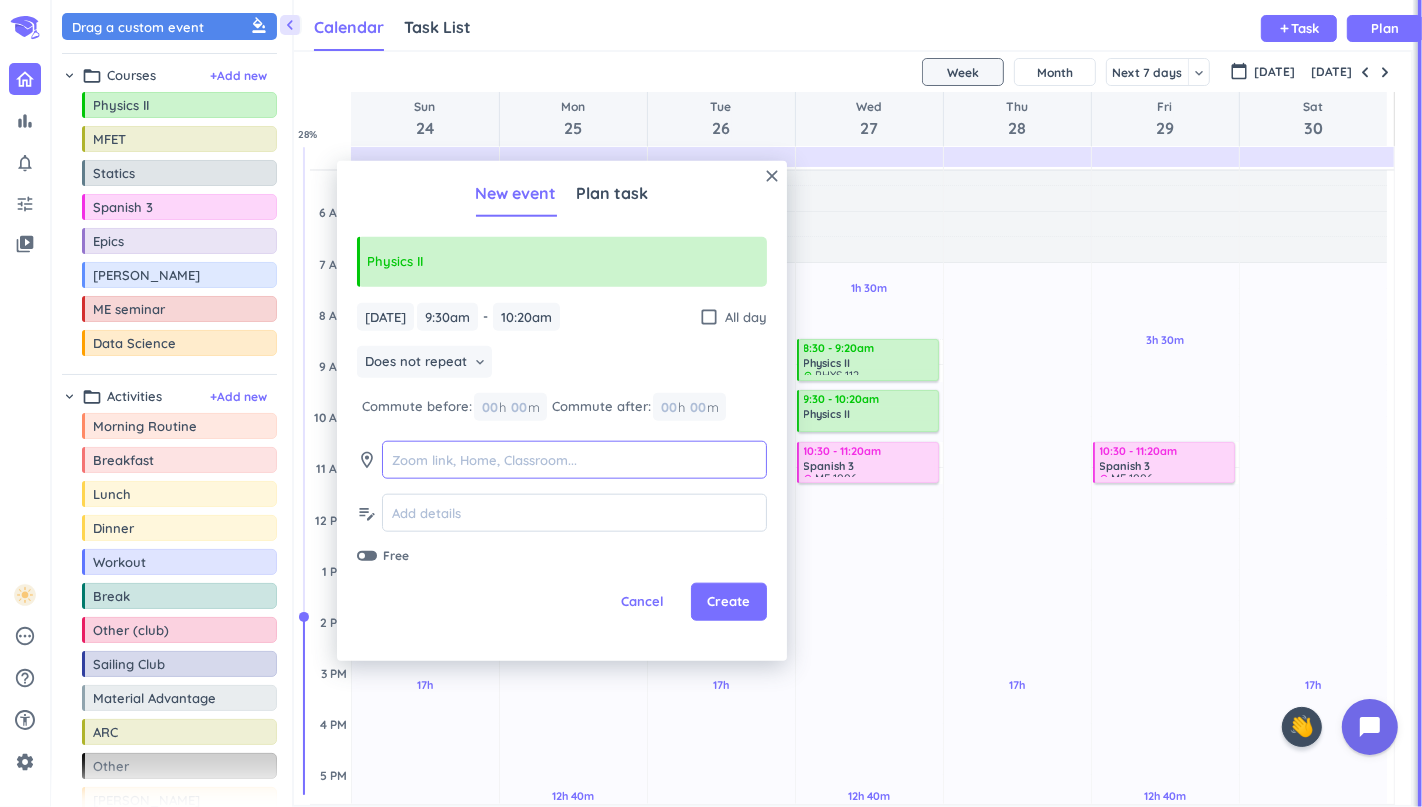 click at bounding box center [574, 460] 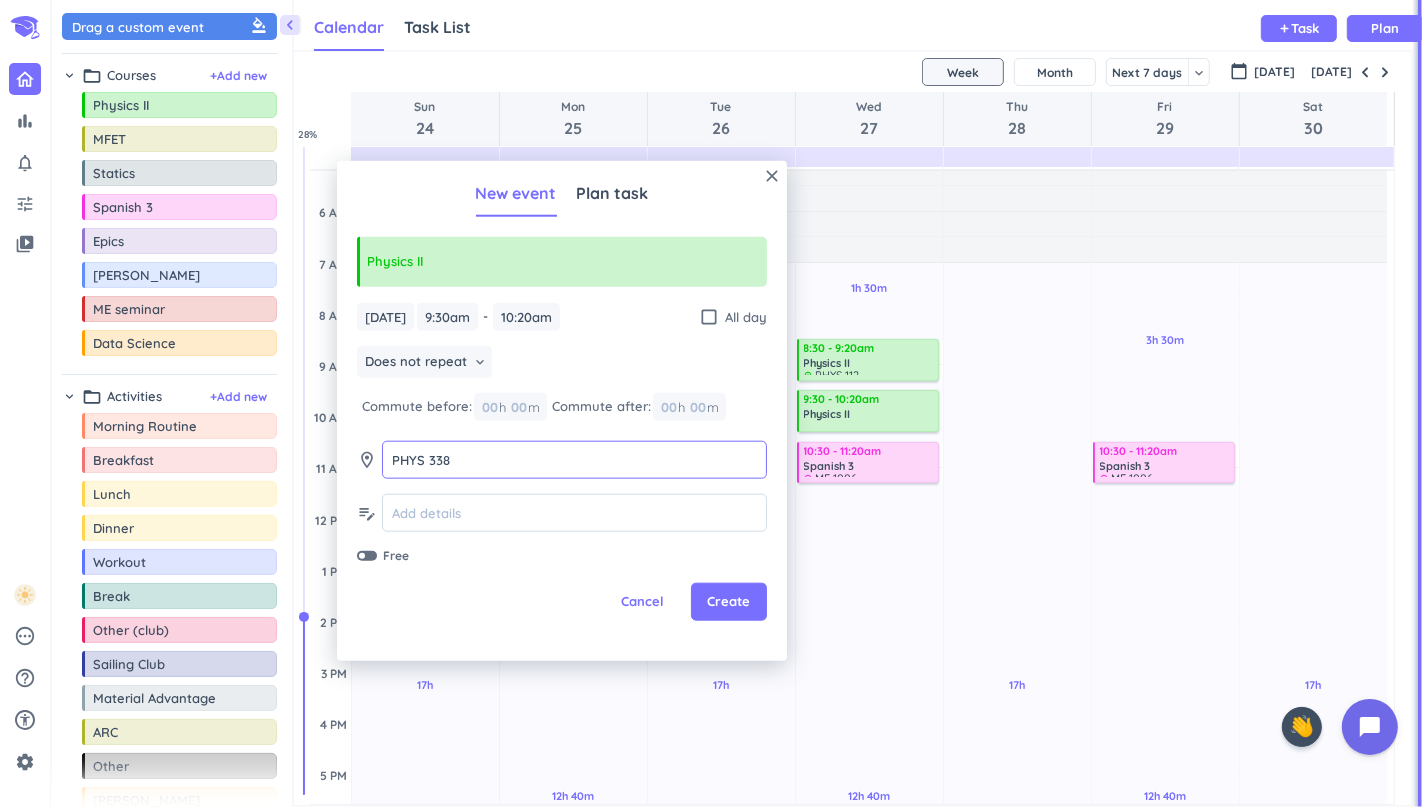 type on "PHYS 338" 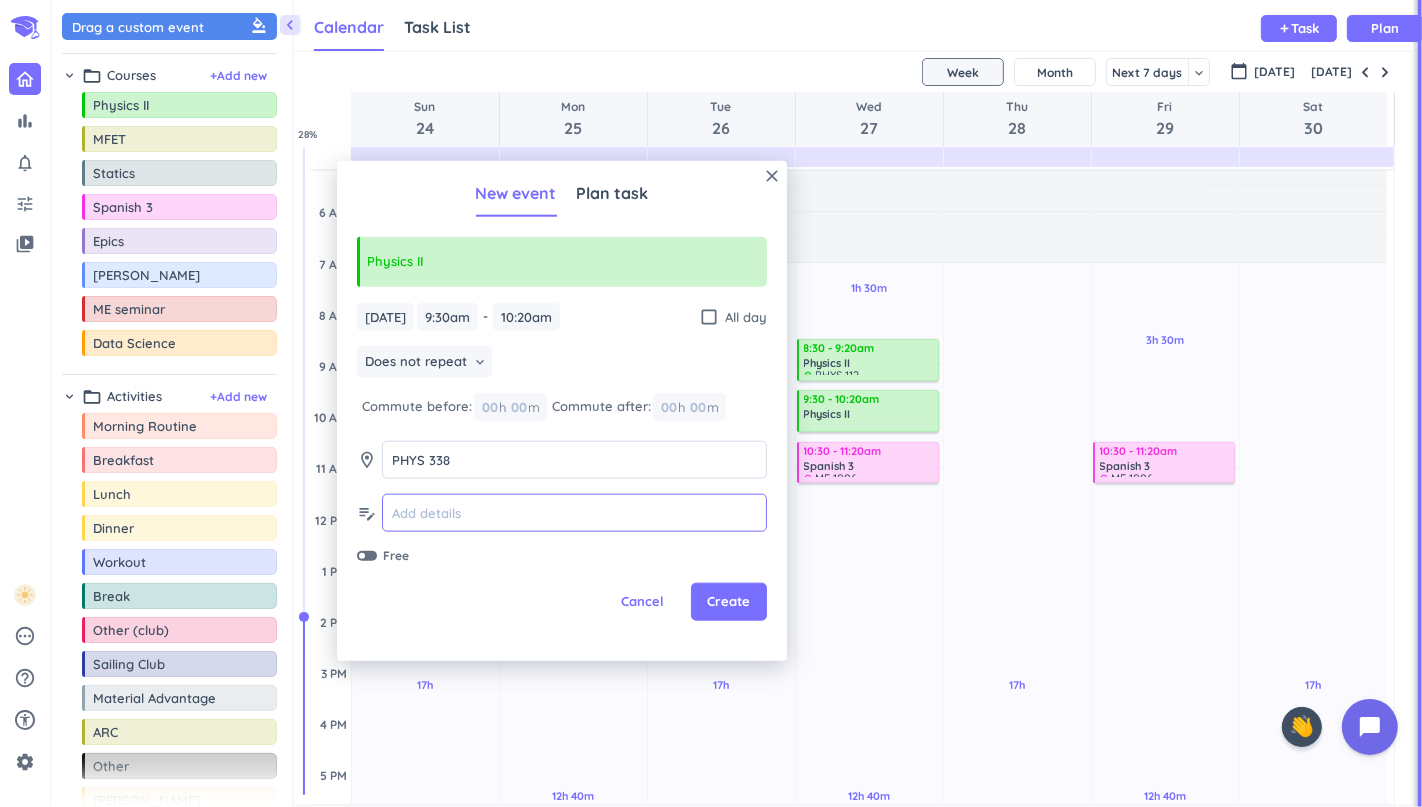 click at bounding box center (574, 513) 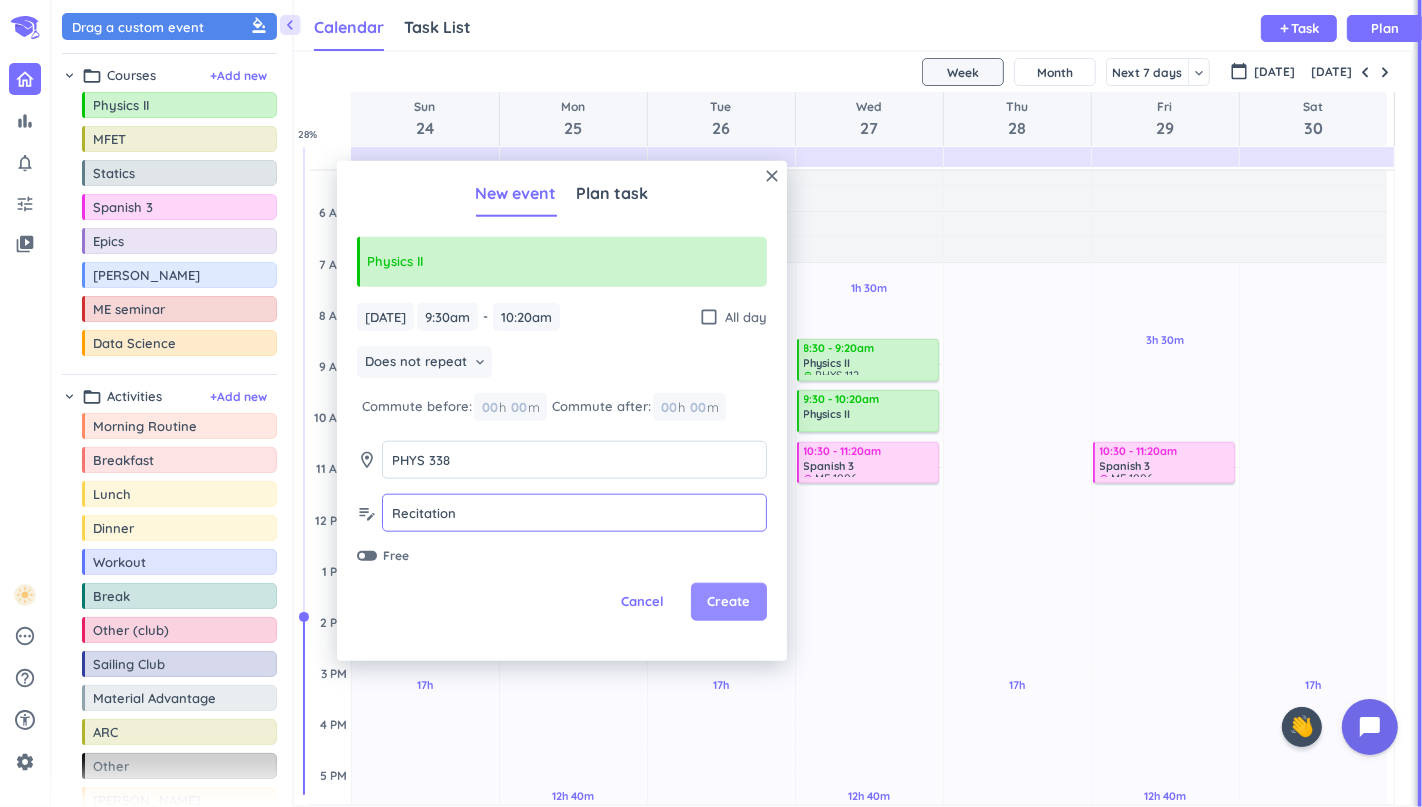 type on "Recitation" 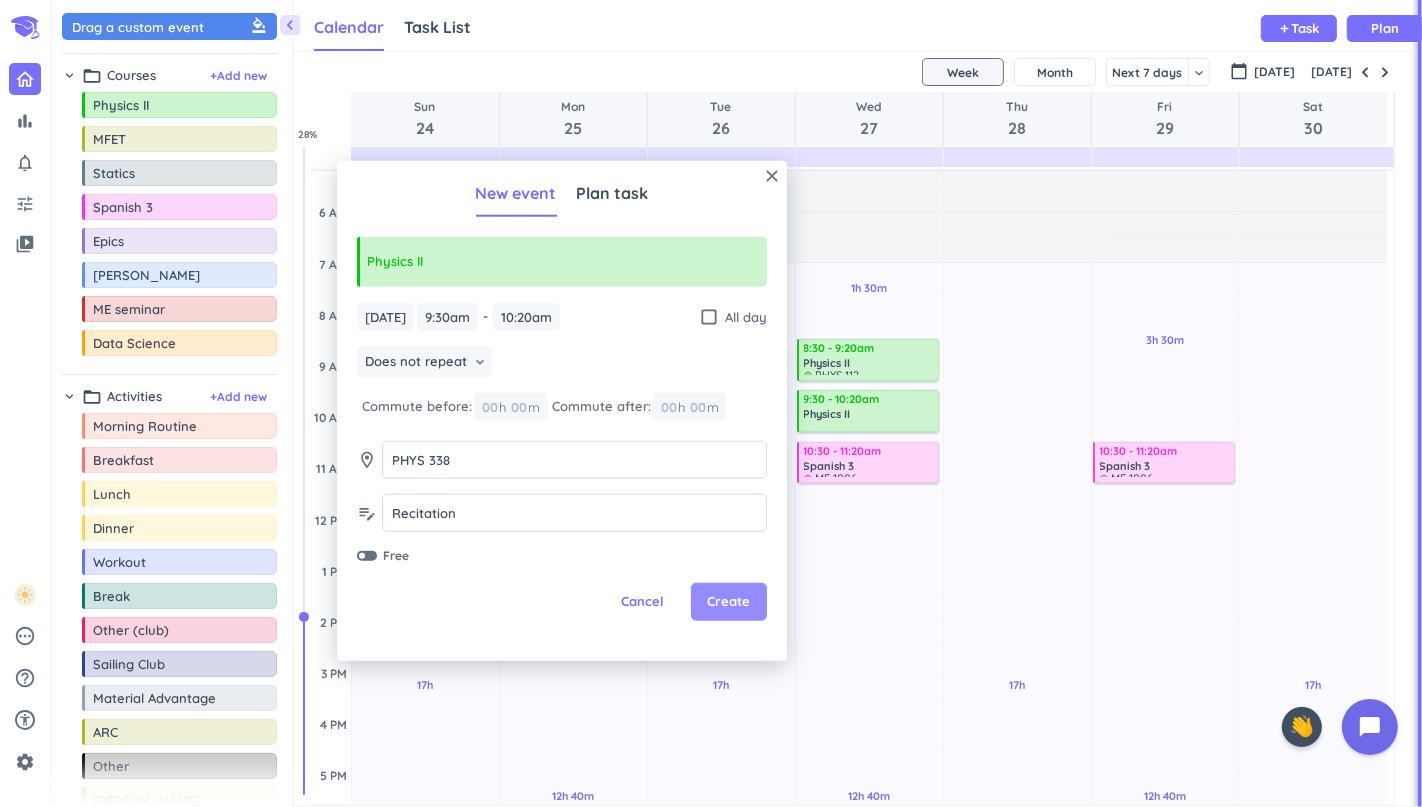 click on "Create" at bounding box center (729, 602) 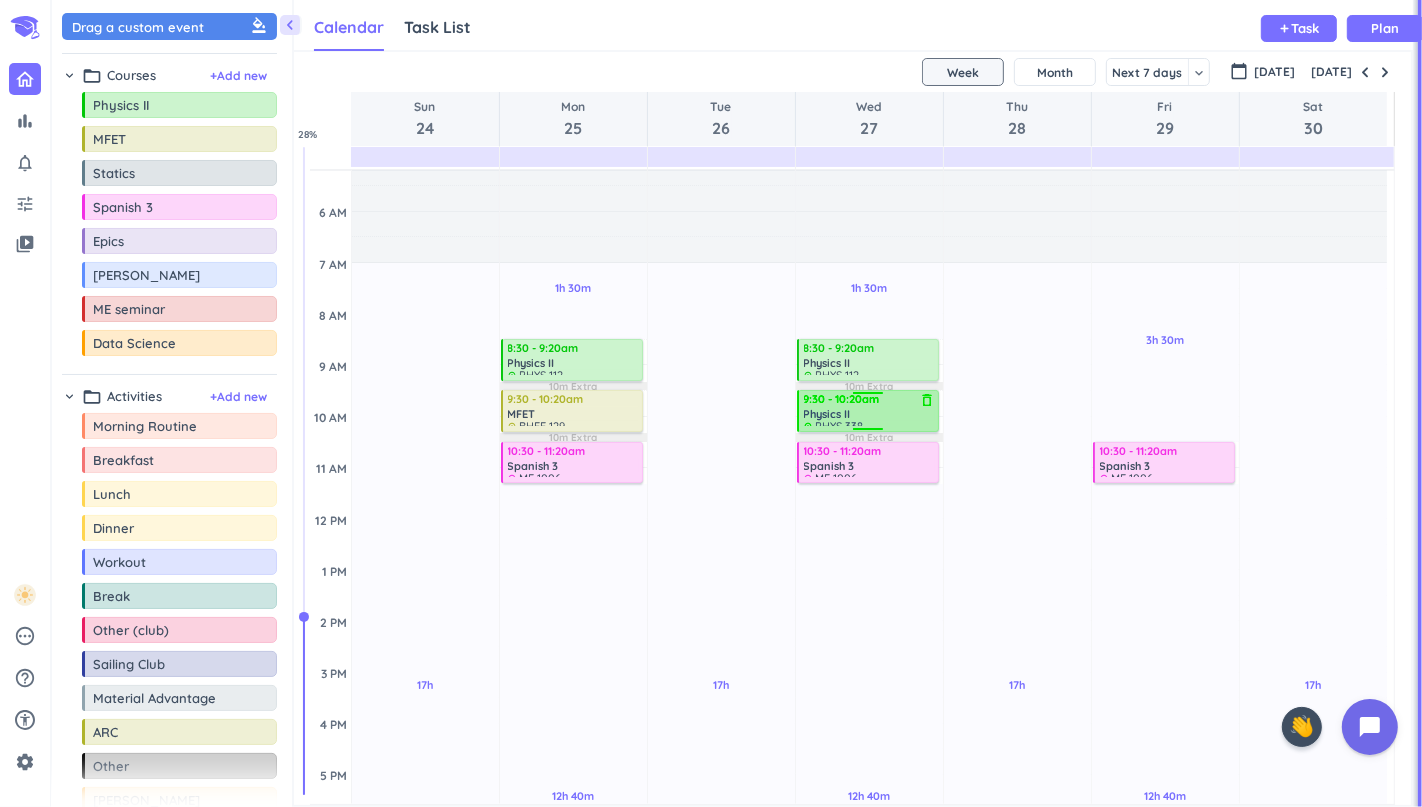 click on "9:30 - 10:20am" at bounding box center [869, 399] 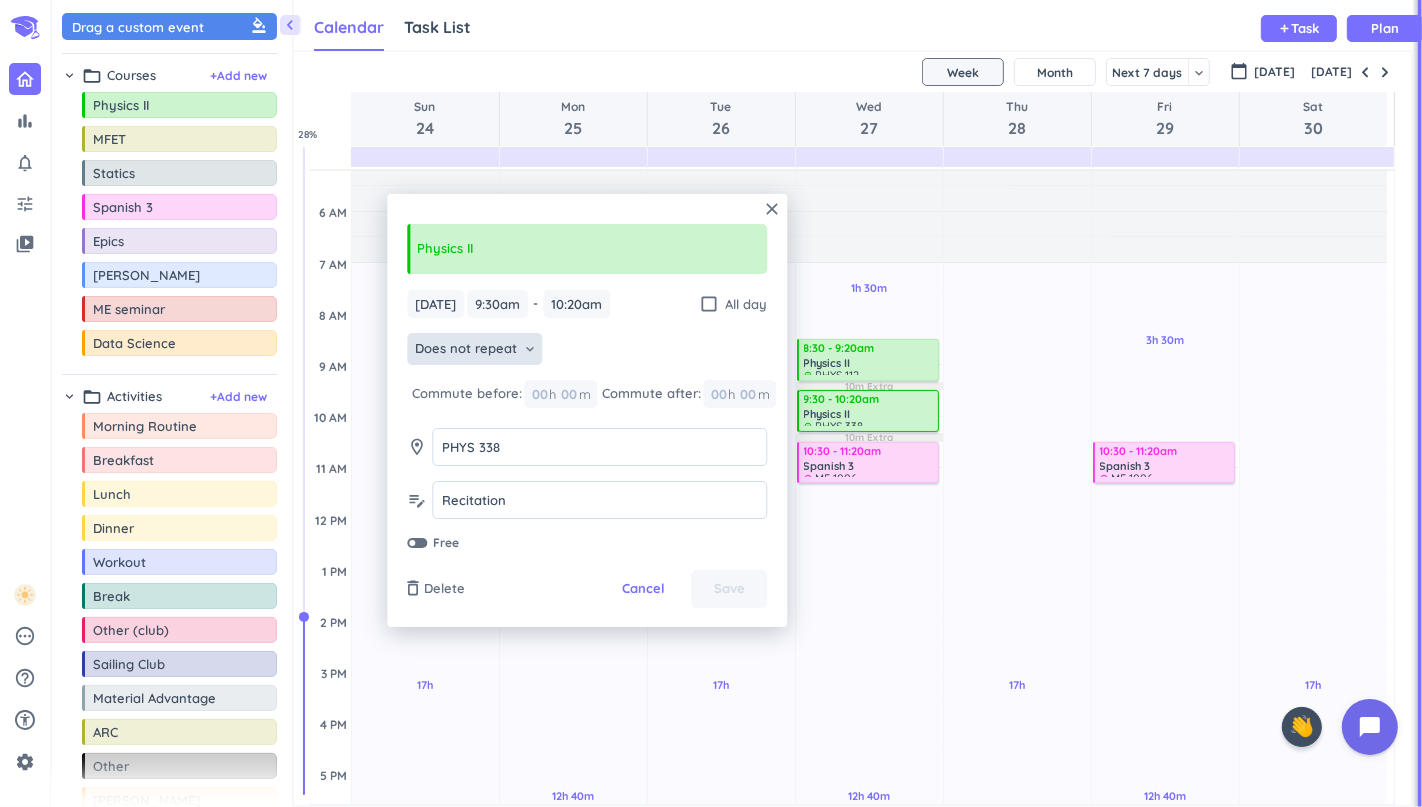 click on "Does not repeat" at bounding box center (466, 349) 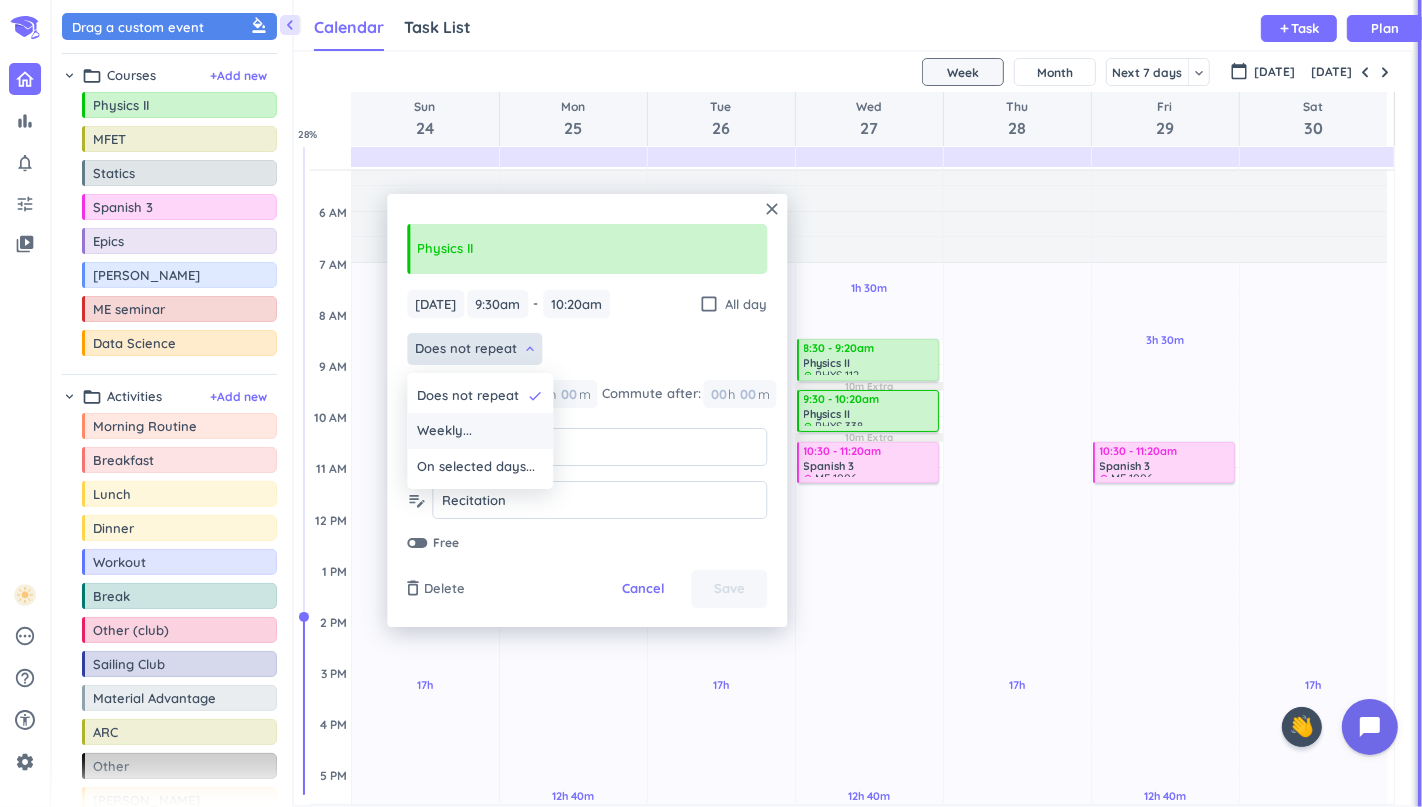 click on "Weekly..." at bounding box center (480, 431) 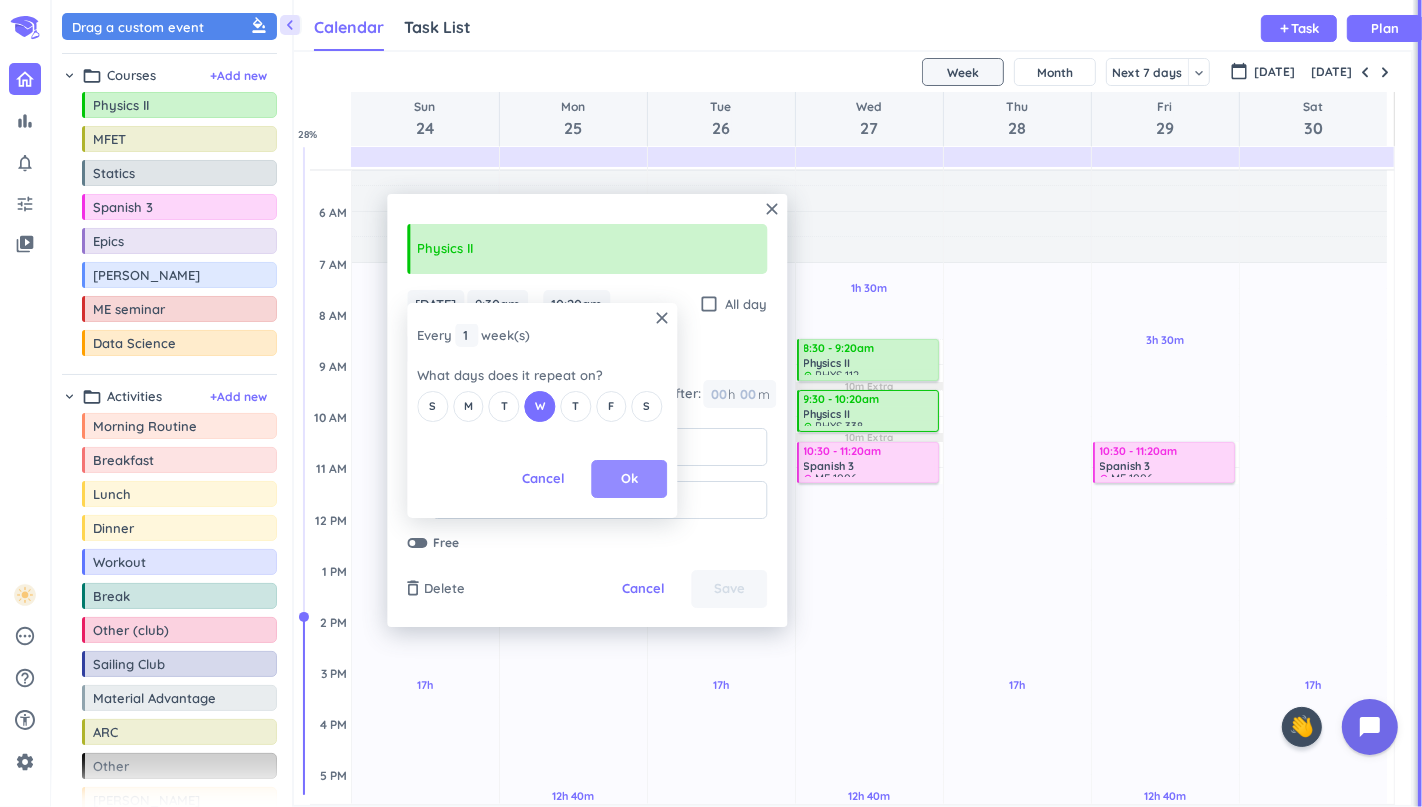 click on "Ok" at bounding box center [629, 479] 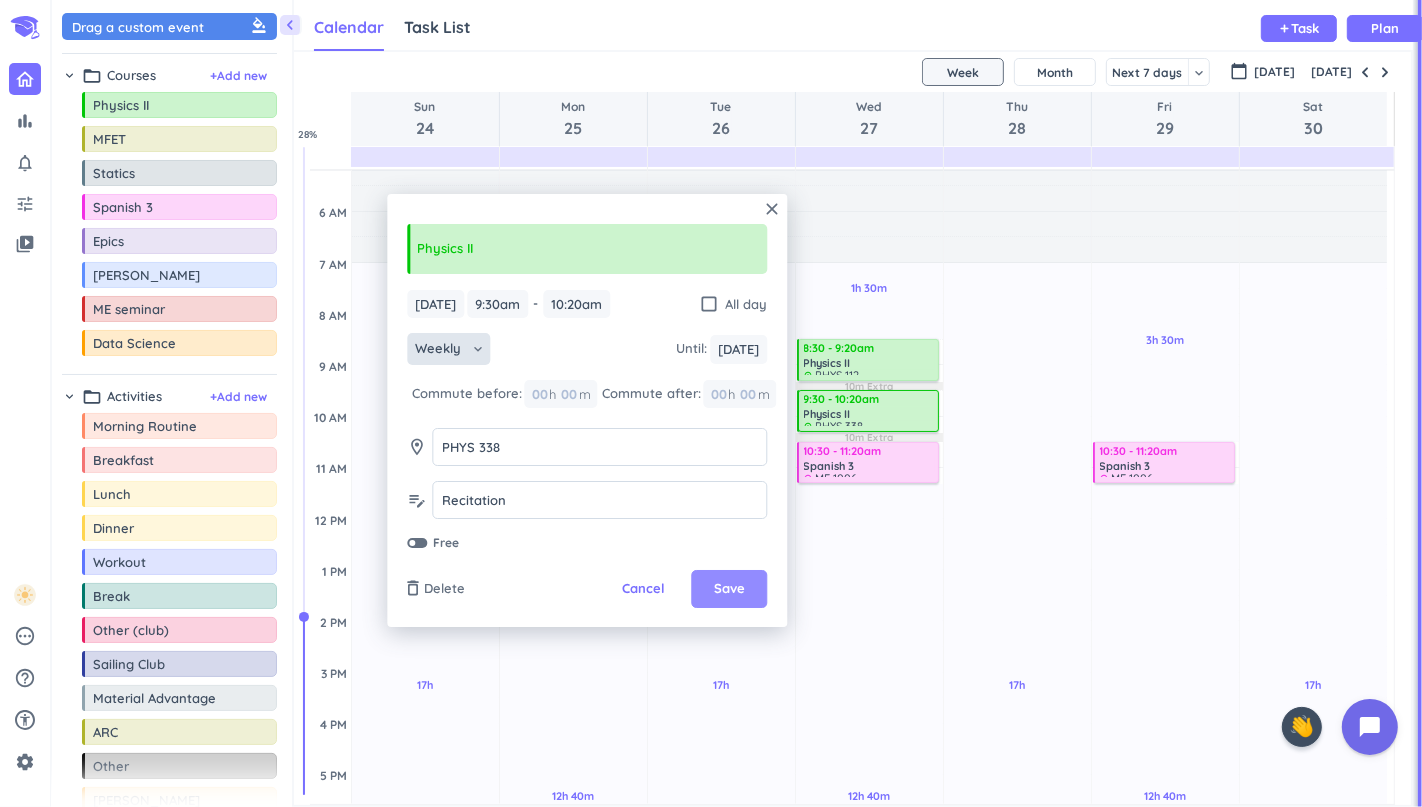 click on "Save" at bounding box center (729, 589) 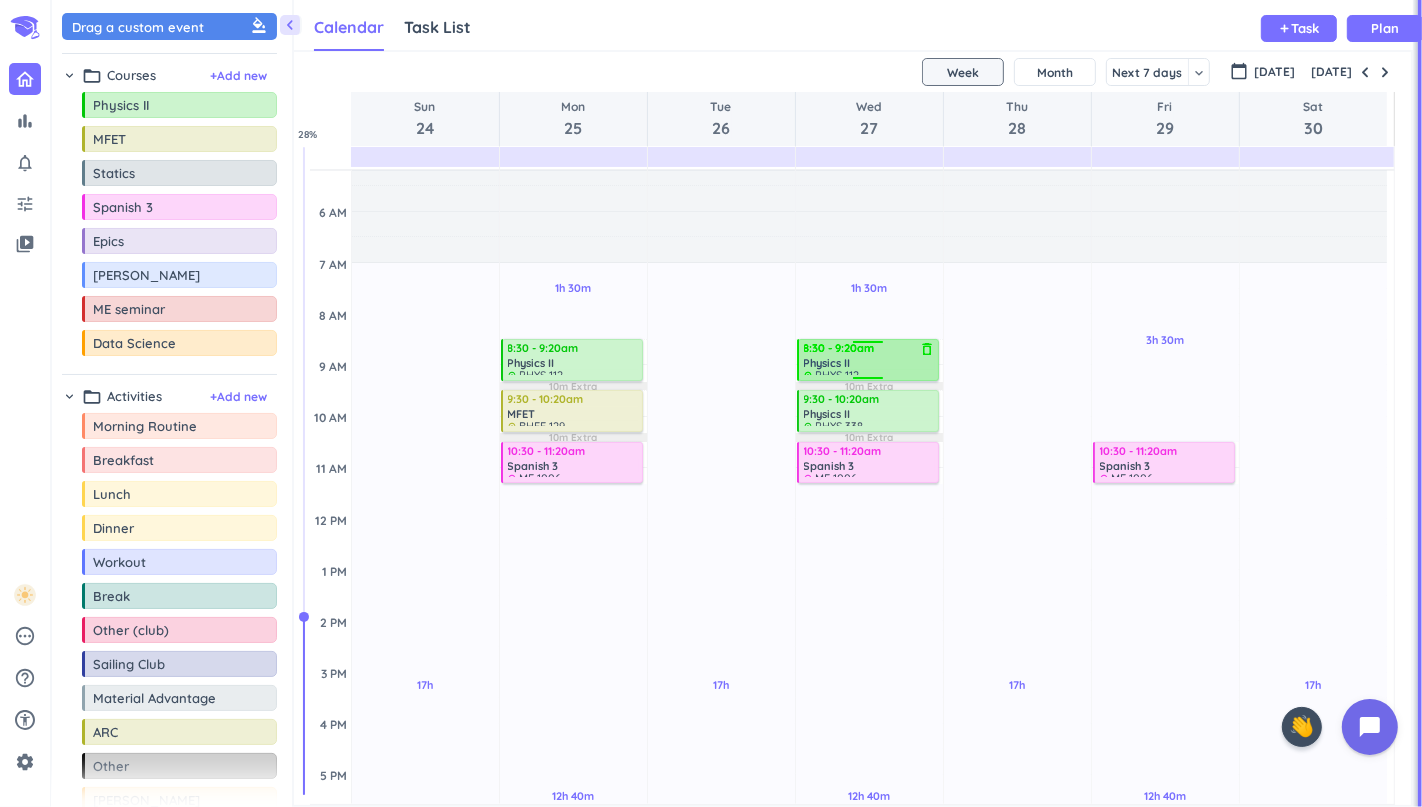 click on "Physics II" at bounding box center (827, 363) 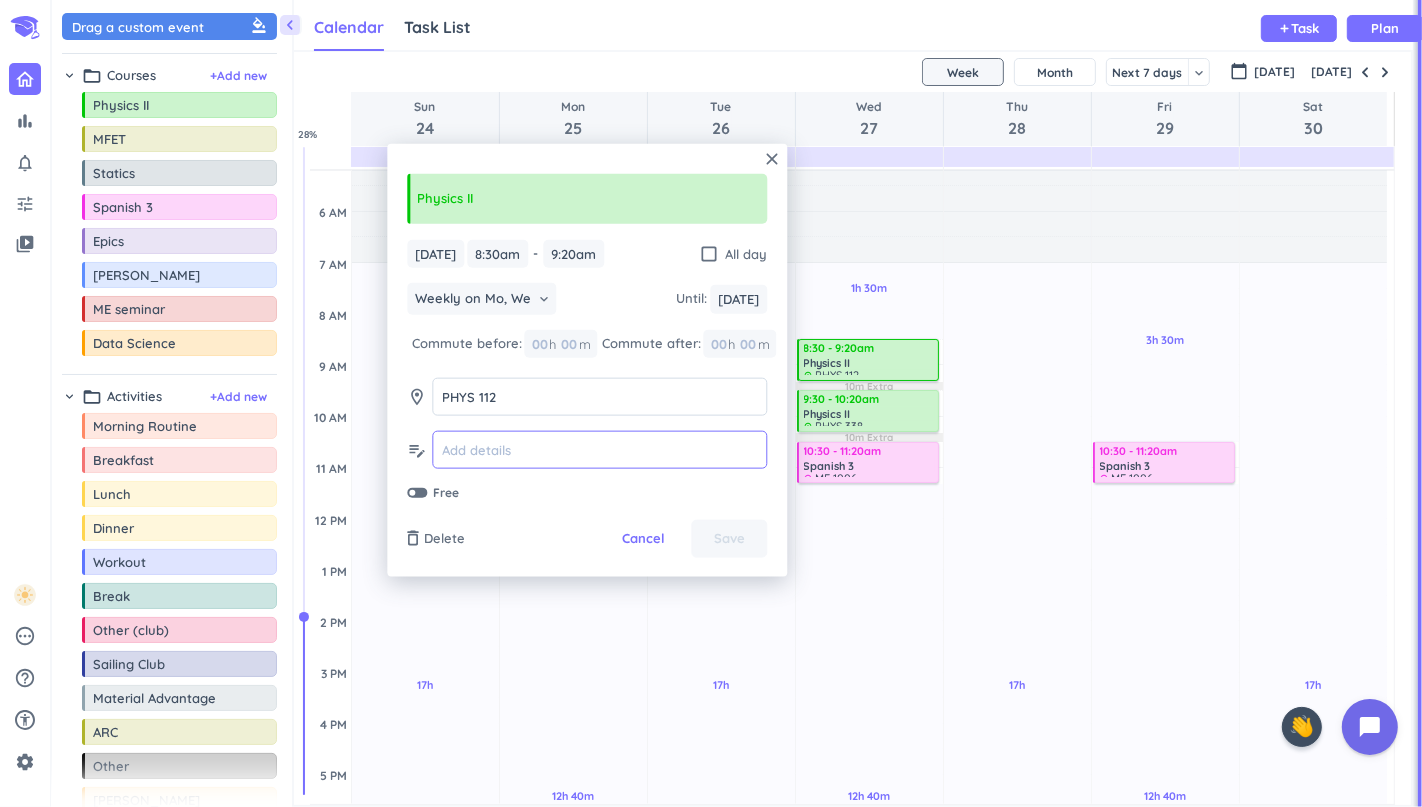 click at bounding box center (599, 450) 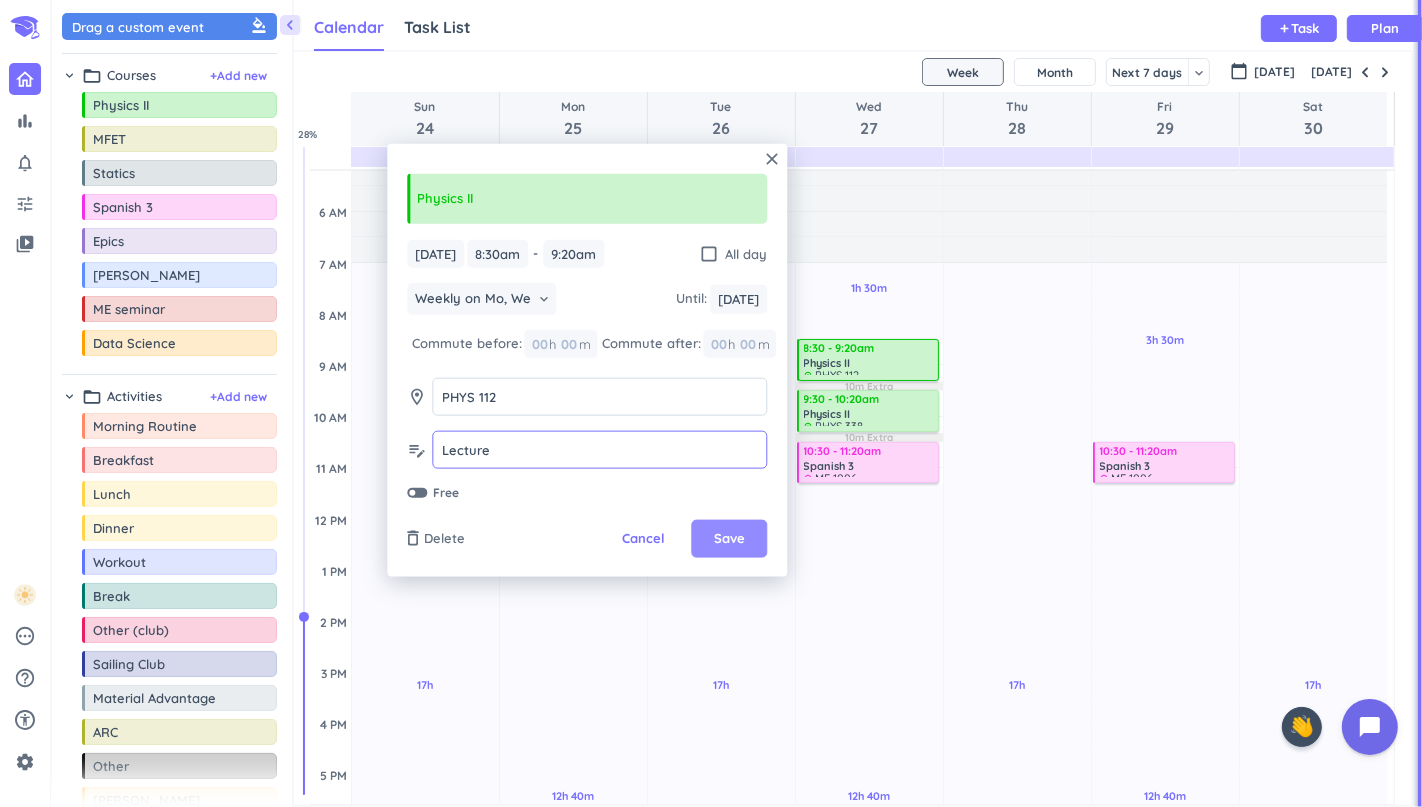 type on "Lecture" 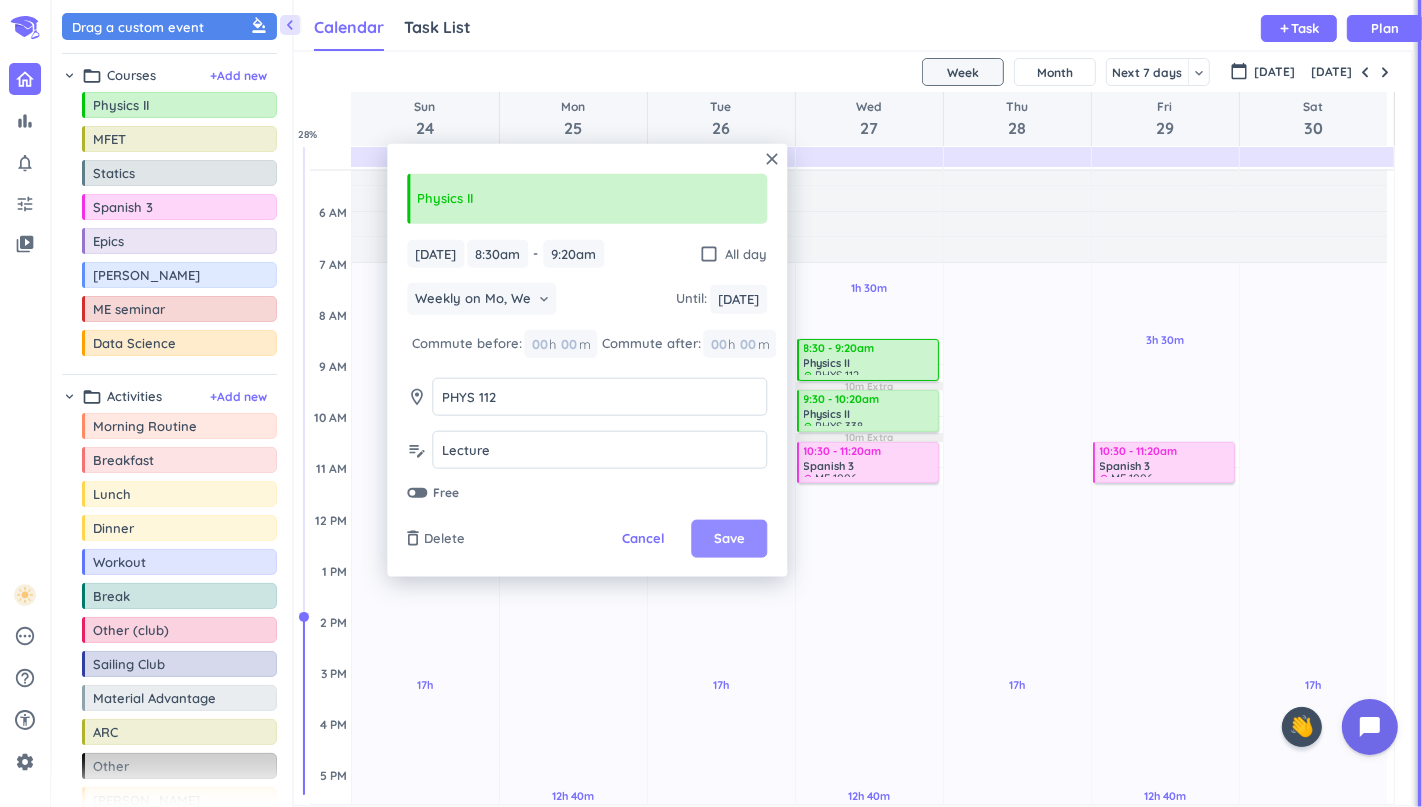 click on "Save" at bounding box center (729, 539) 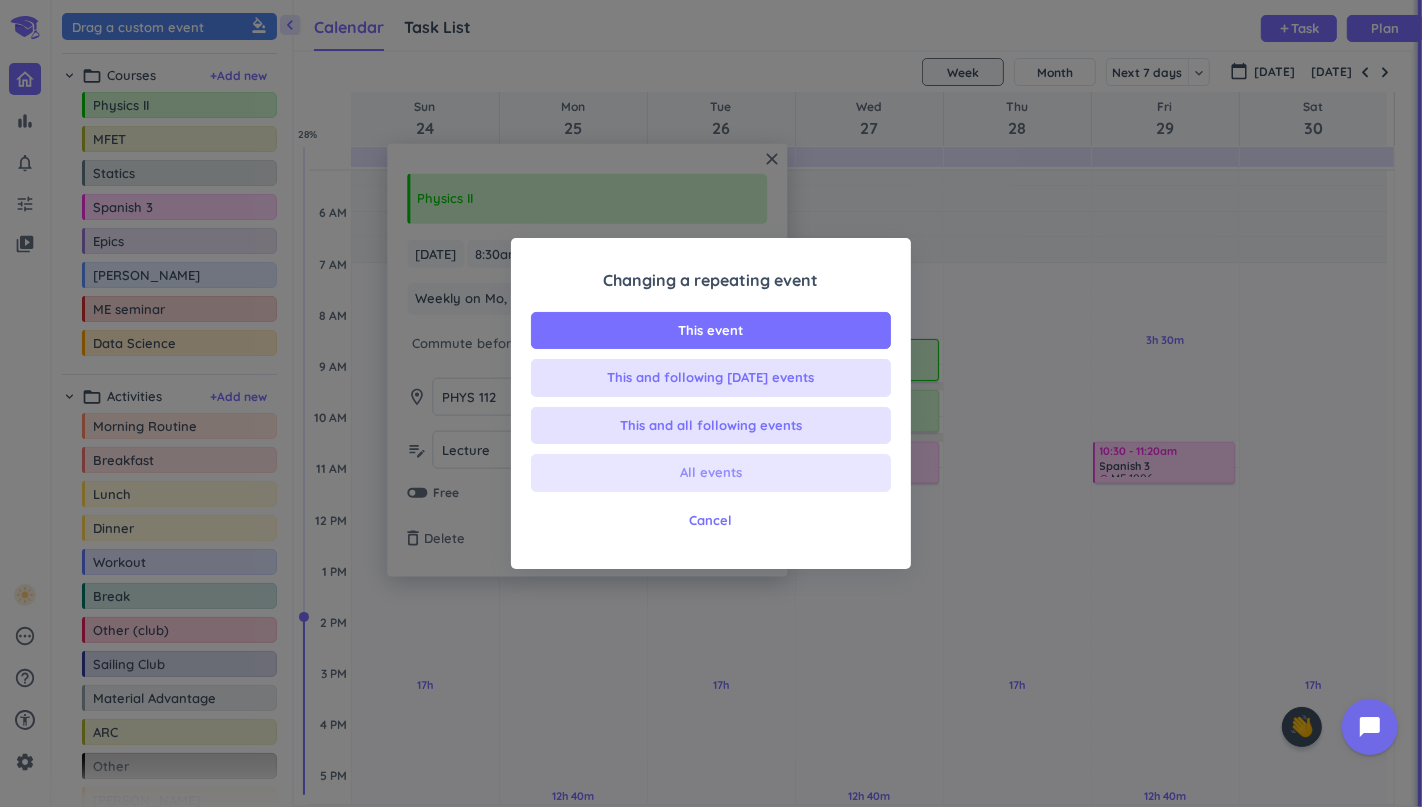 click on "All events" at bounding box center [711, 473] 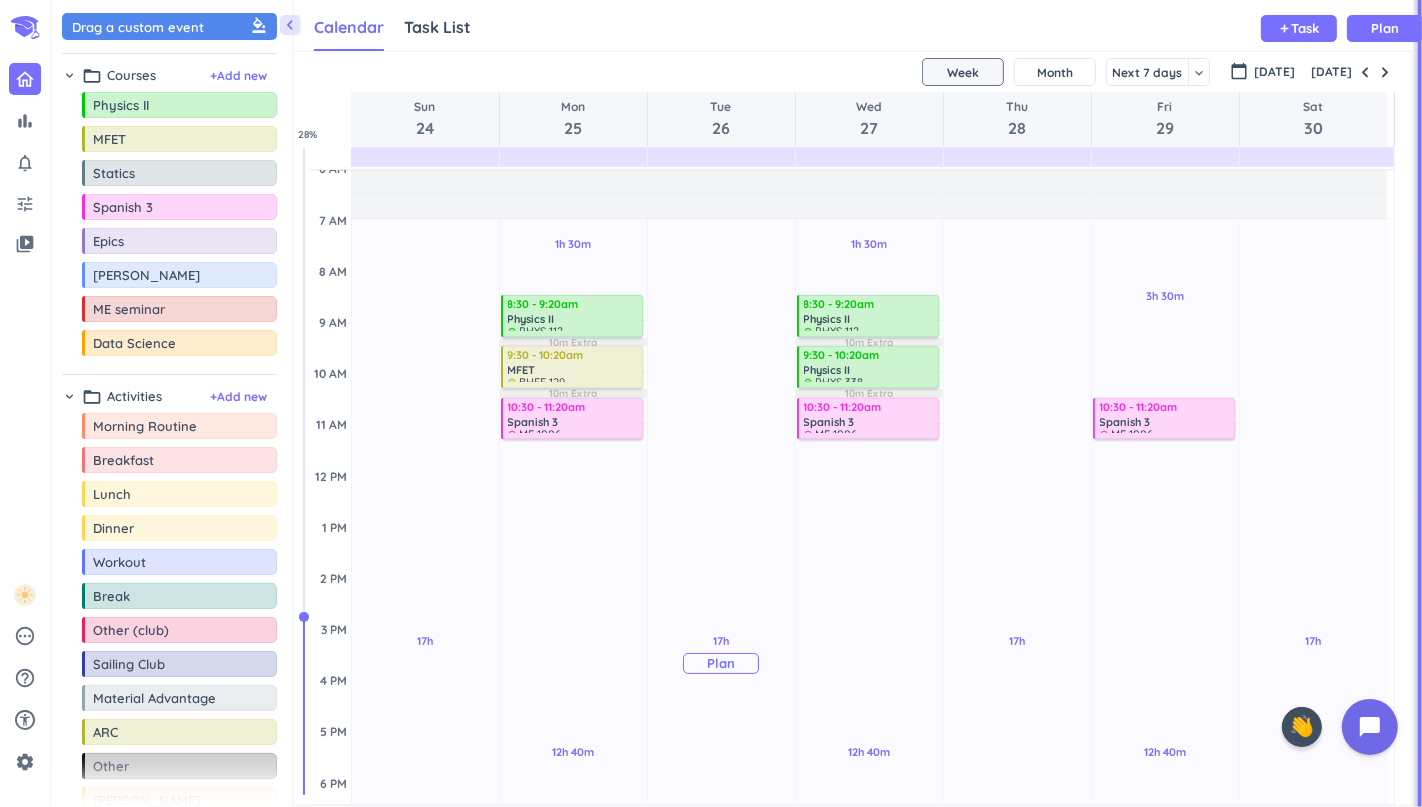 scroll, scrollTop: 110, scrollLeft: 0, axis: vertical 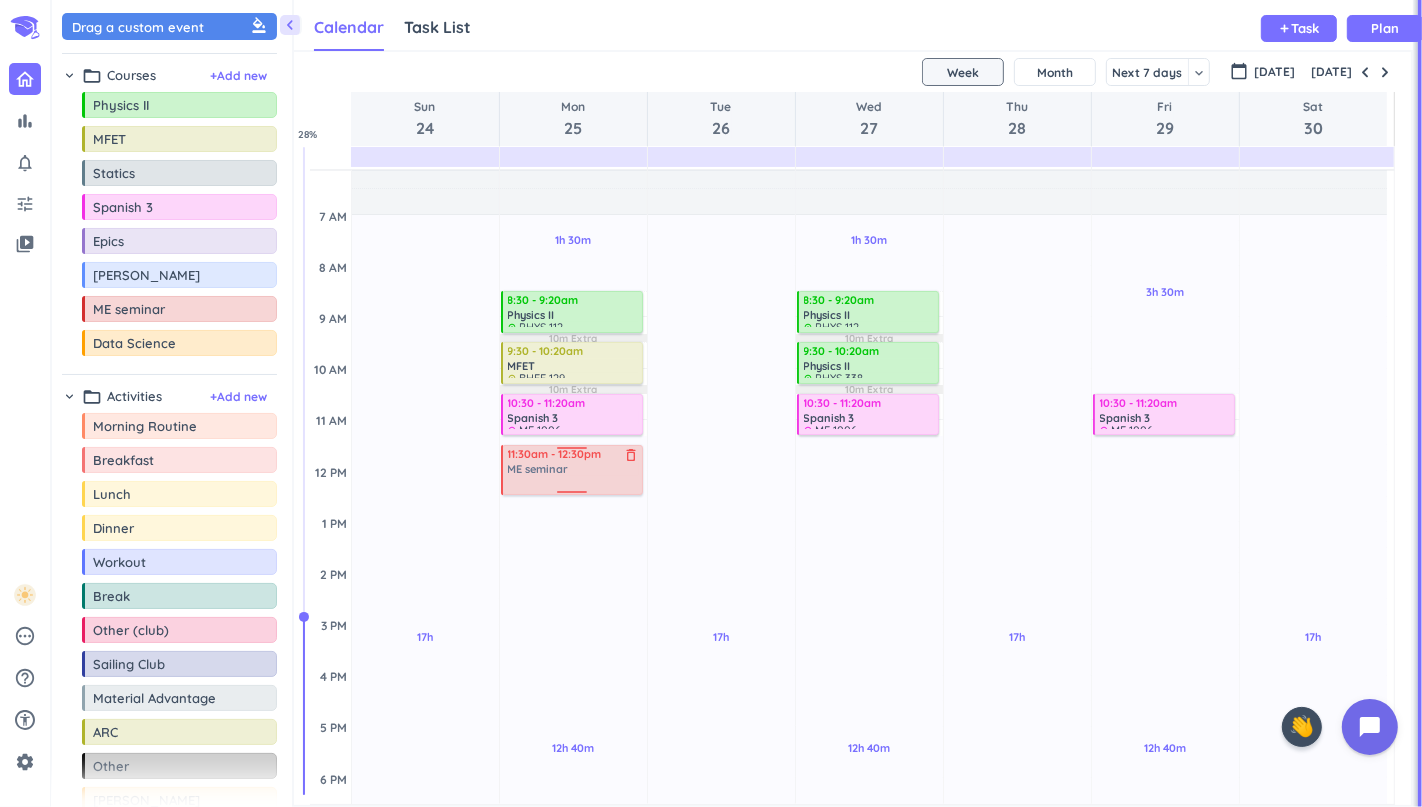 drag, startPoint x: 140, startPoint y: 312, endPoint x: 551, endPoint y: 446, distance: 432.29272 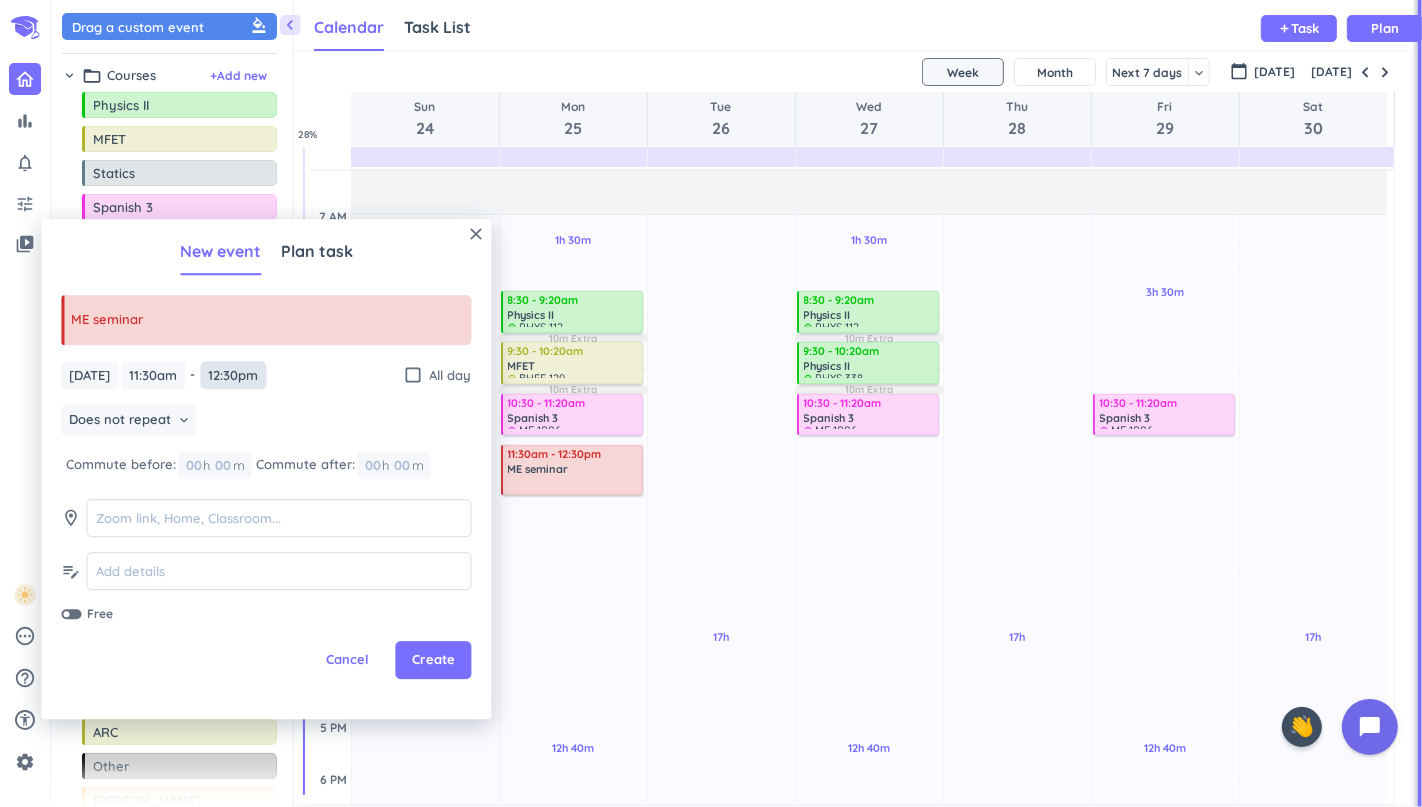 click on "12:30pm" at bounding box center (233, 375) 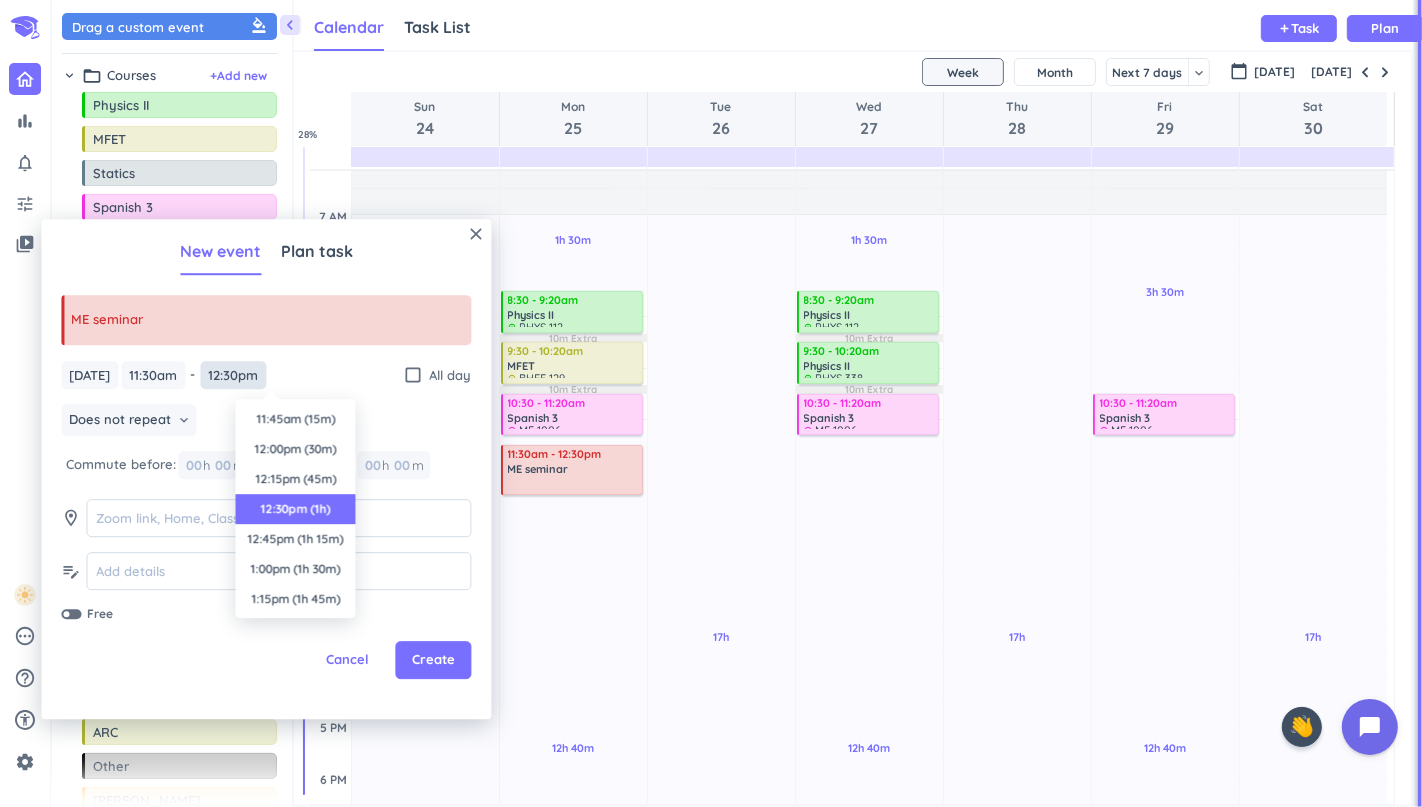 scroll, scrollTop: 89, scrollLeft: 0, axis: vertical 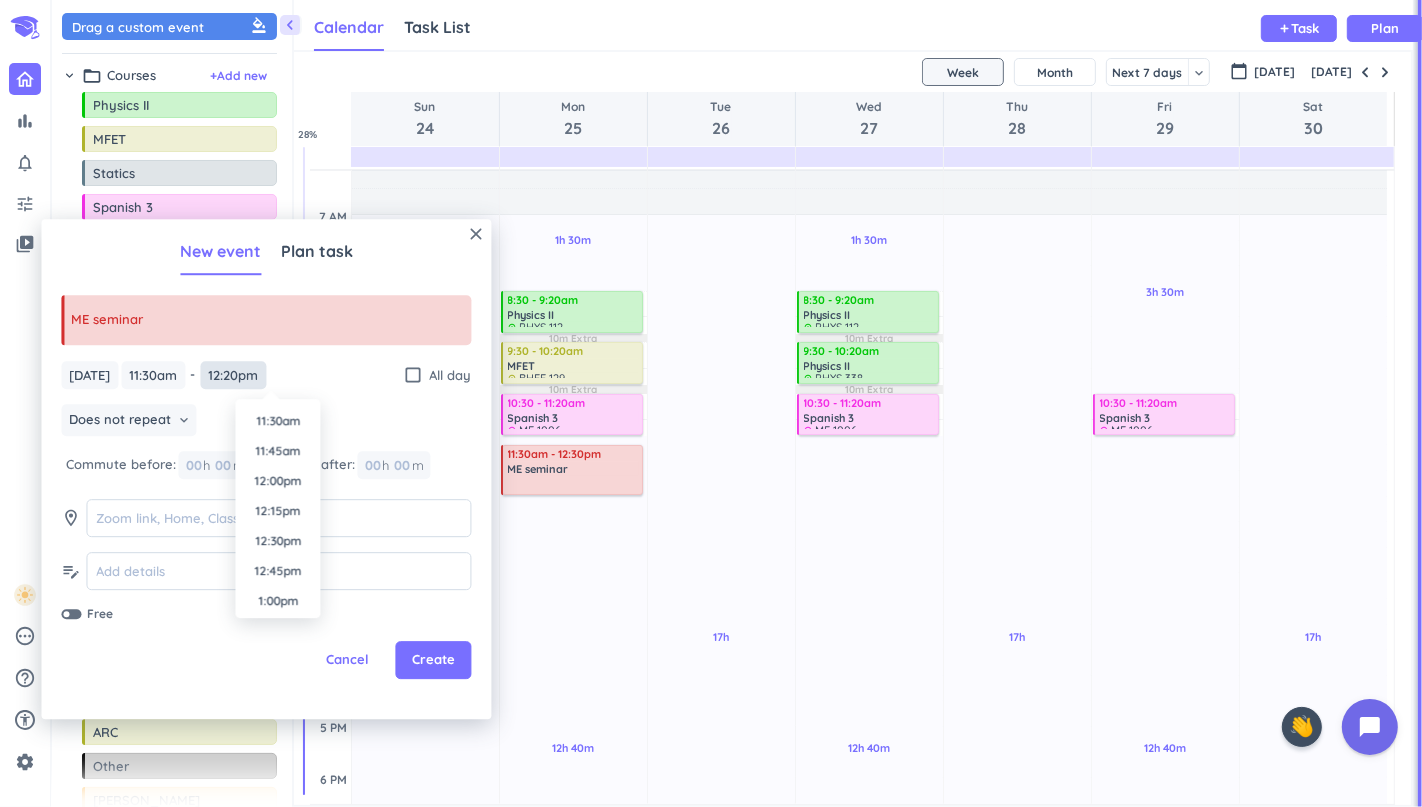 type on "12:20pm" 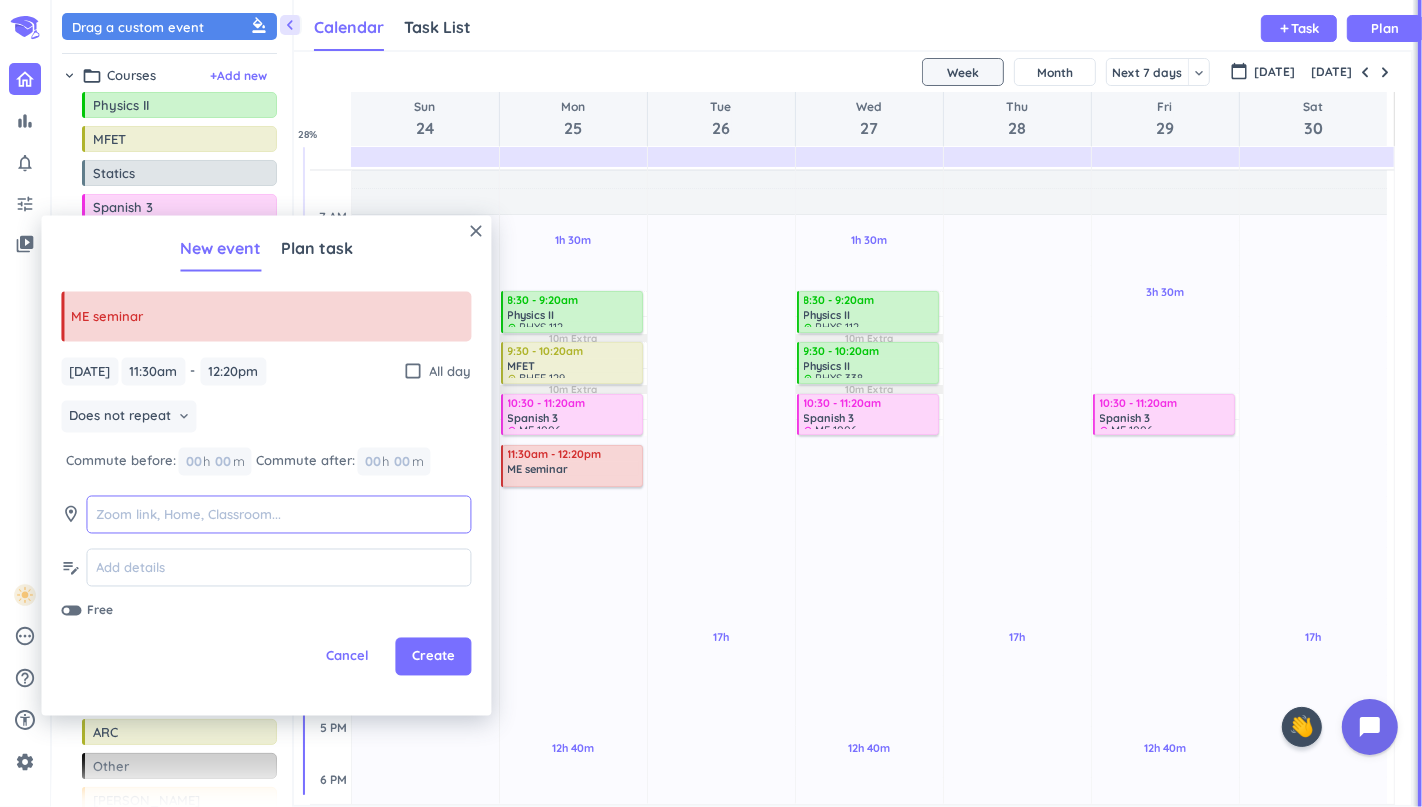 click at bounding box center [278, 514] 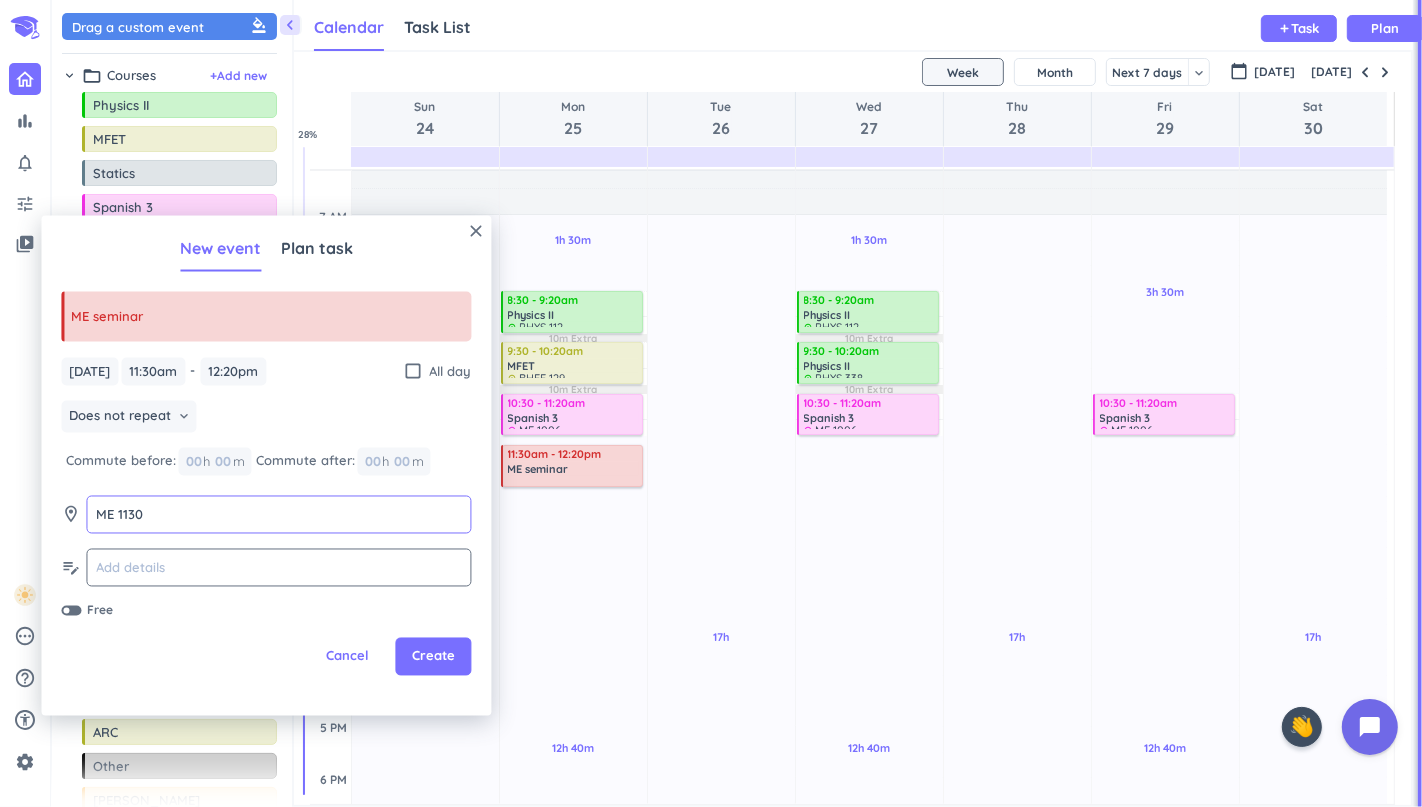 type on "ME 1130" 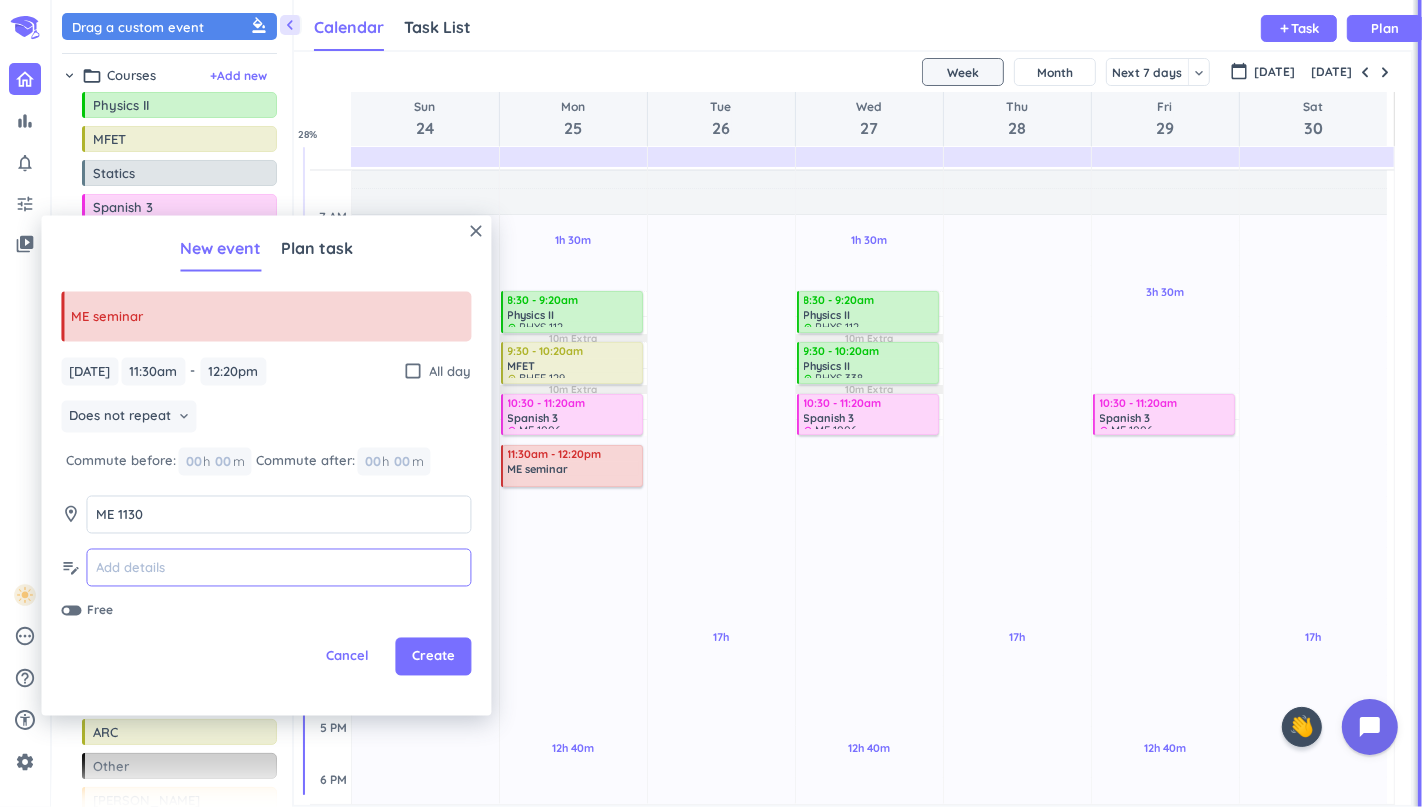 click at bounding box center [278, 567] 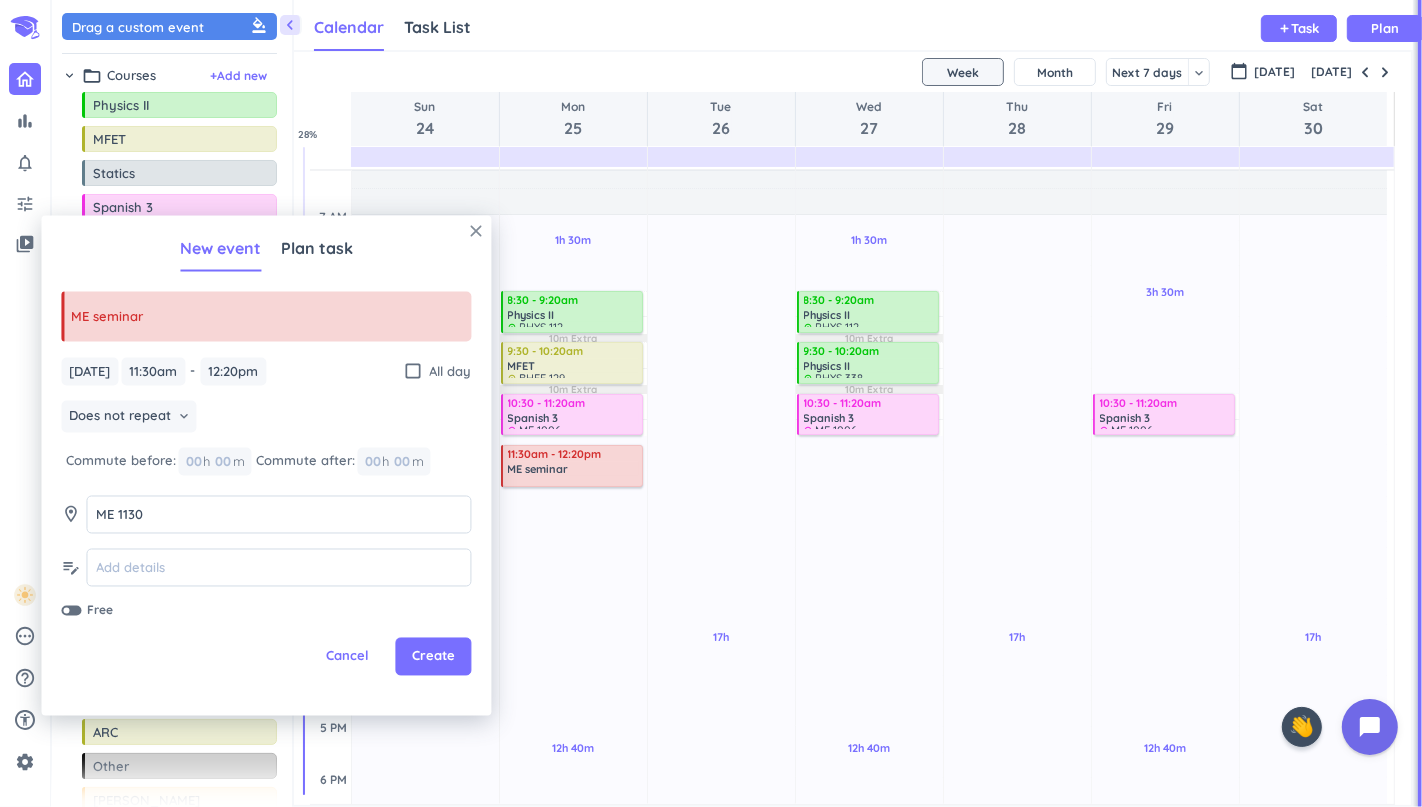 click on "close" at bounding box center [476, 231] 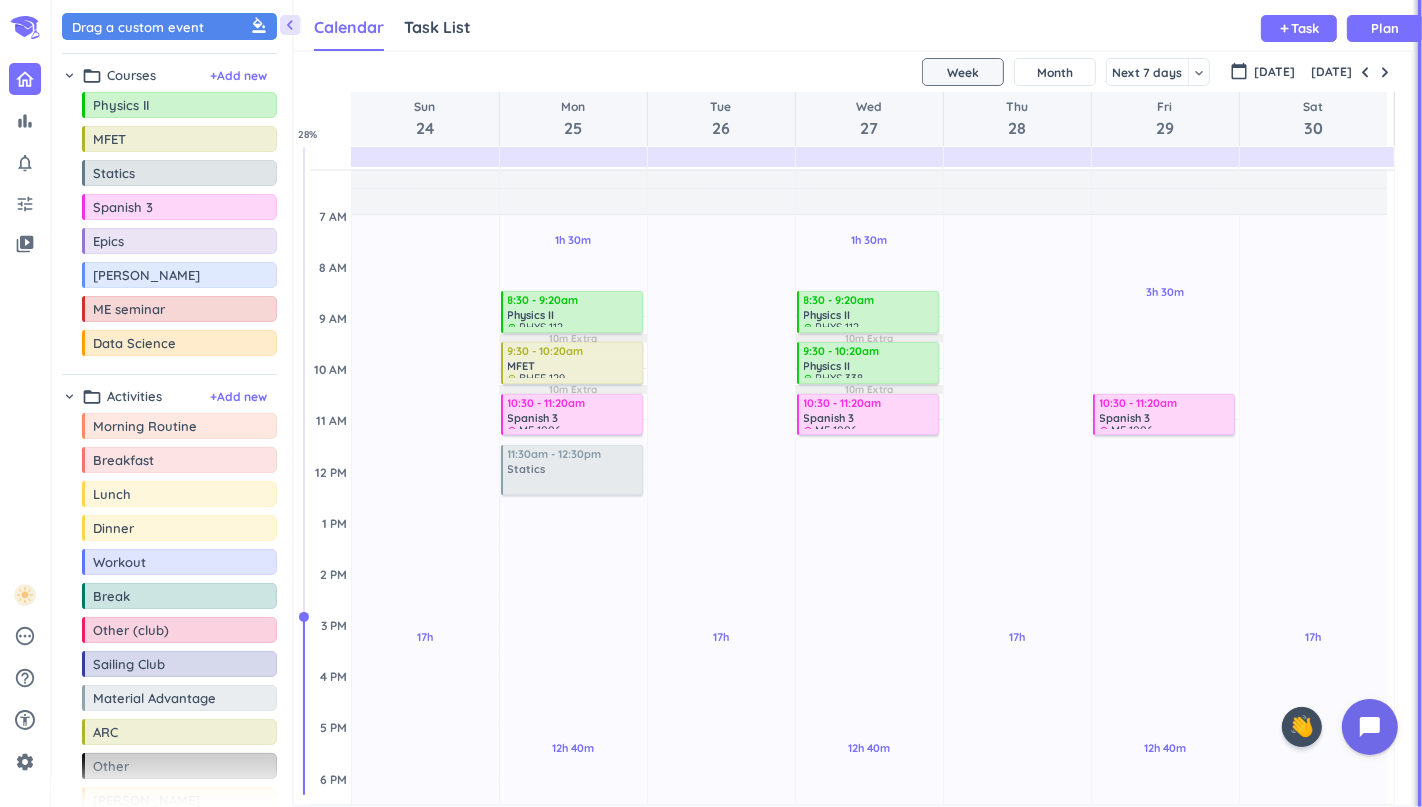 drag, startPoint x: 165, startPoint y: 180, endPoint x: 536, endPoint y: 448, distance: 457.67346 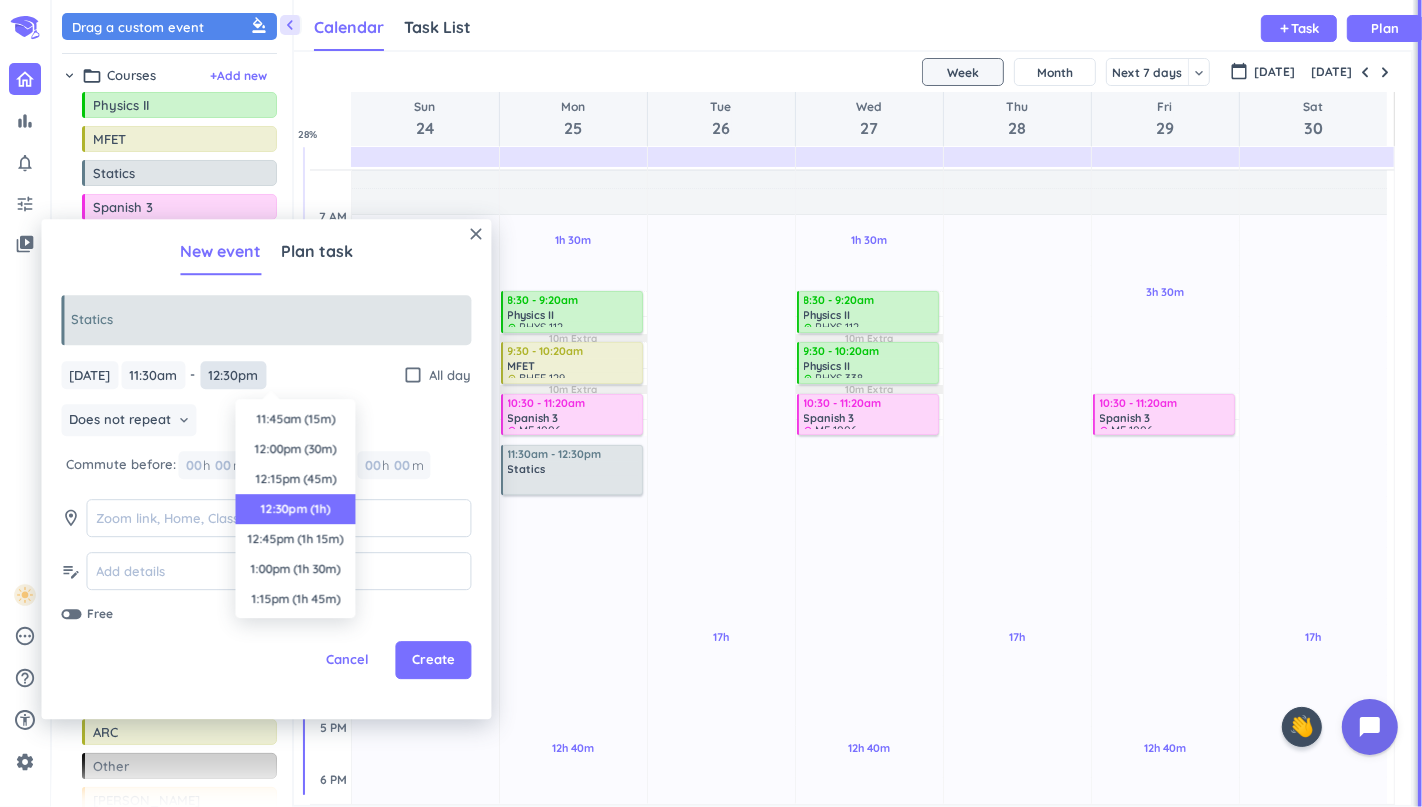 click on "12:30pm" at bounding box center (233, 375) 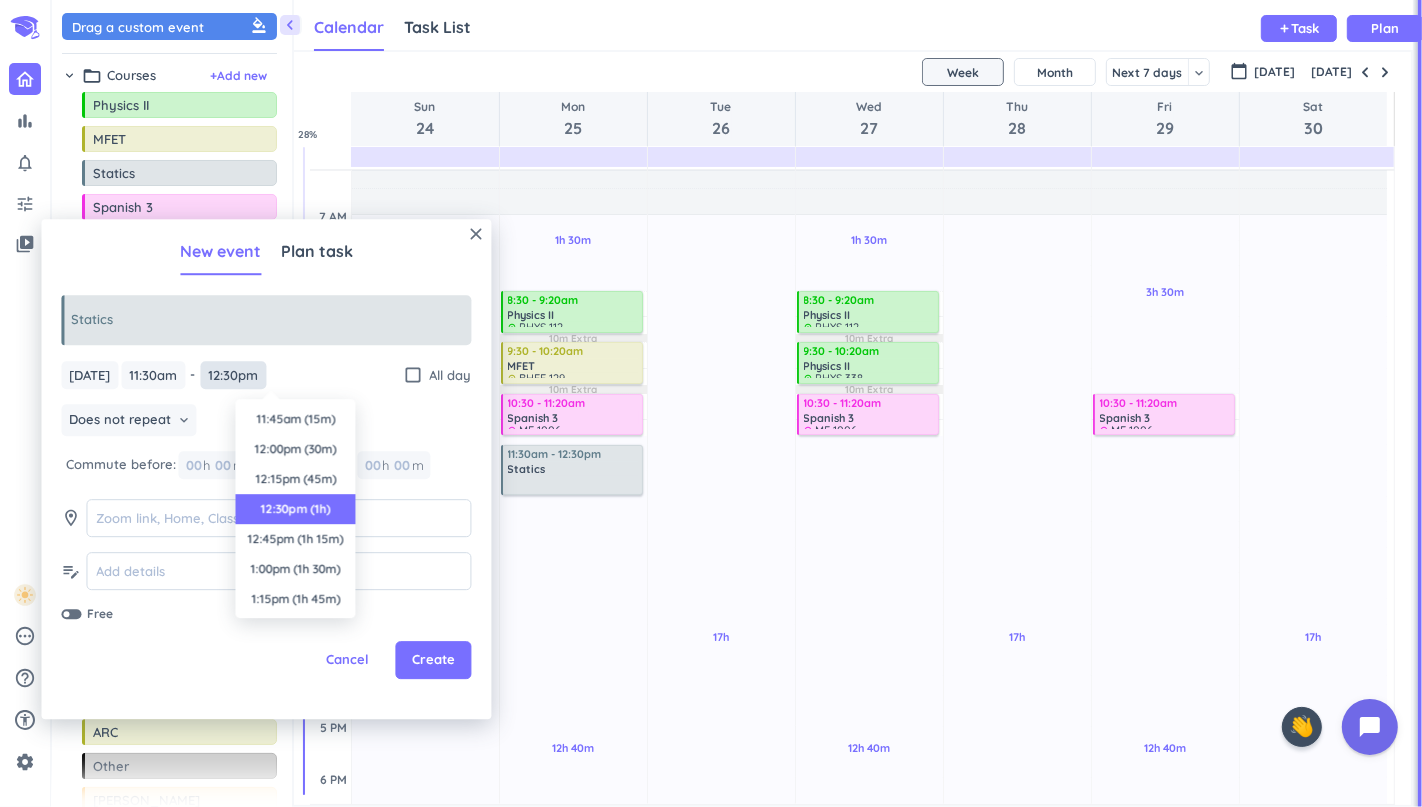 scroll, scrollTop: 89, scrollLeft: 0, axis: vertical 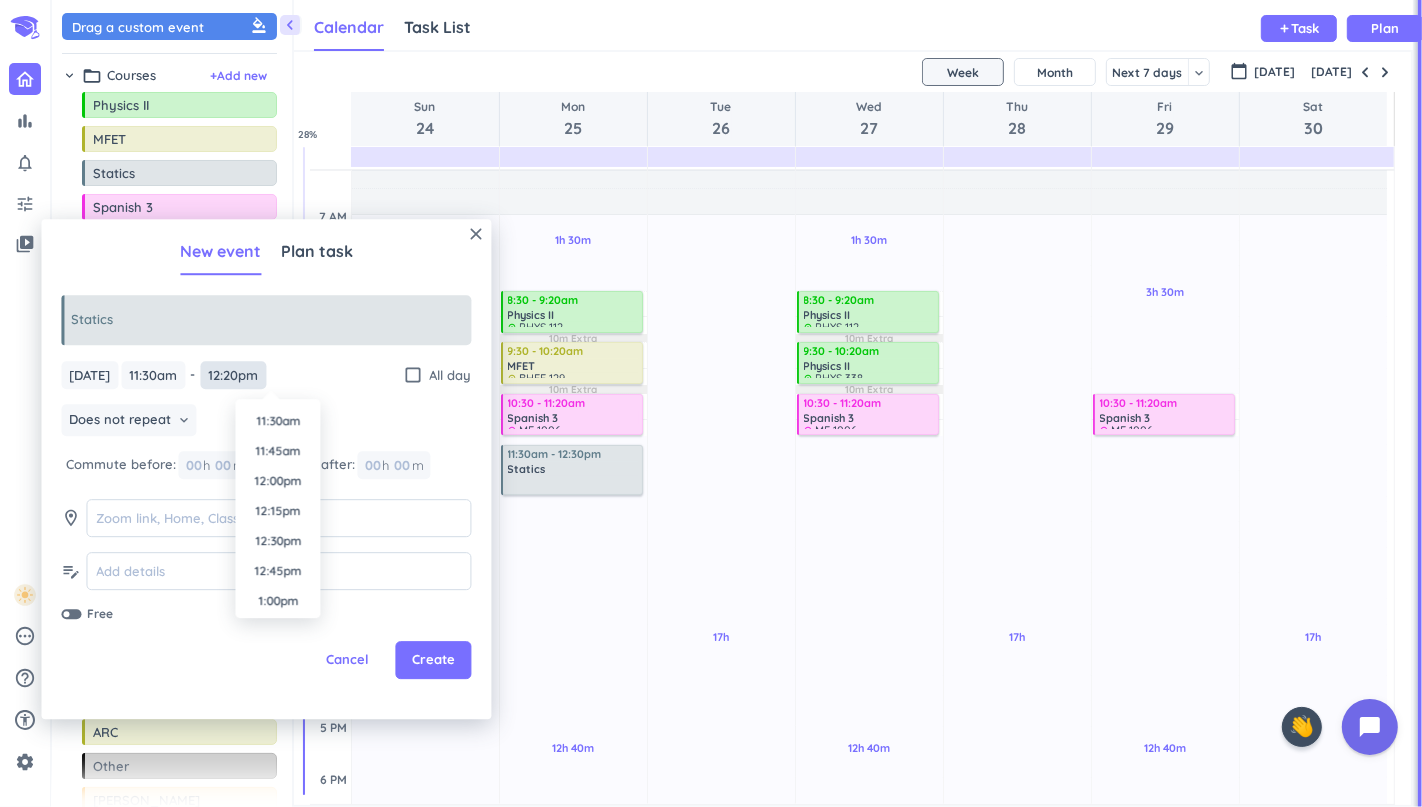 type on "12:20pm" 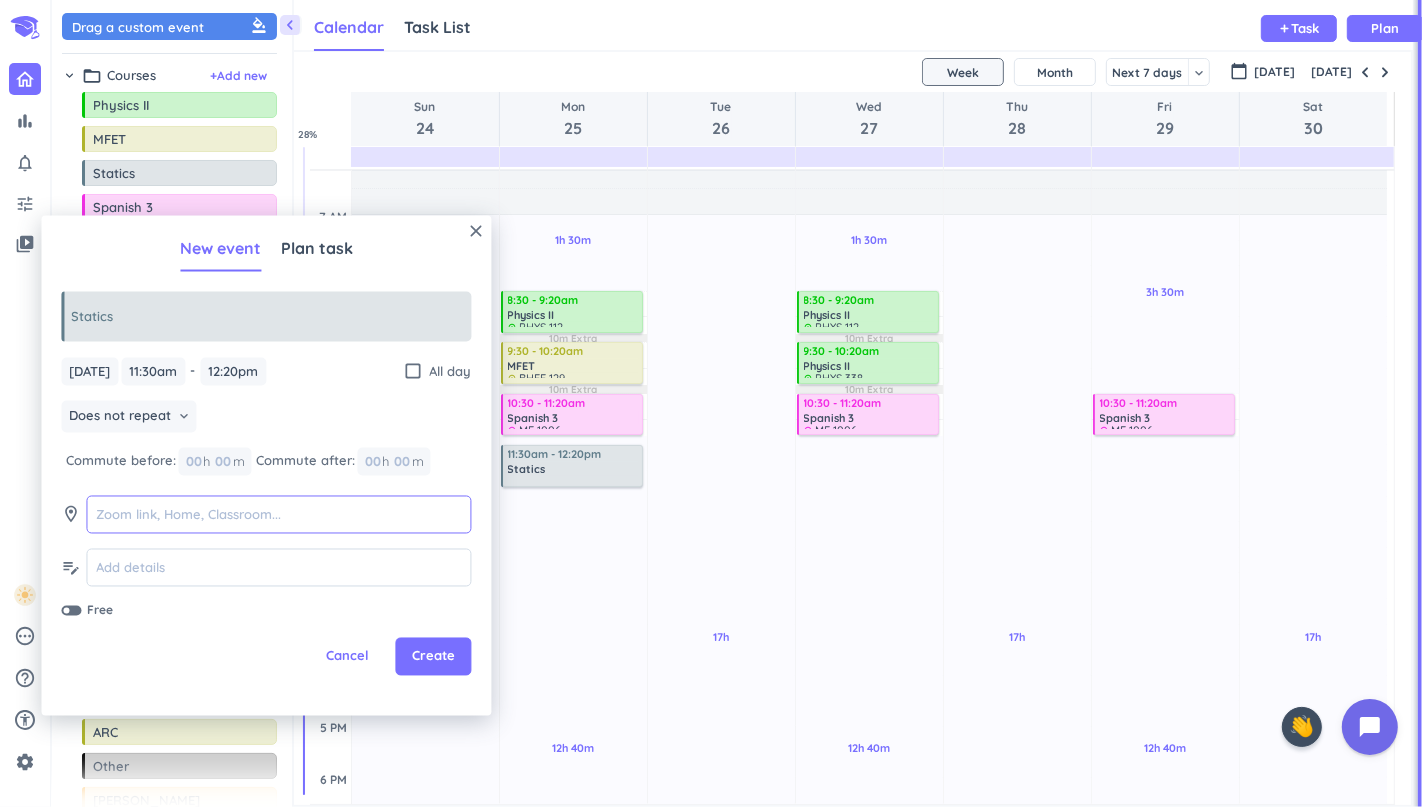 click at bounding box center (278, 514) 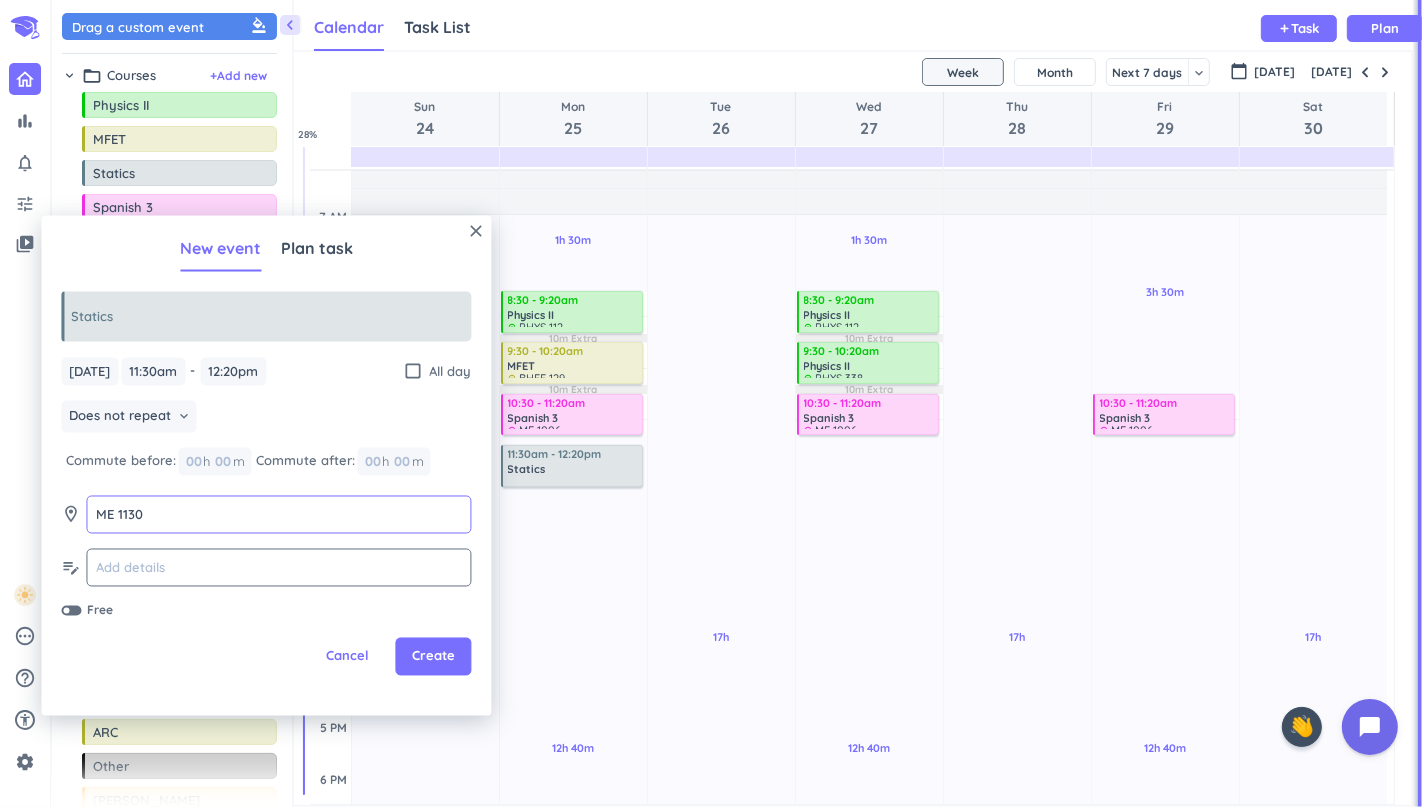 type on "ME 1130" 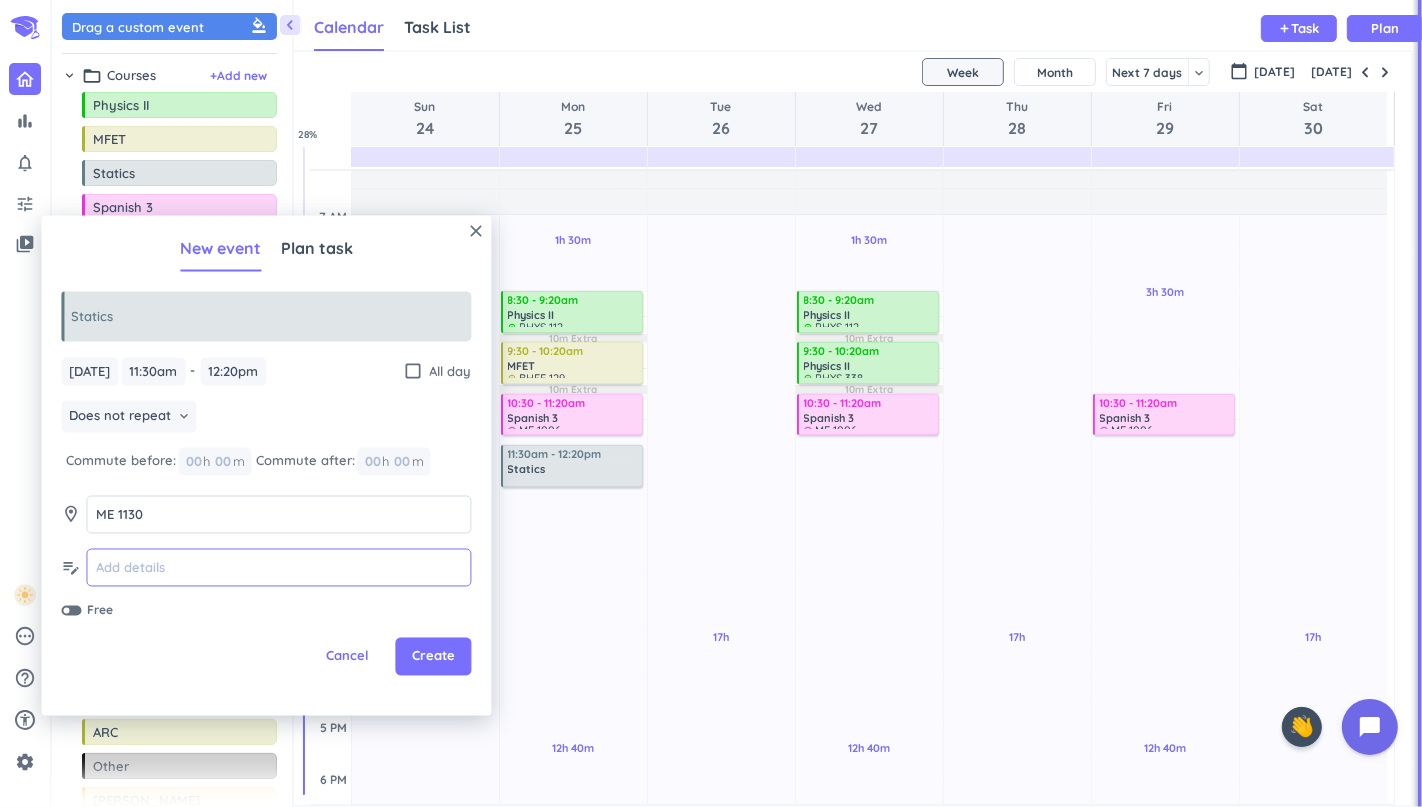 click at bounding box center (278, 567) 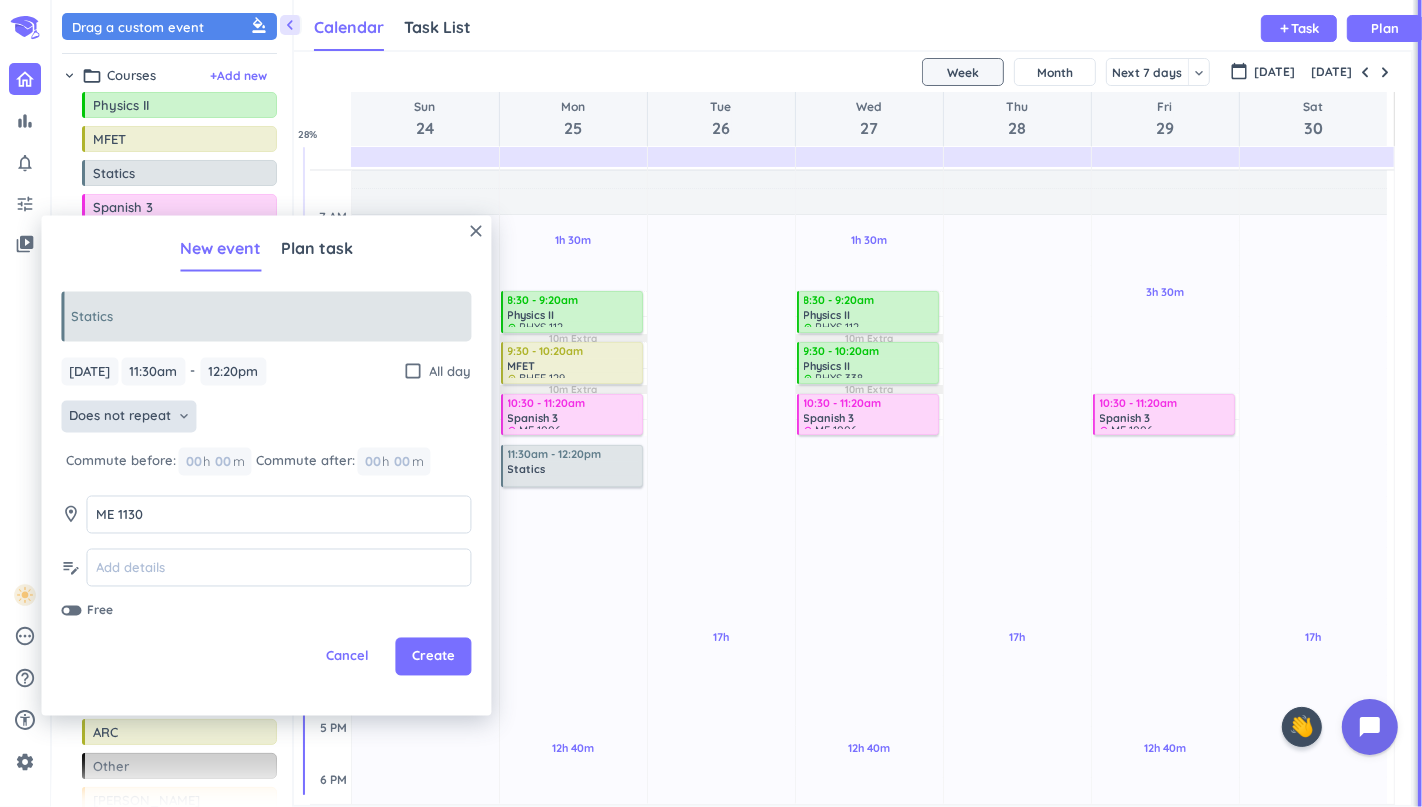 click on "Does not repeat" at bounding box center [120, 417] 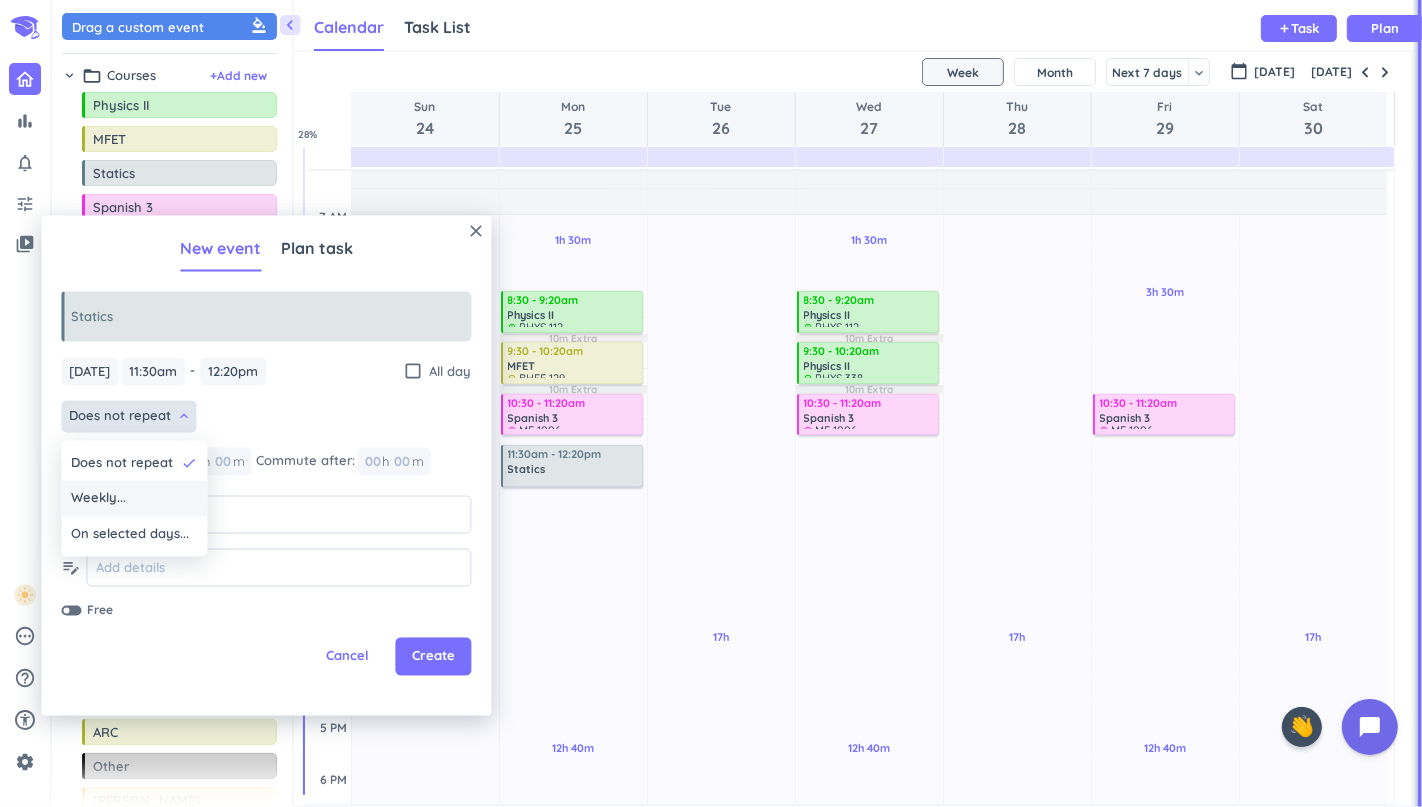 click on "Weekly..." at bounding box center [134, 499] 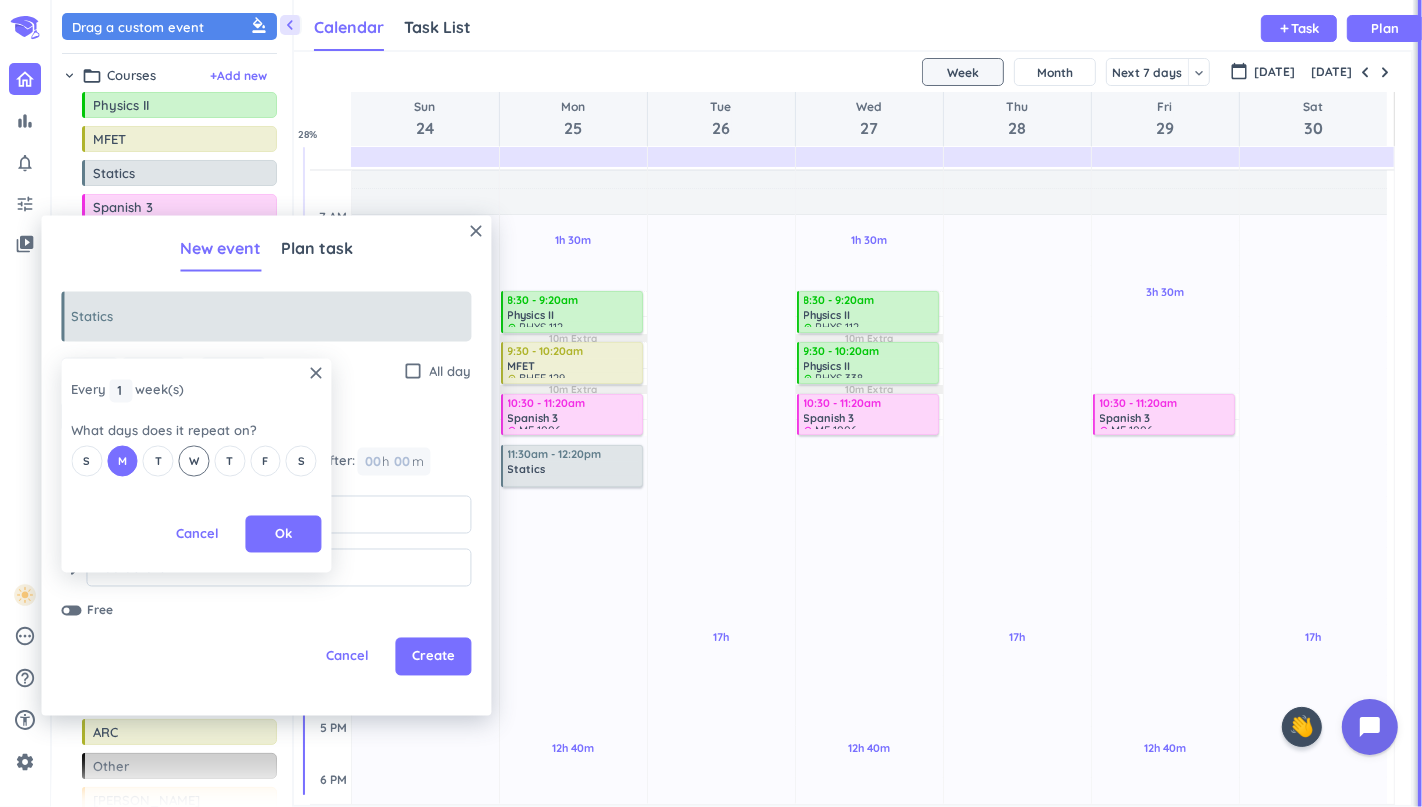 click on "W" at bounding box center (194, 461) 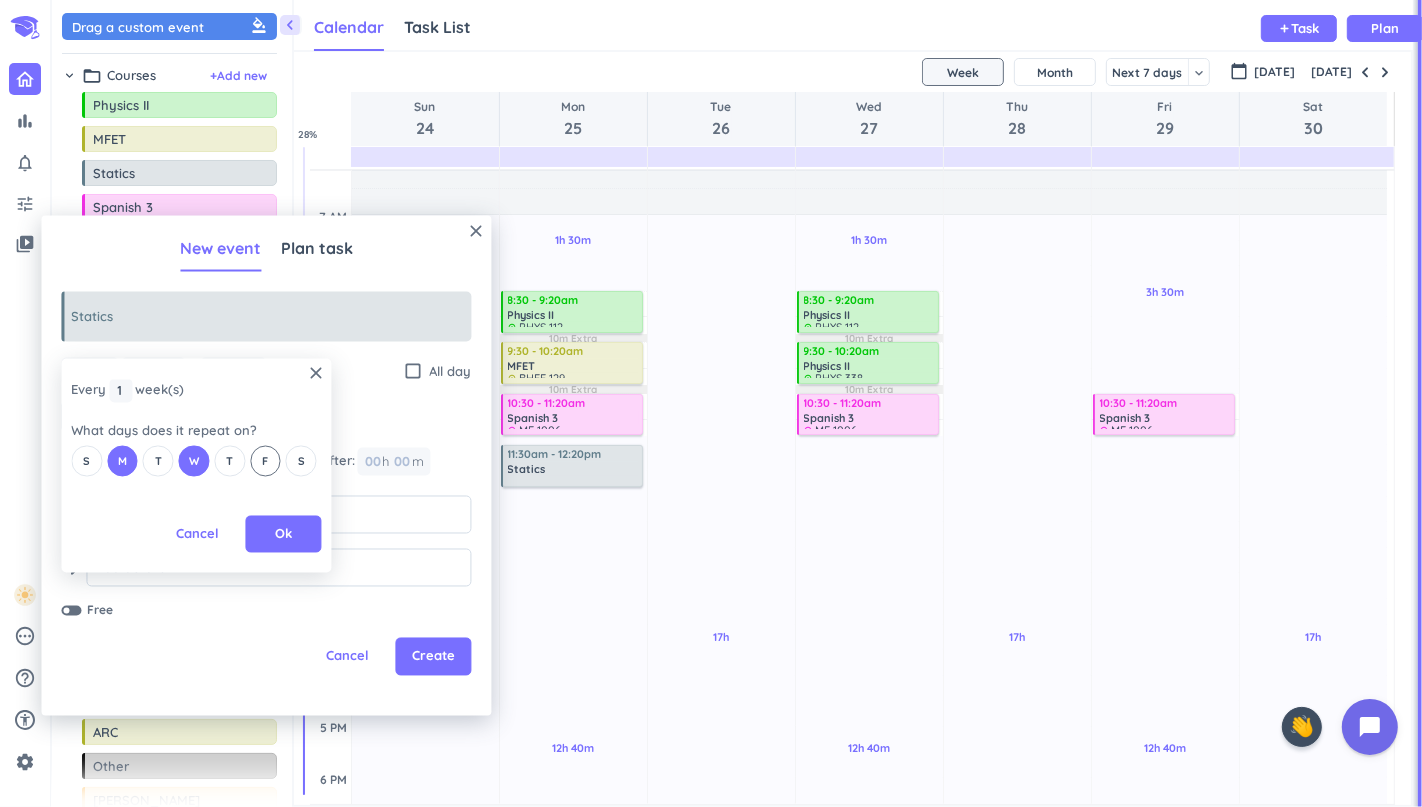 click on "F" at bounding box center (265, 461) 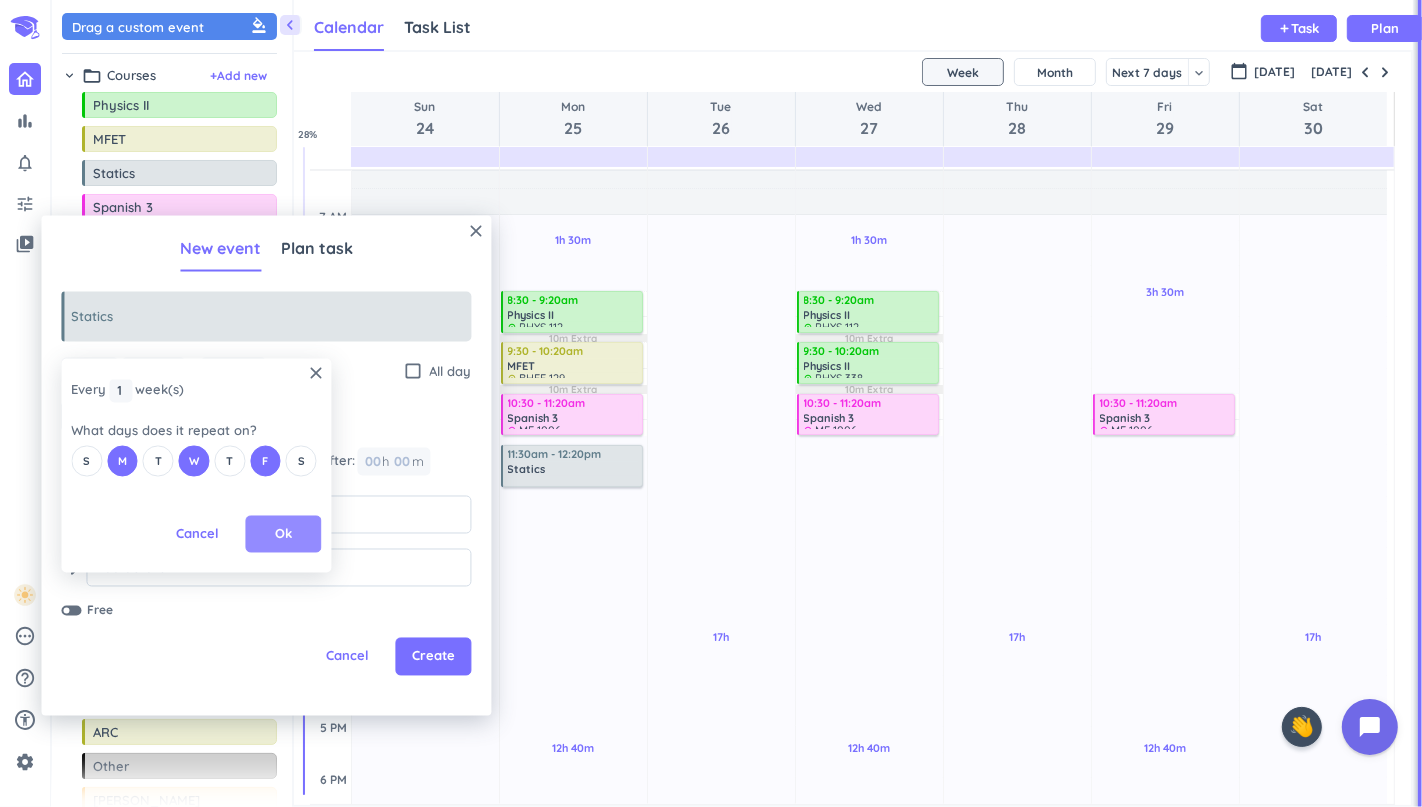 click on "Ok" at bounding box center (283, 534) 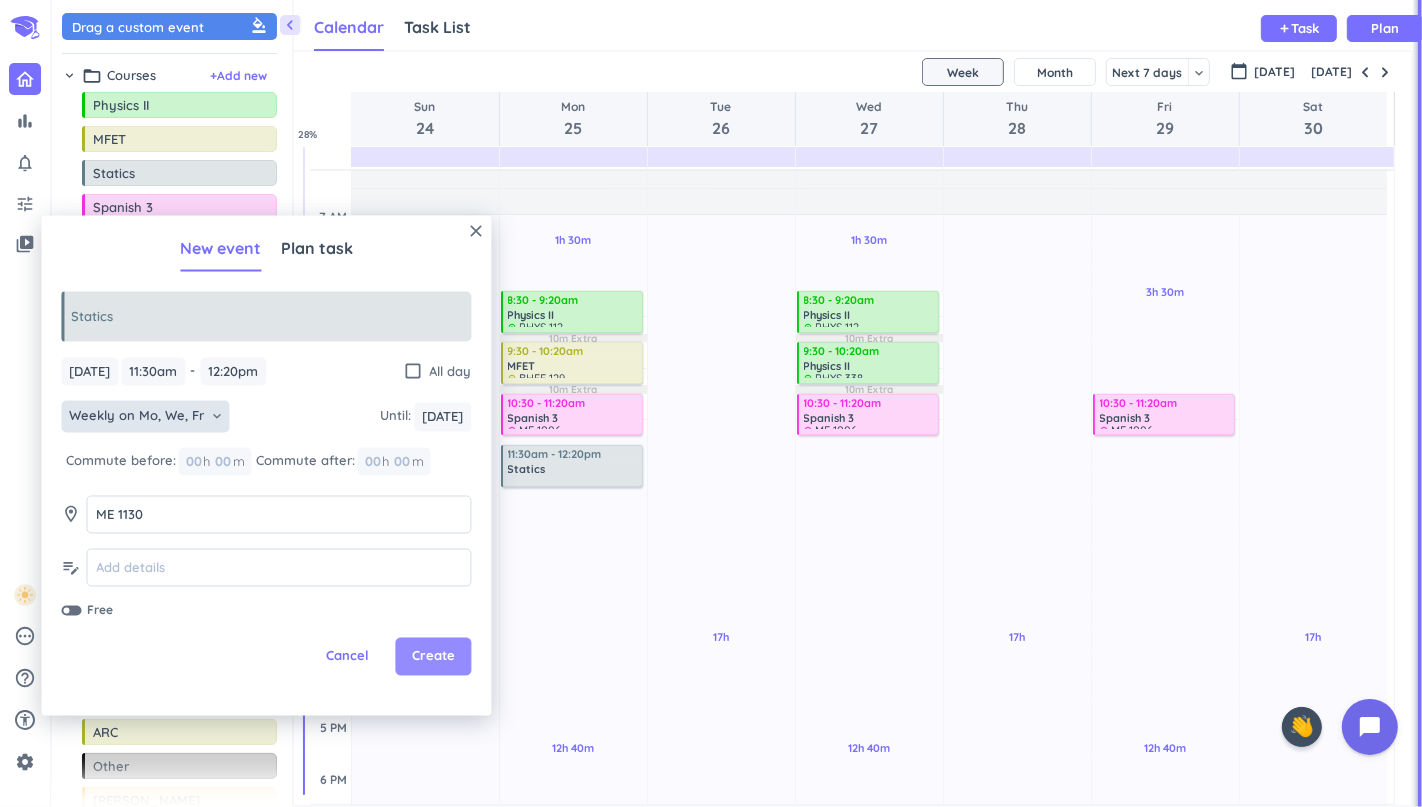 click on "Create" at bounding box center [433, 657] 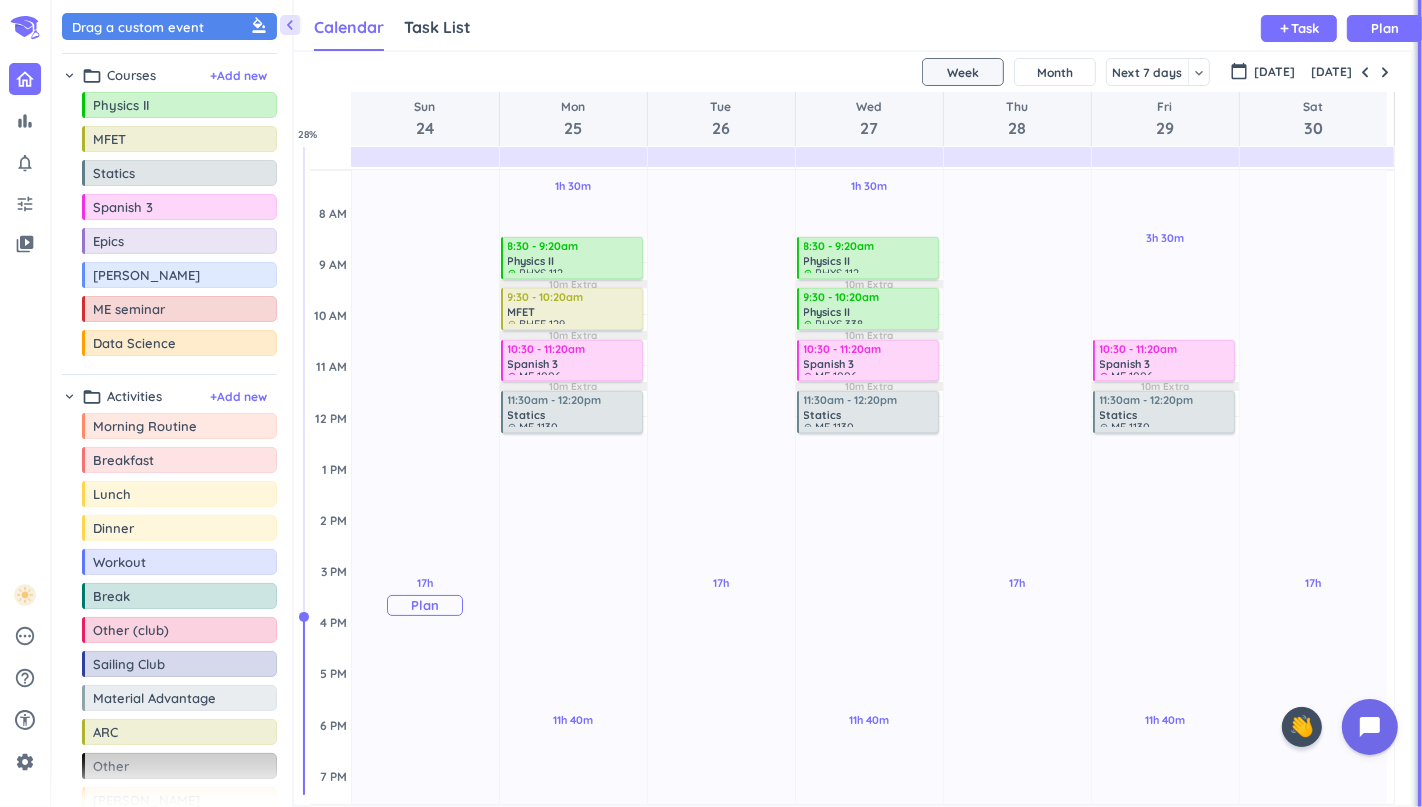 scroll, scrollTop: 165, scrollLeft: 0, axis: vertical 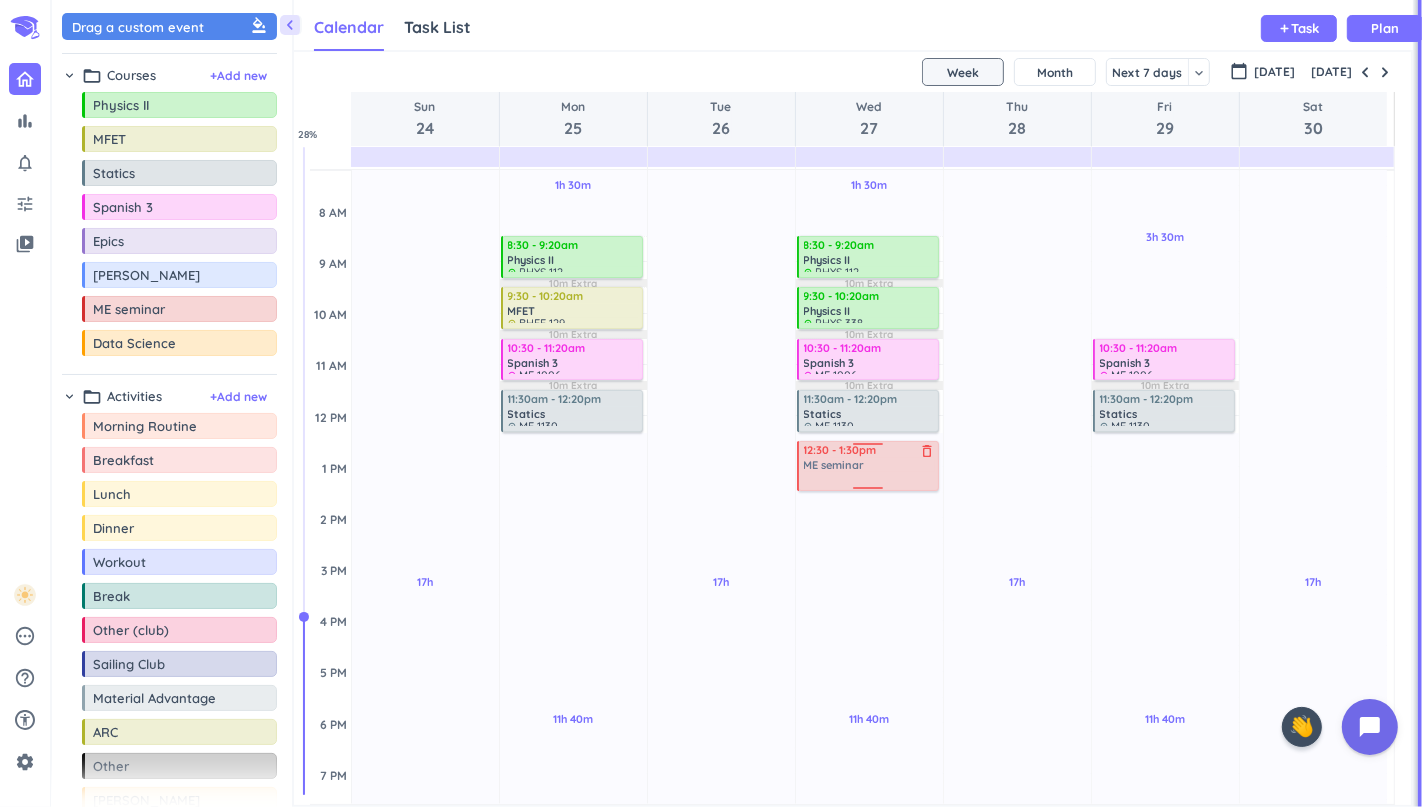 drag, startPoint x: 149, startPoint y: 317, endPoint x: 802, endPoint y: 442, distance: 664.8564 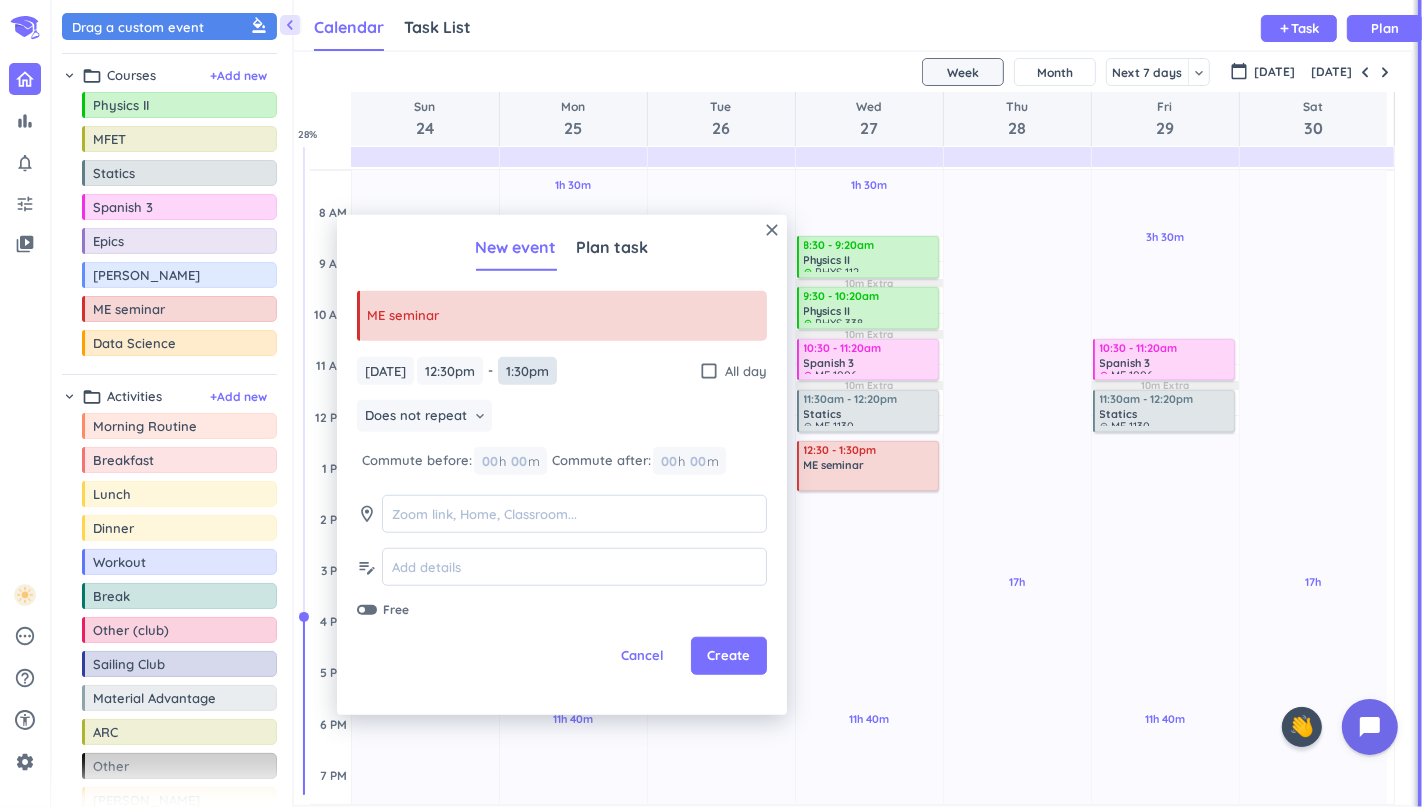click on "1:30pm" at bounding box center [527, 370] 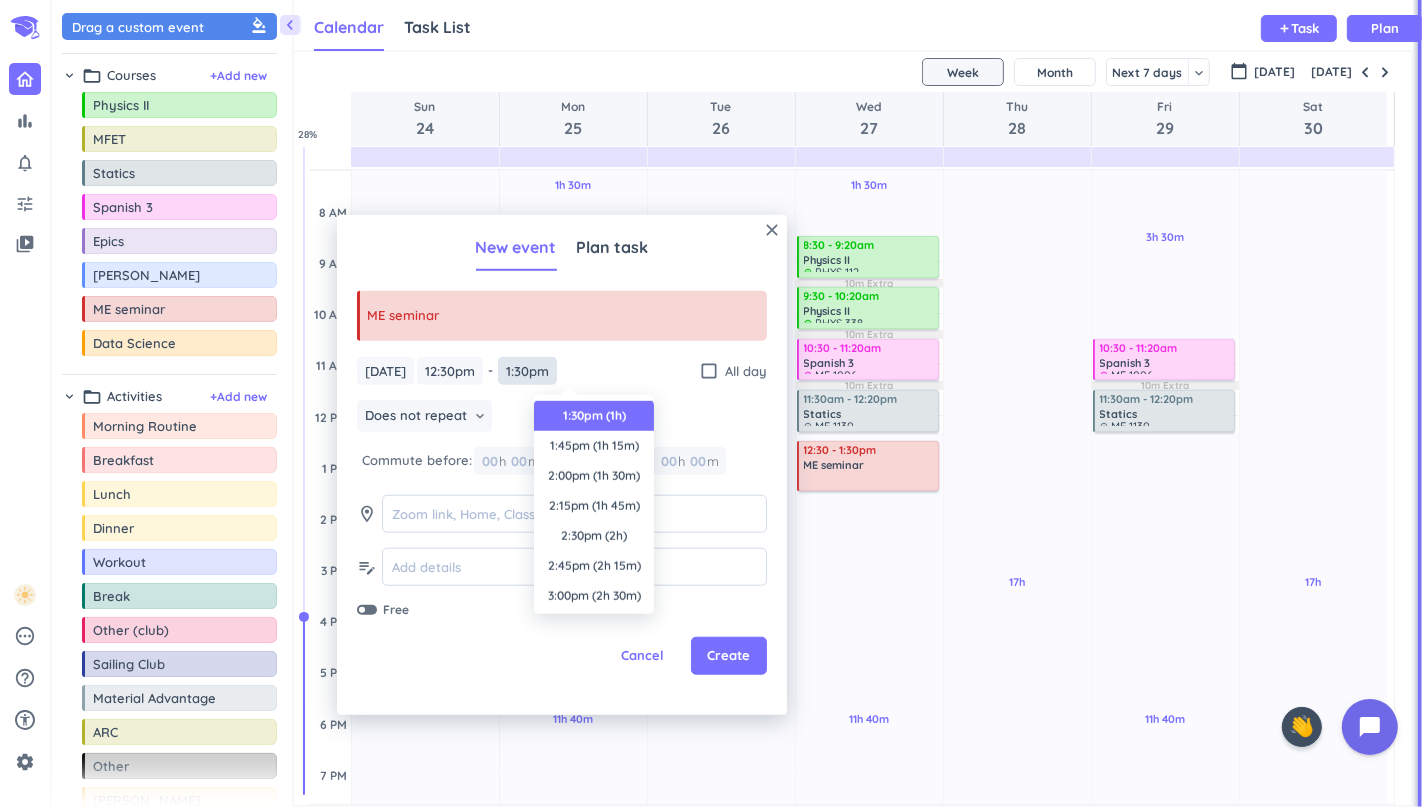 scroll, scrollTop: 54, scrollLeft: 0, axis: vertical 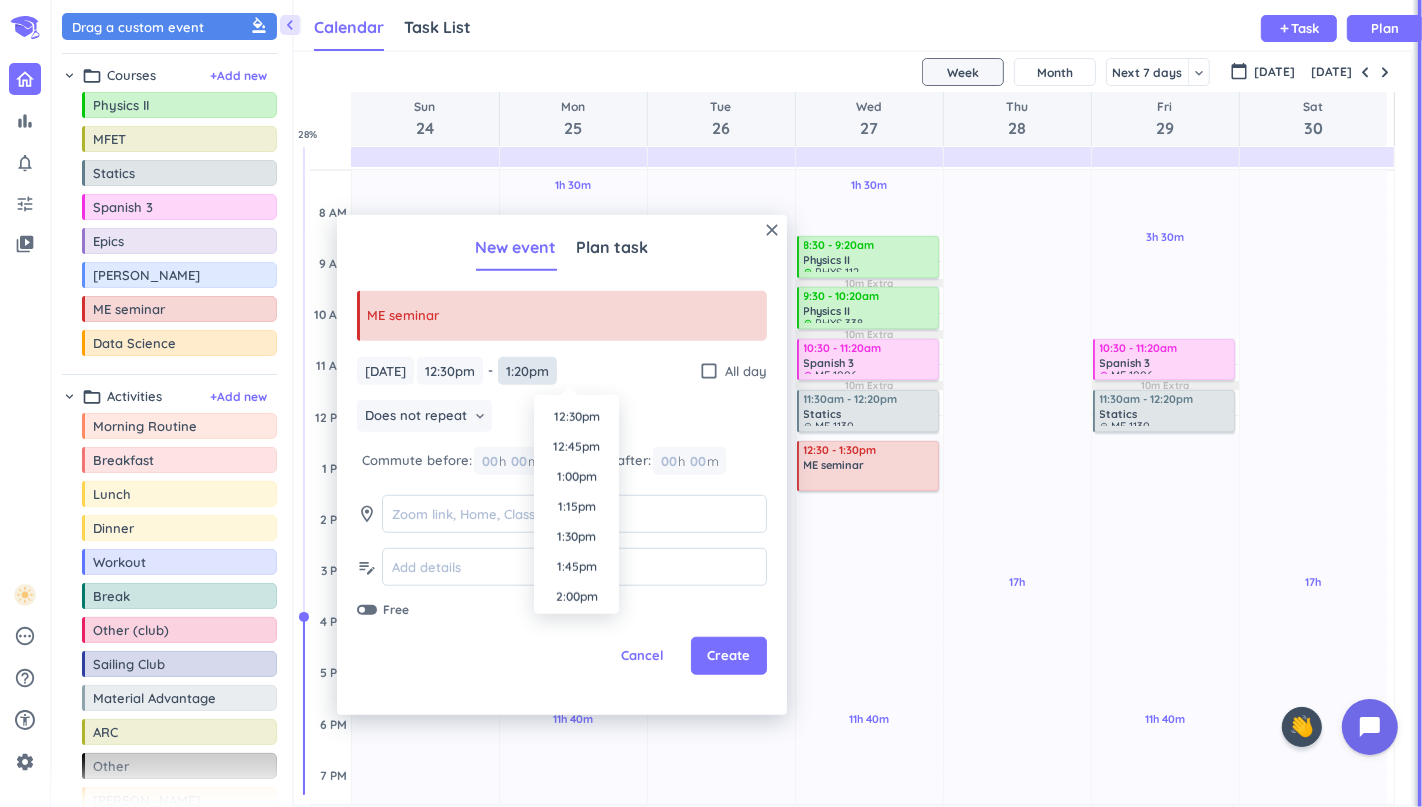 type on "1:20pm" 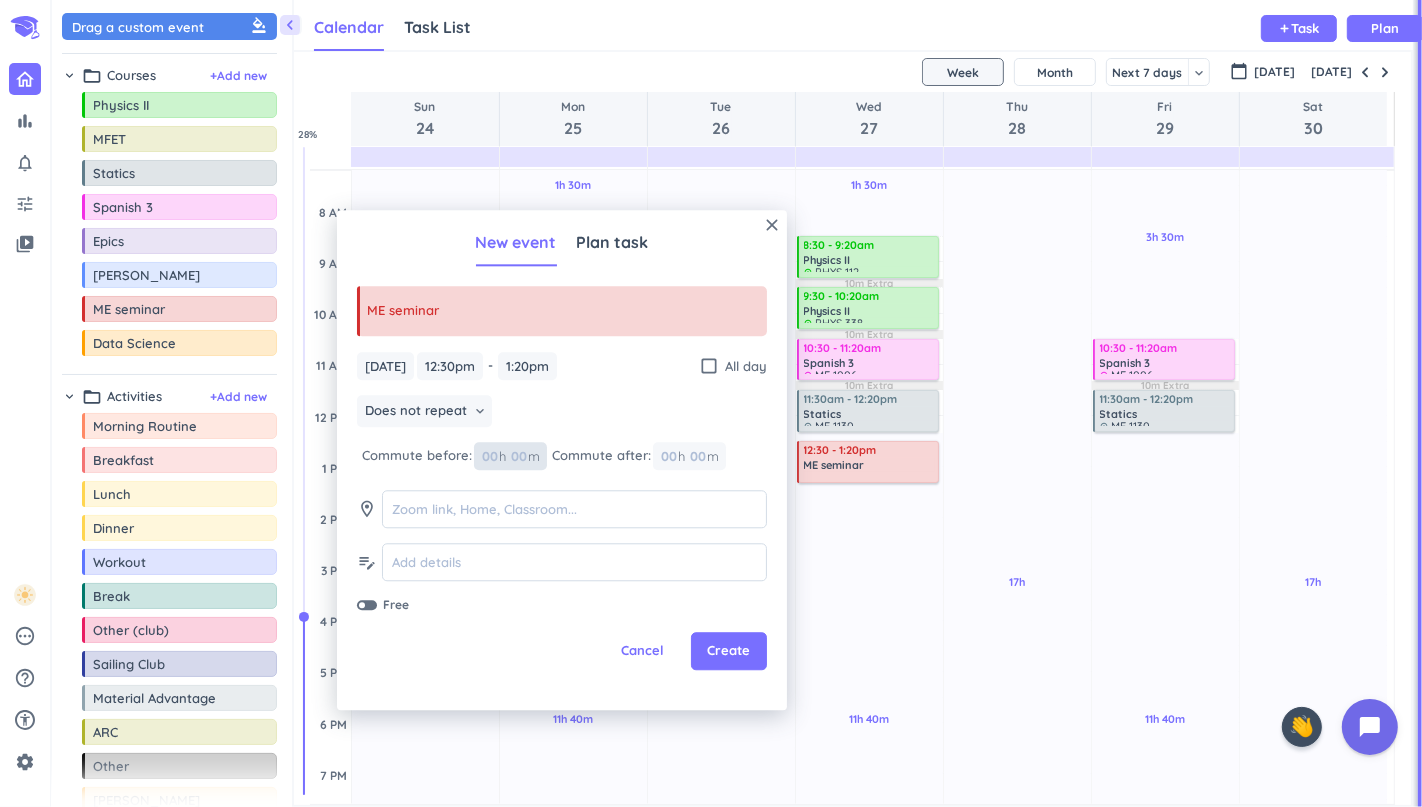 scroll, scrollTop: 0, scrollLeft: 0, axis: both 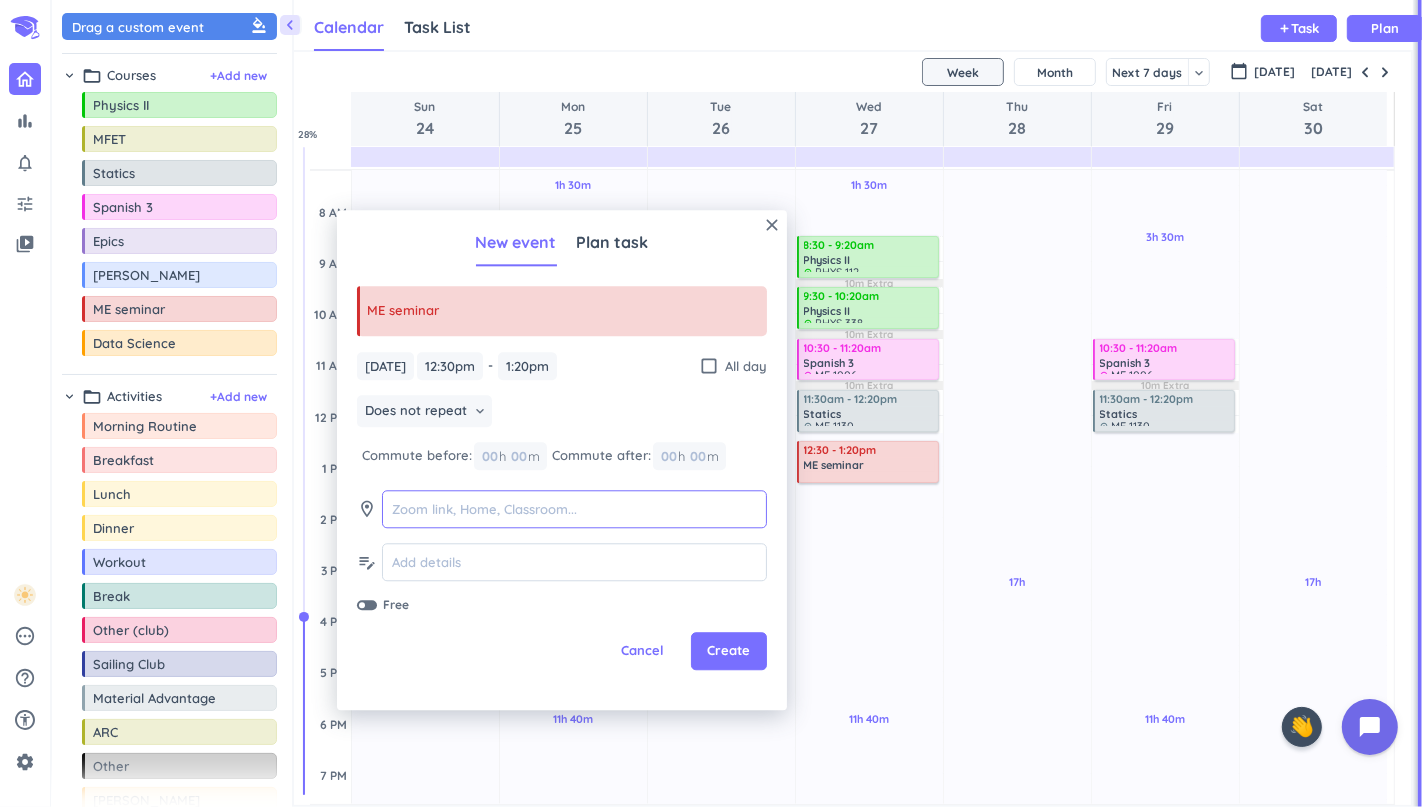 click at bounding box center [574, 509] 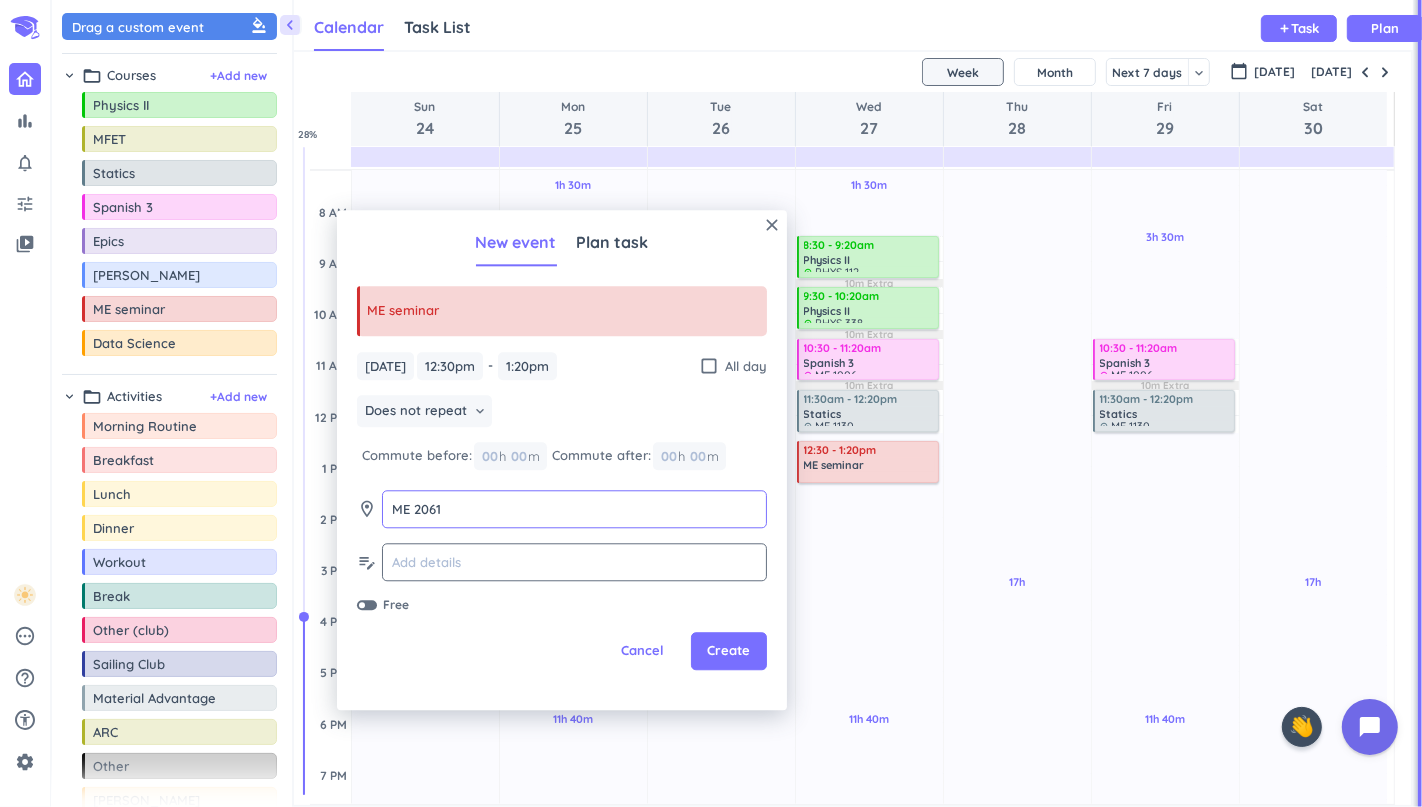 type on "ME 2061" 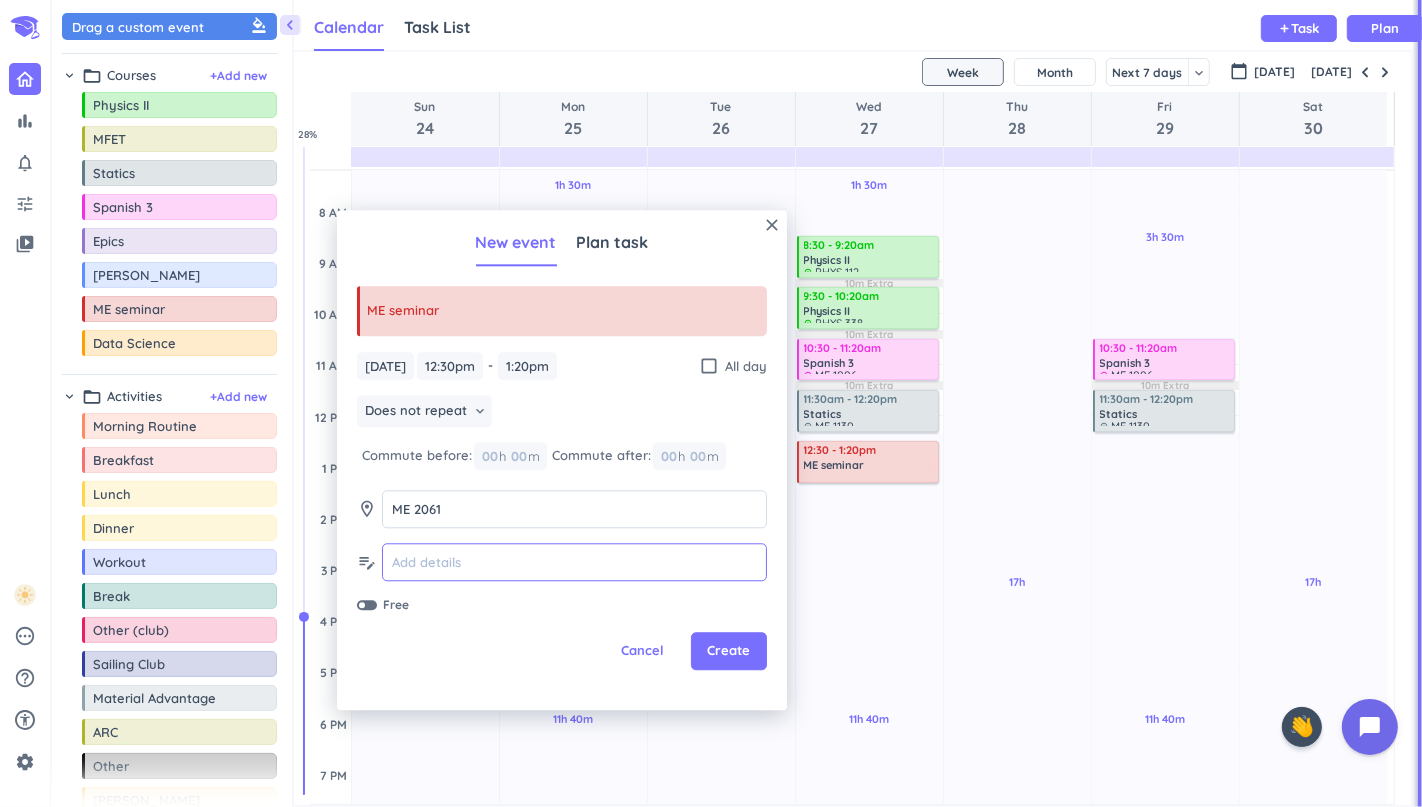 click at bounding box center (574, 562) 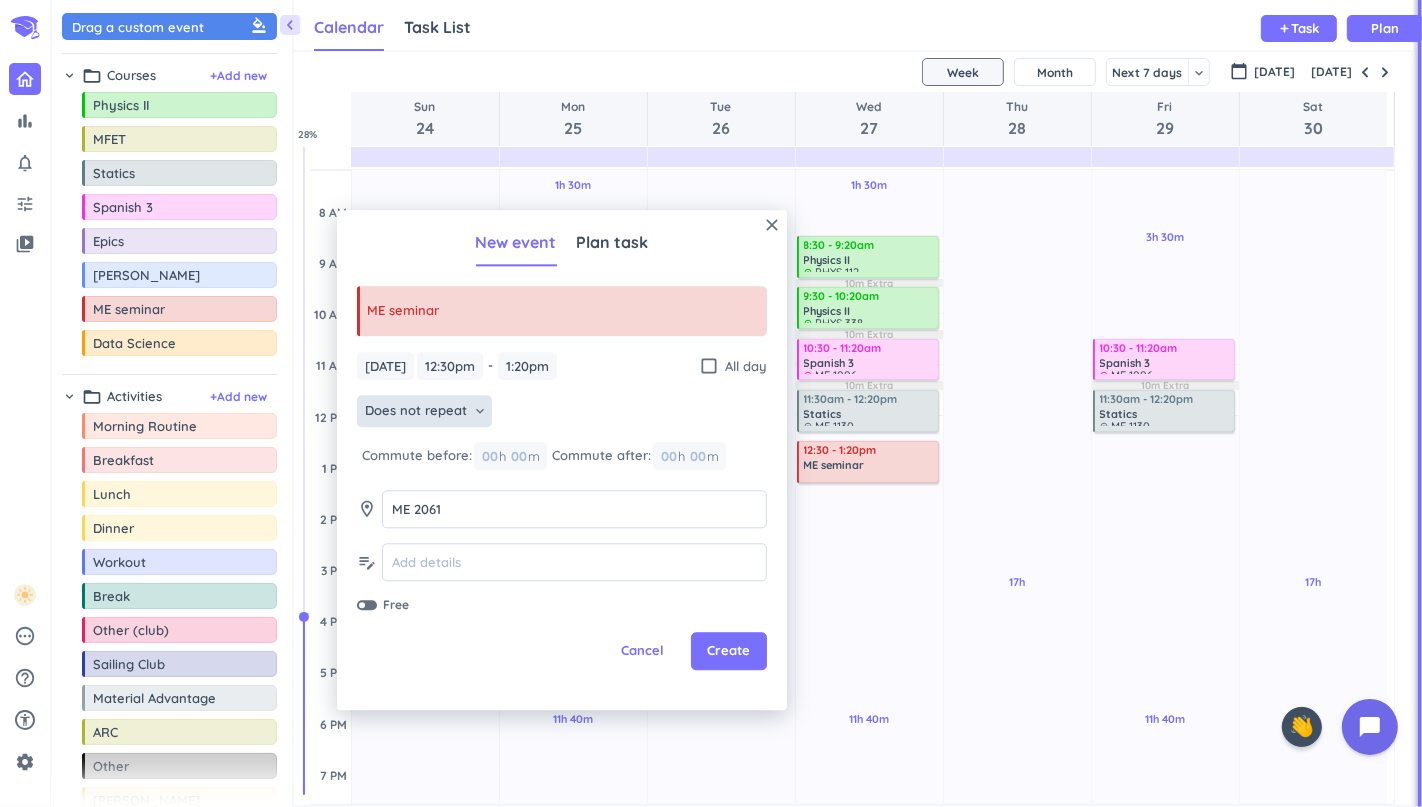 click on "Does not repeat" at bounding box center (416, 412) 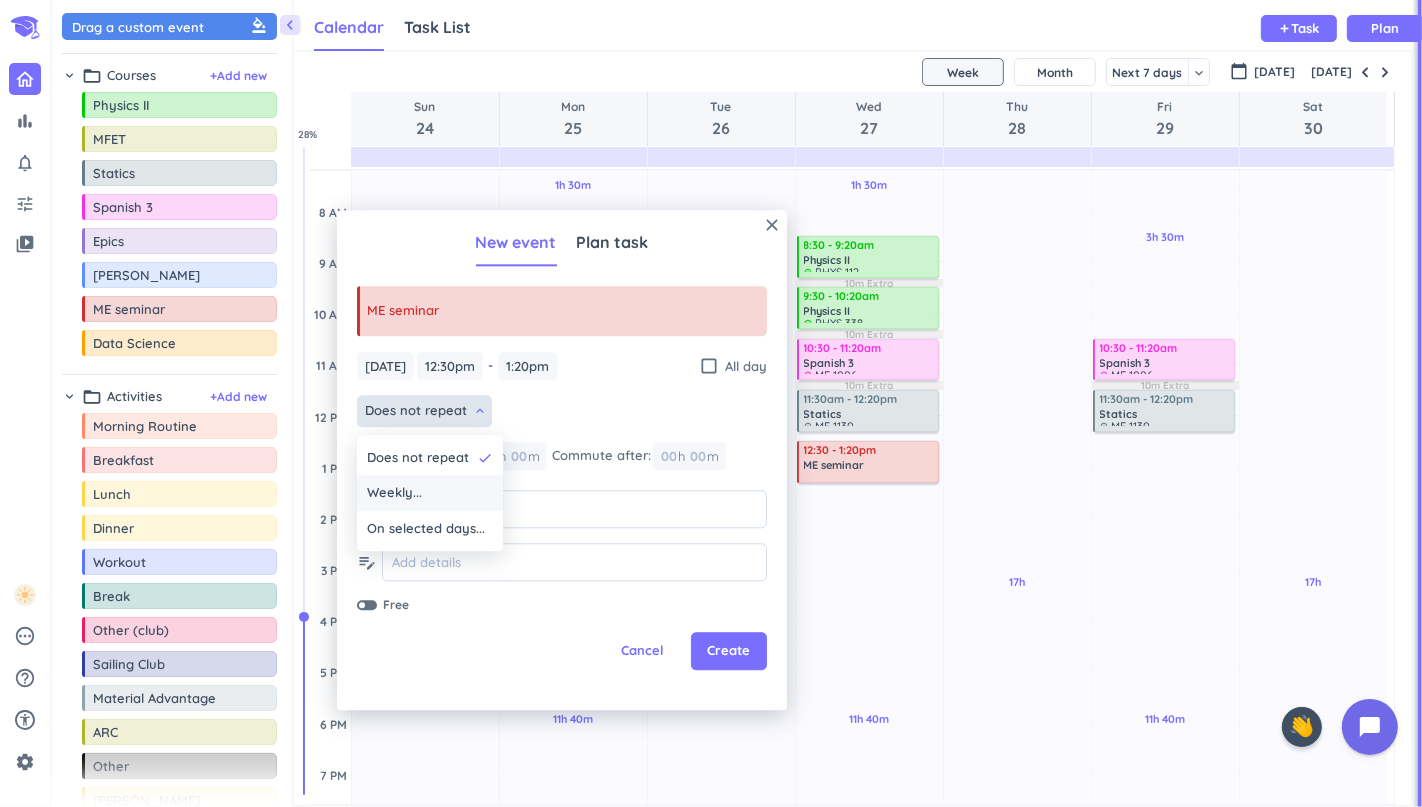 click on "Weekly..." at bounding box center [430, 494] 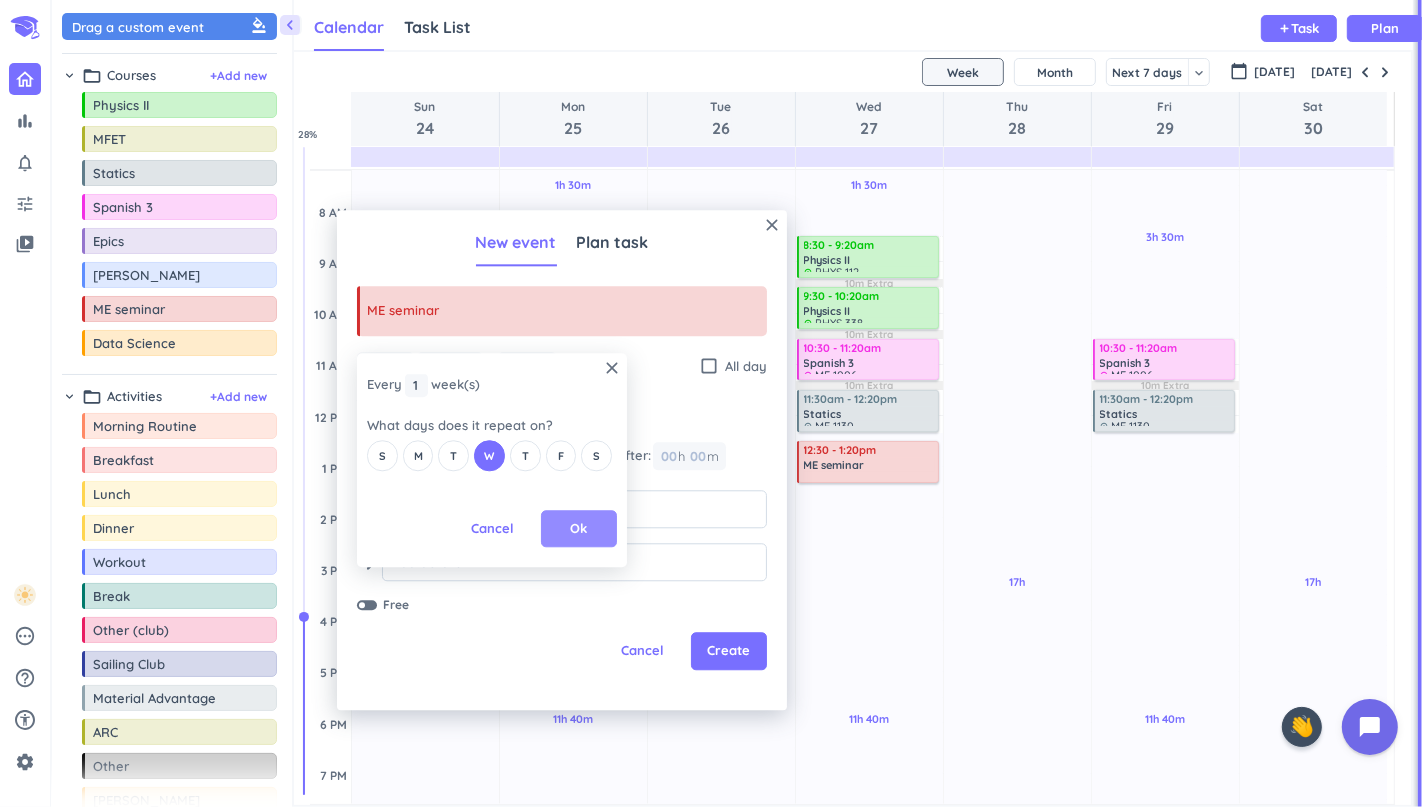 click on "Ok" at bounding box center (579, 529) 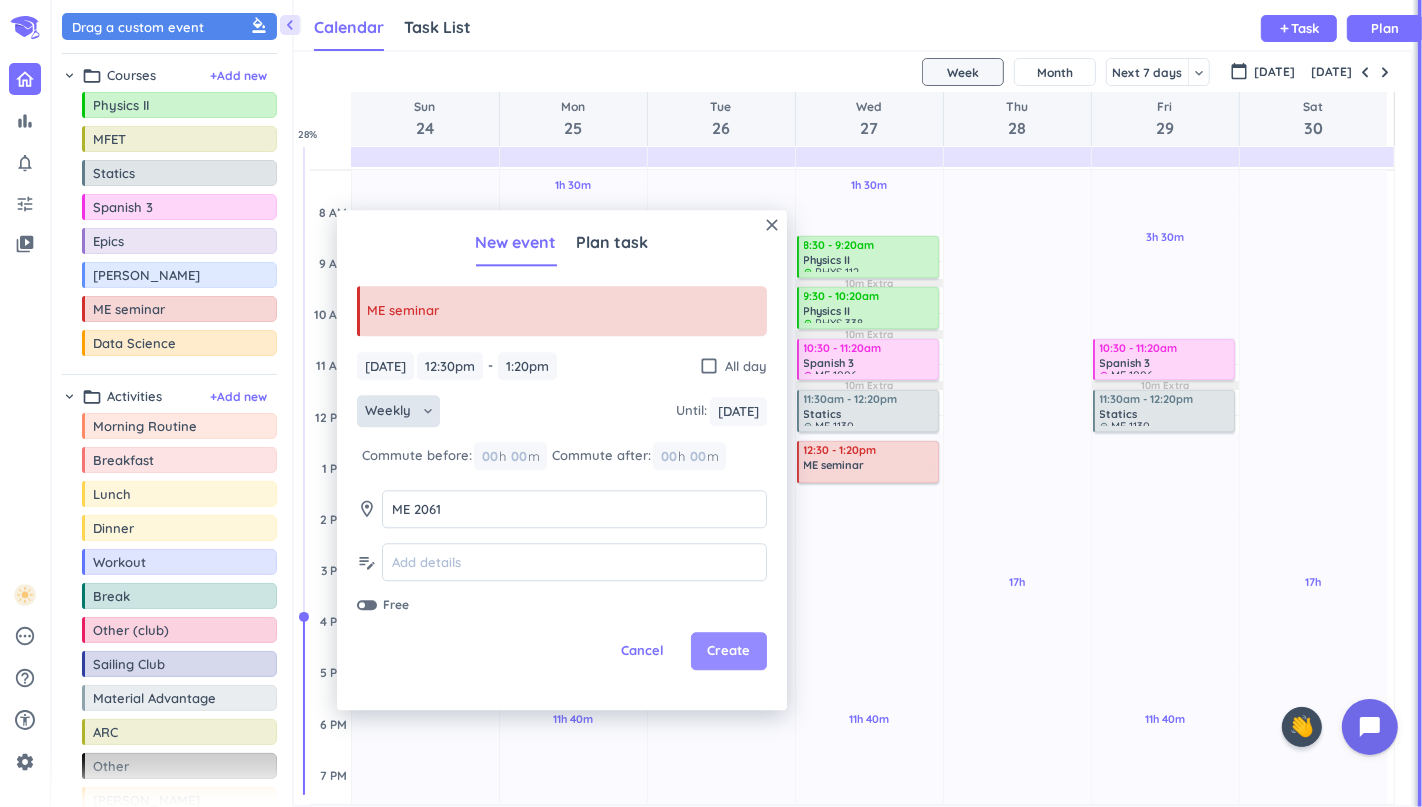 click on "Create" at bounding box center (729, 652) 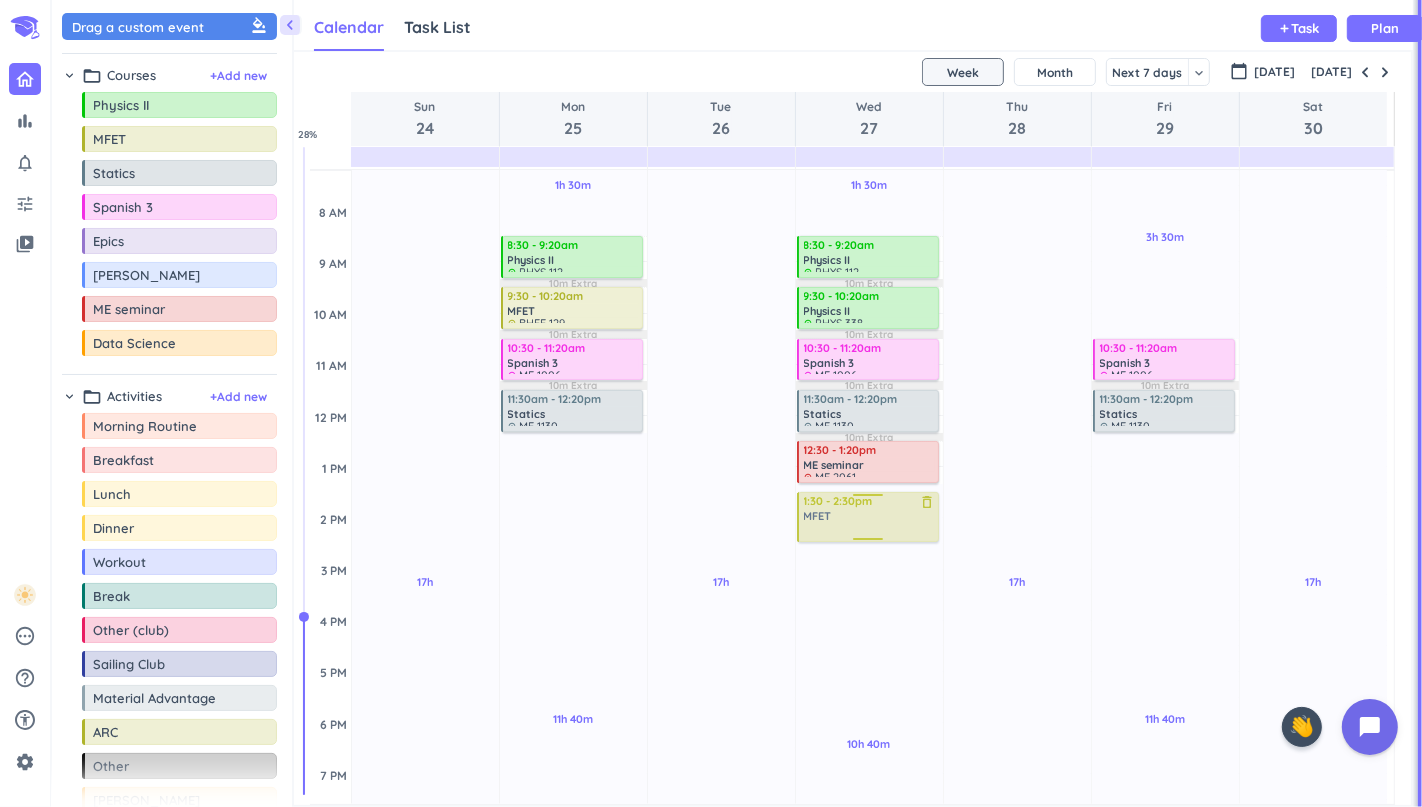 drag, startPoint x: 123, startPoint y: 149, endPoint x: 854, endPoint y: 495, distance: 808.75024 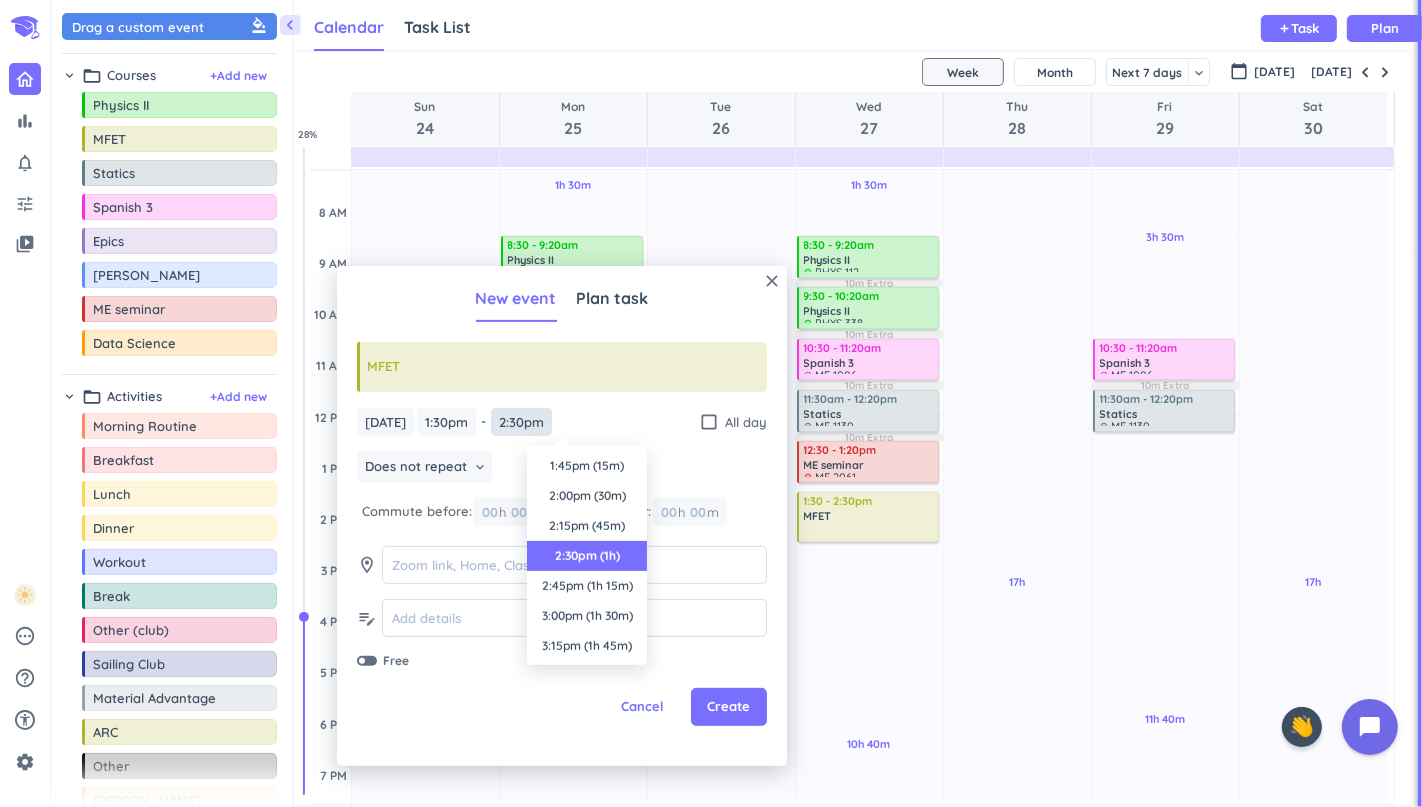 click on "2:30pm" at bounding box center (521, 421) 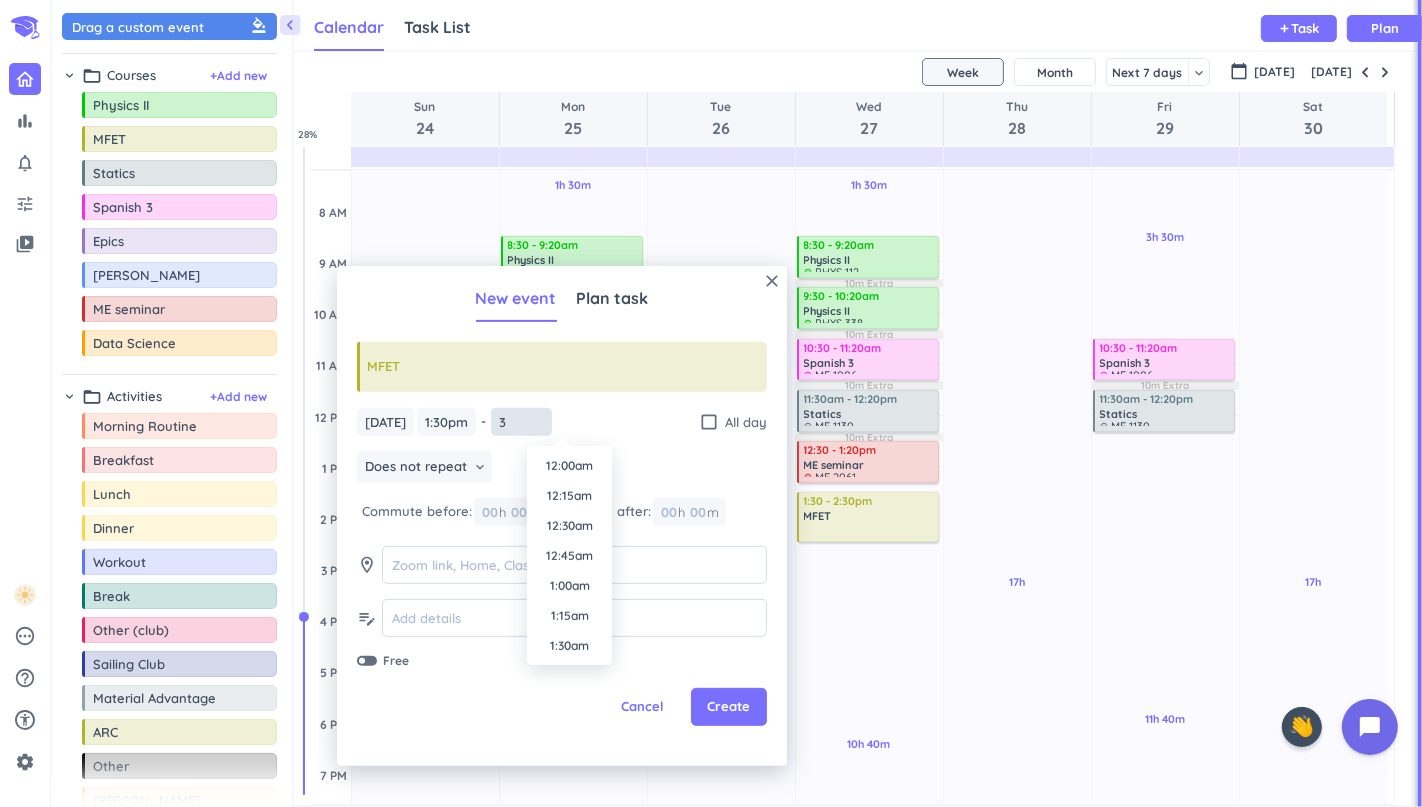 scroll, scrollTop: 1708, scrollLeft: 0, axis: vertical 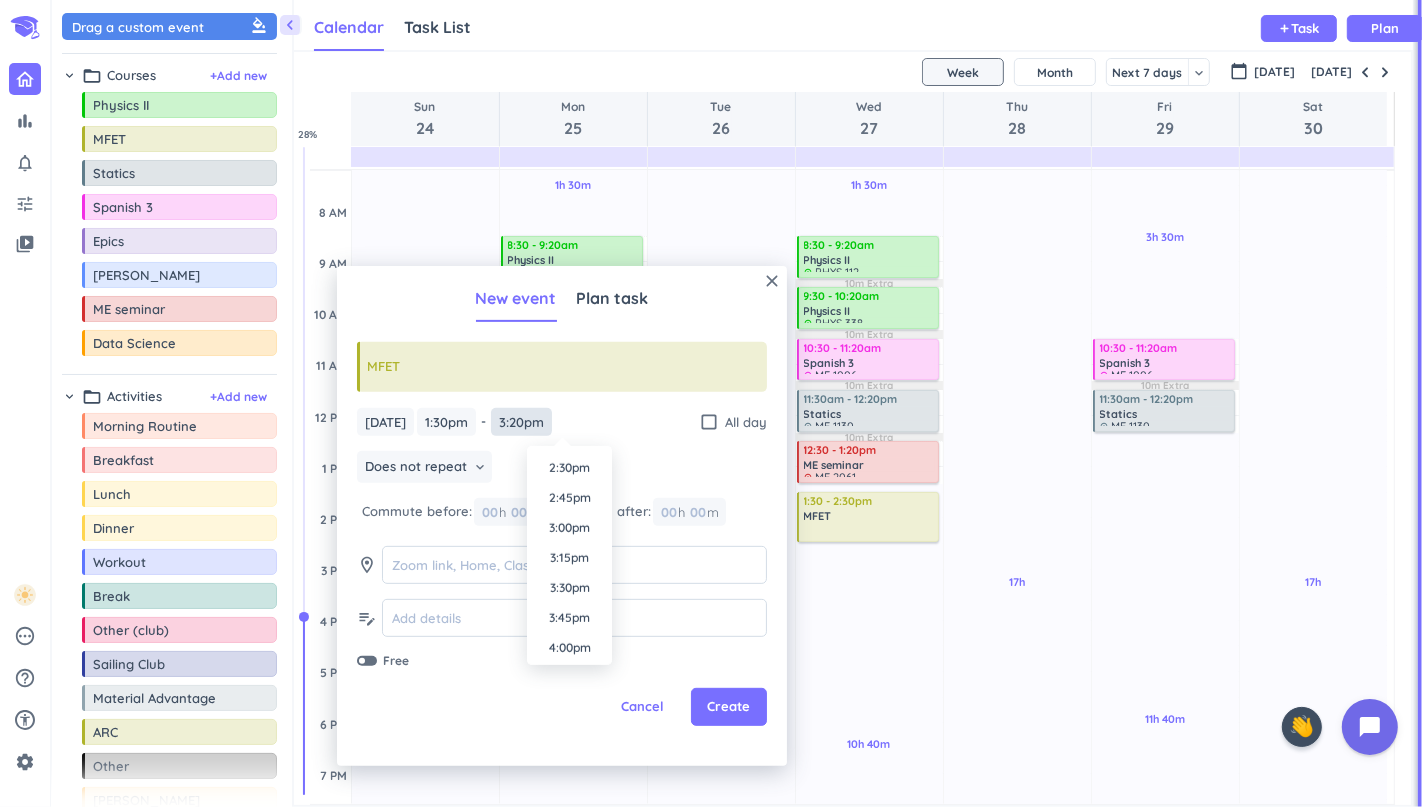 type on "3:20pm" 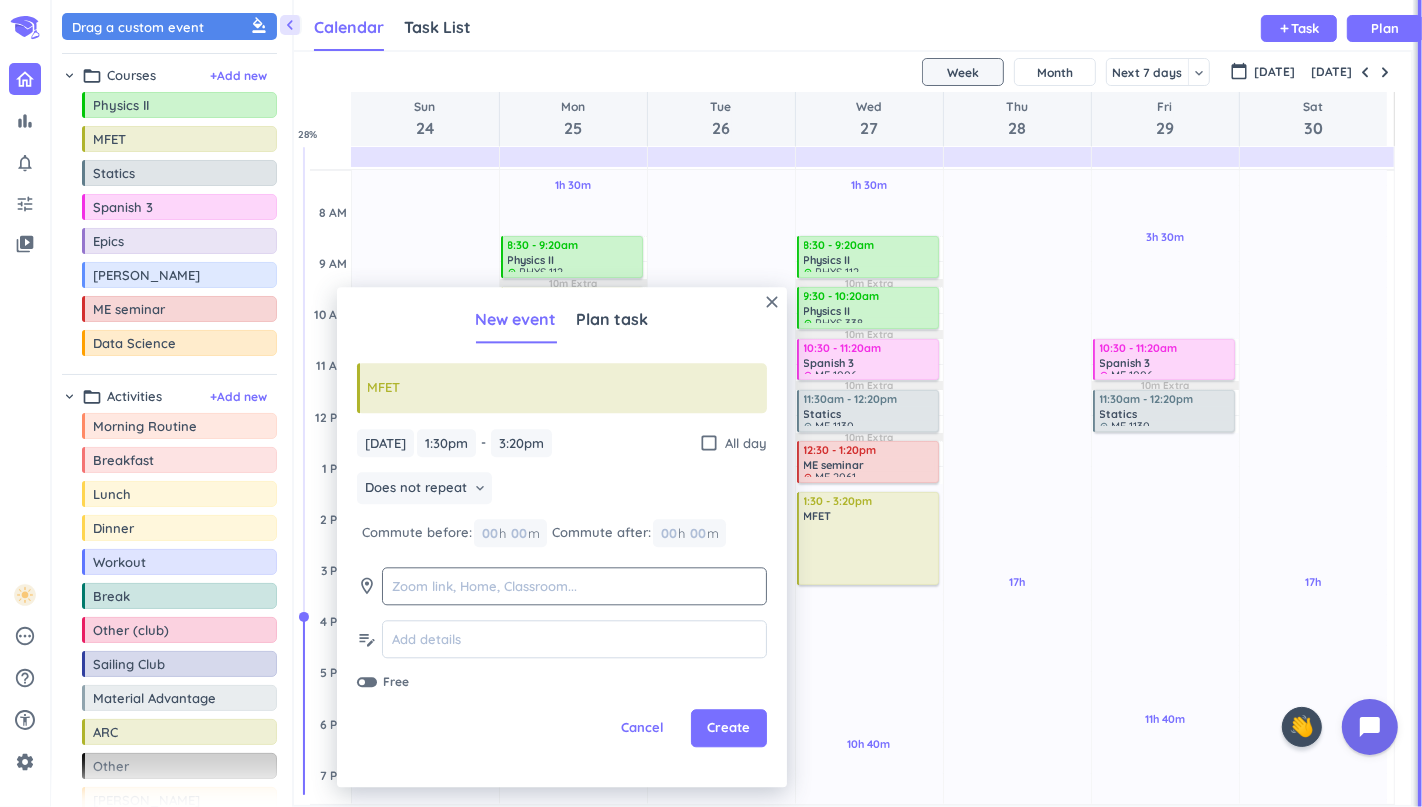 click 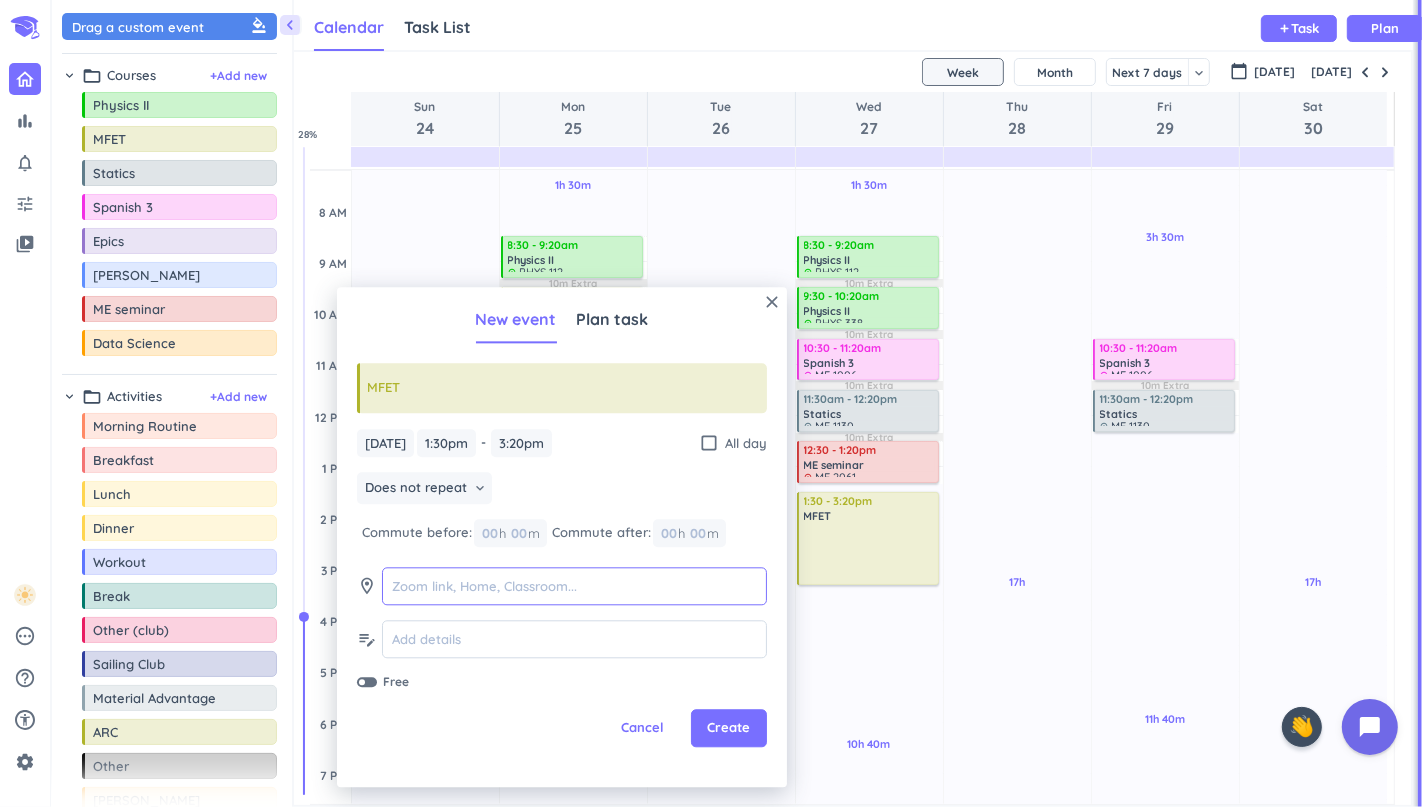 click at bounding box center [574, 586] 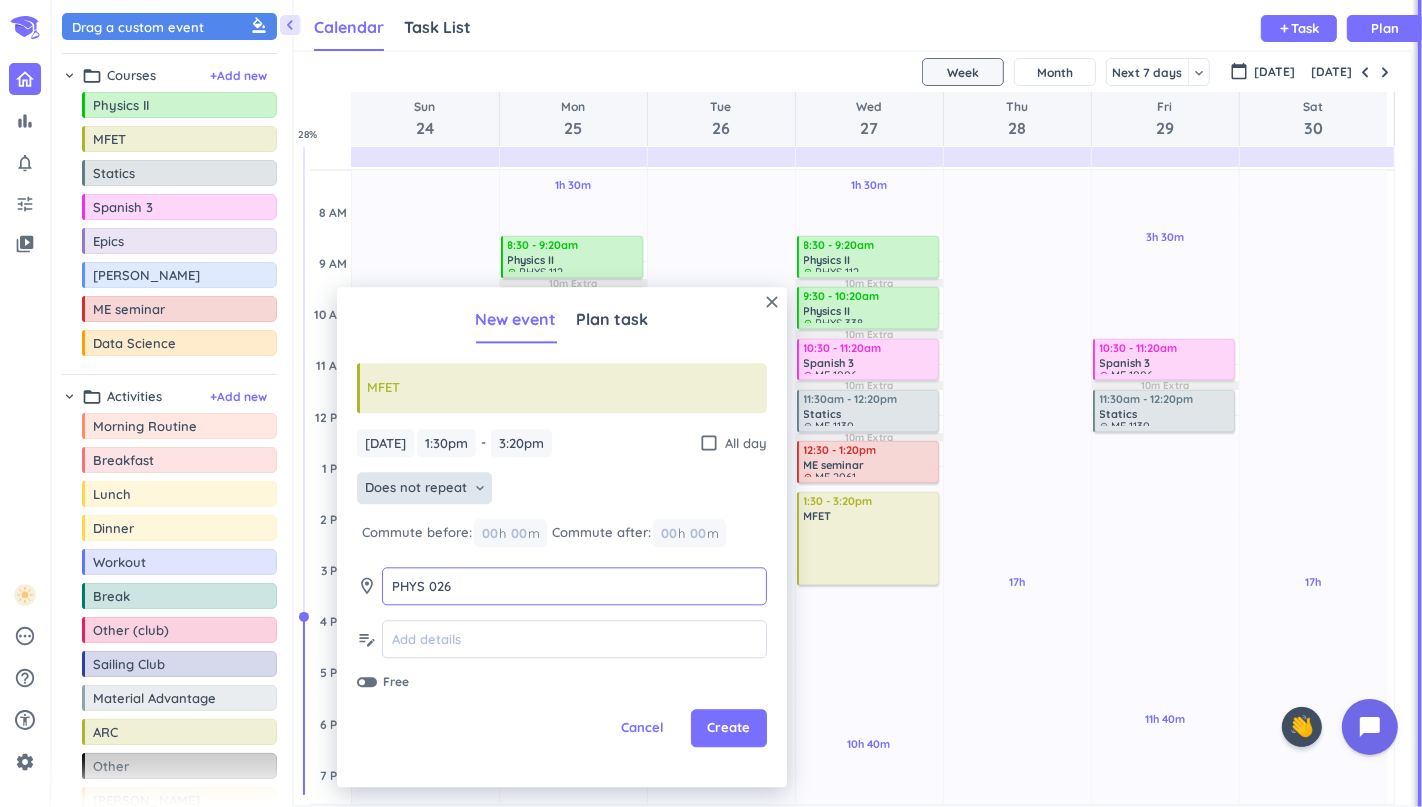 type on "PHYS 026" 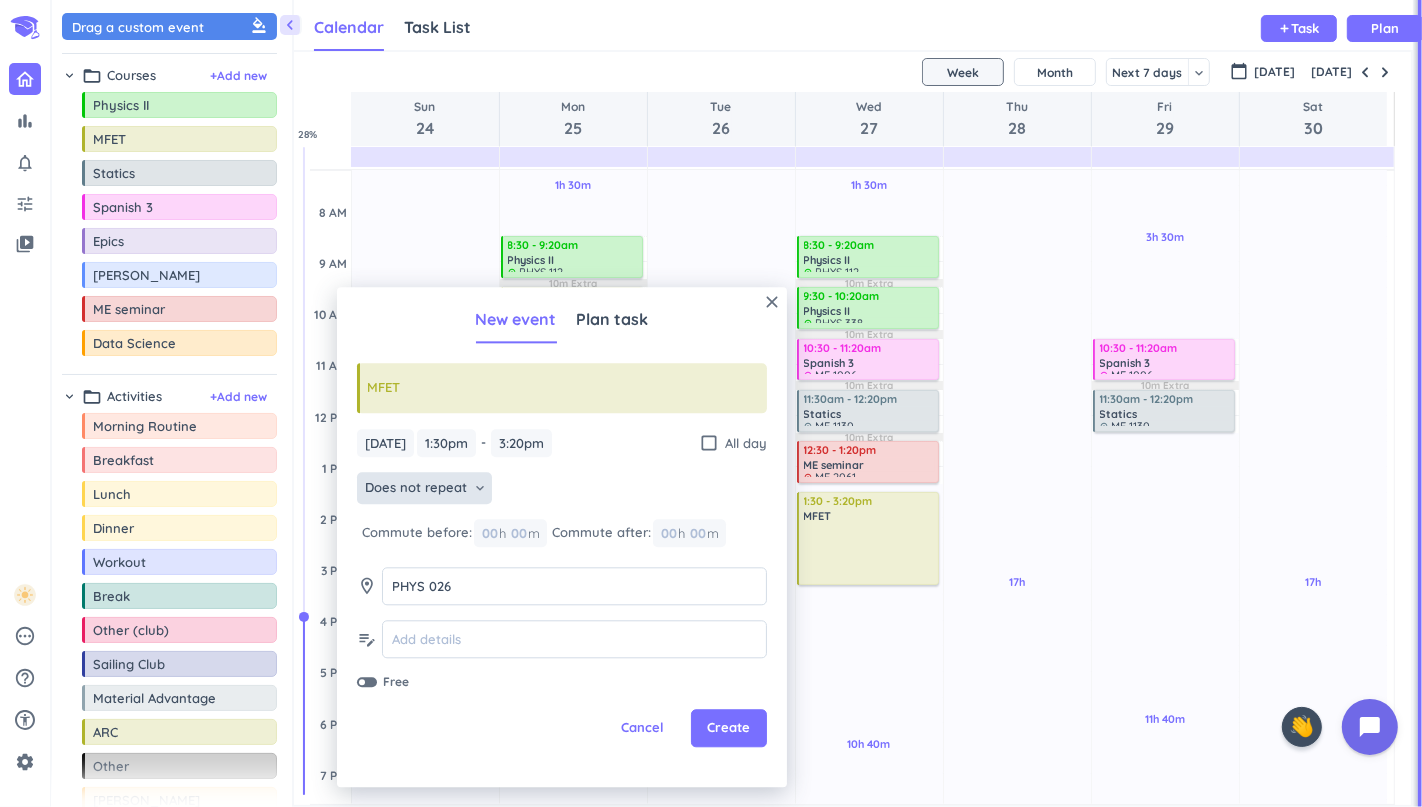 click on "Does not repeat keyboard_arrow_down" at bounding box center [424, 489] 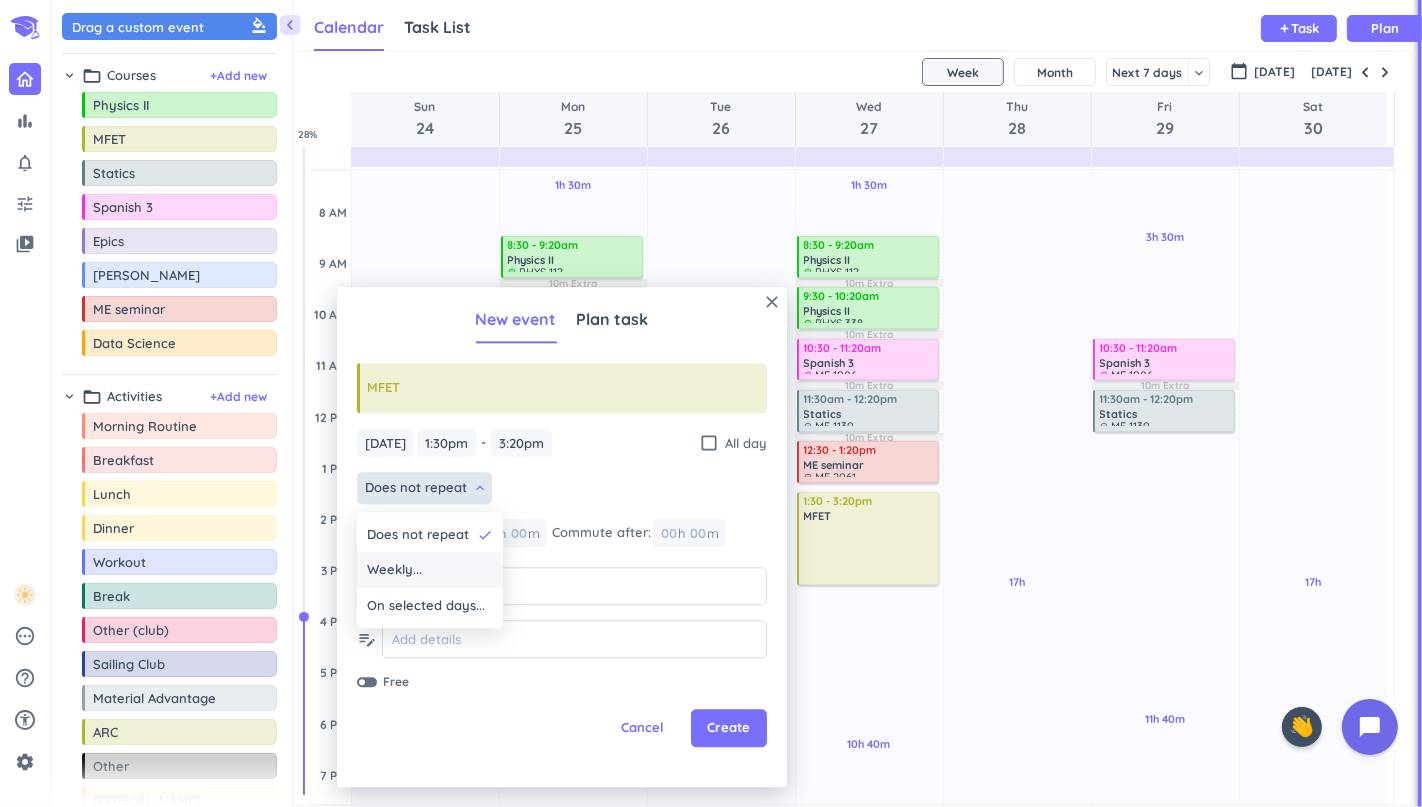 click on "Weekly..." at bounding box center [430, 571] 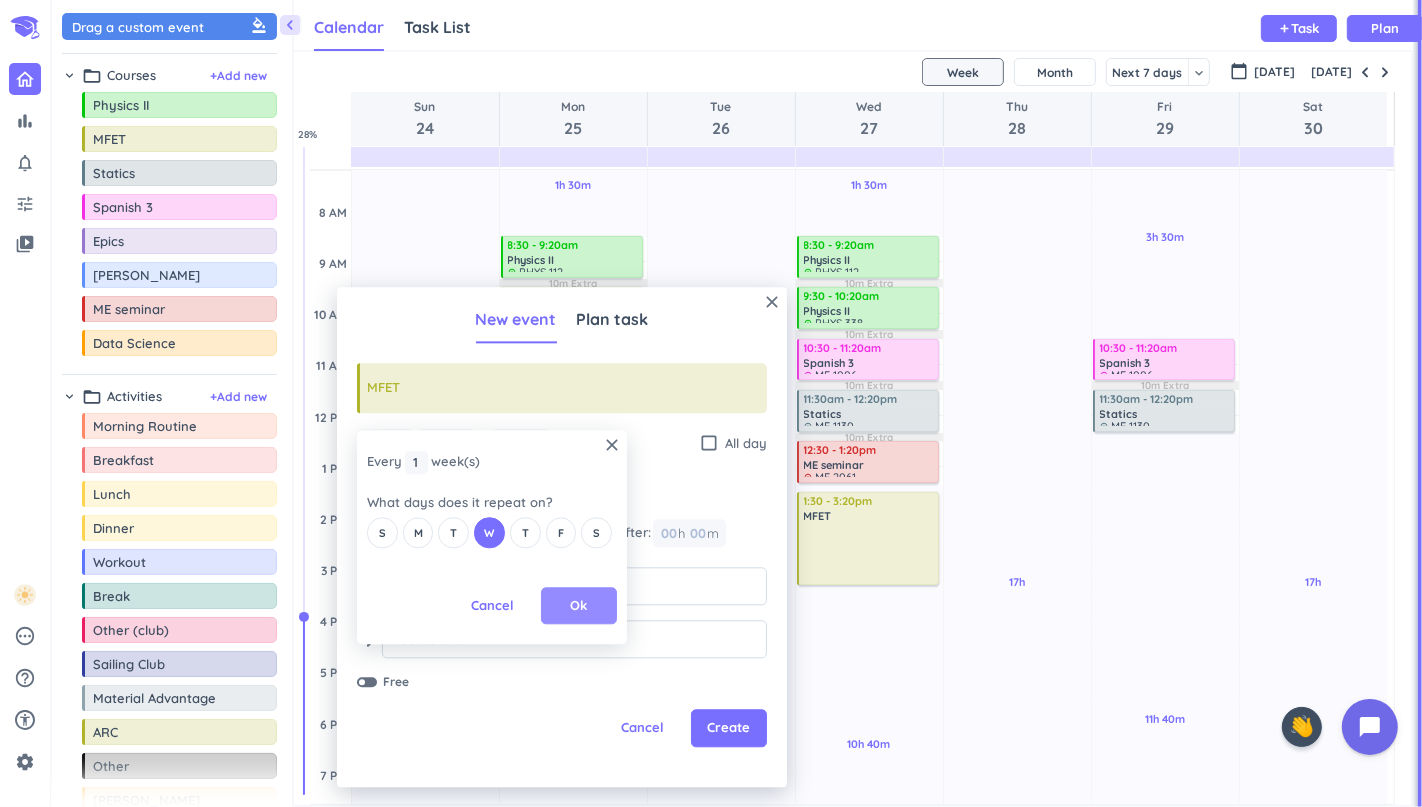 click on "Ok" at bounding box center [579, 606] 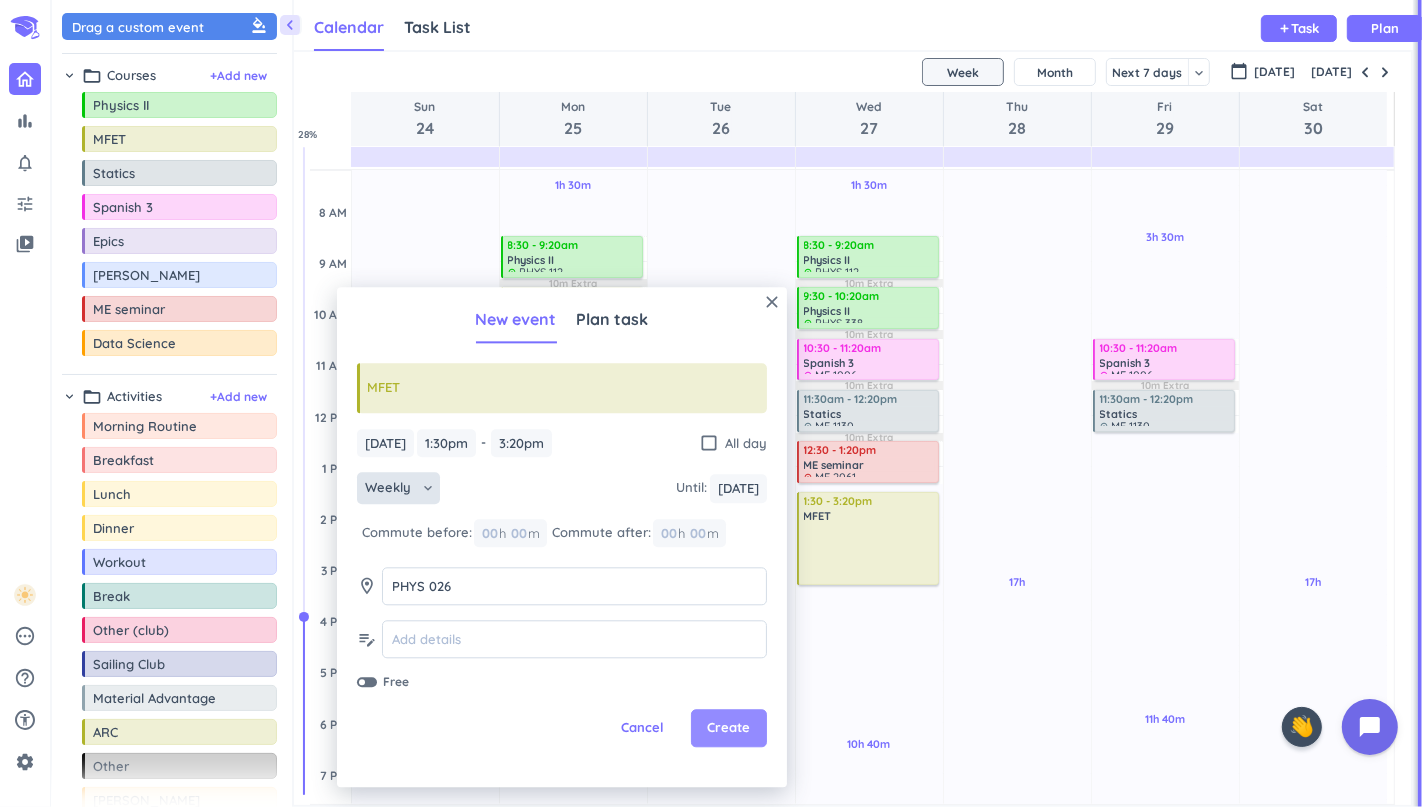 click on "Create" at bounding box center (729, 729) 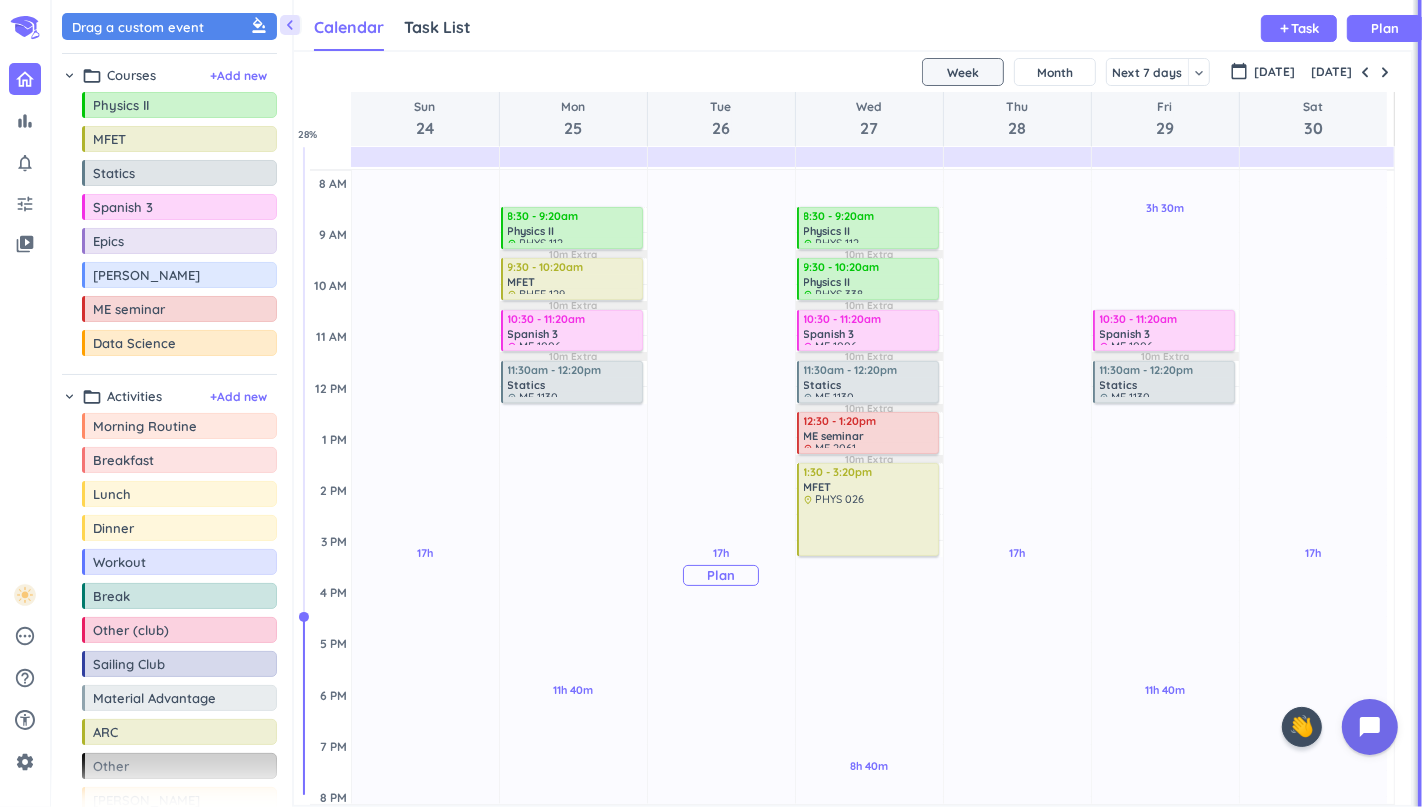 scroll, scrollTop: 185, scrollLeft: 0, axis: vertical 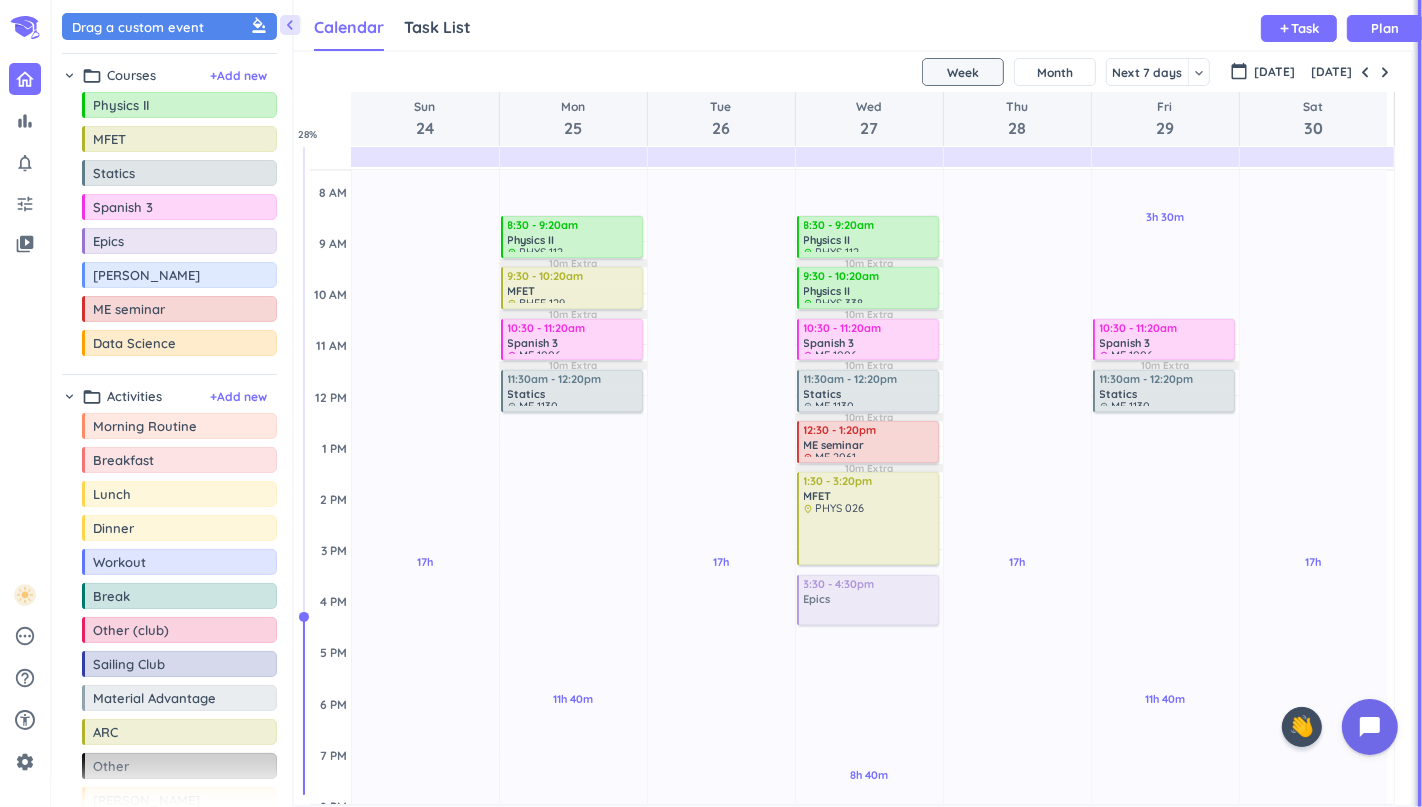 drag, startPoint x: 115, startPoint y: 248, endPoint x: 834, endPoint y: 577, distance: 790.69714 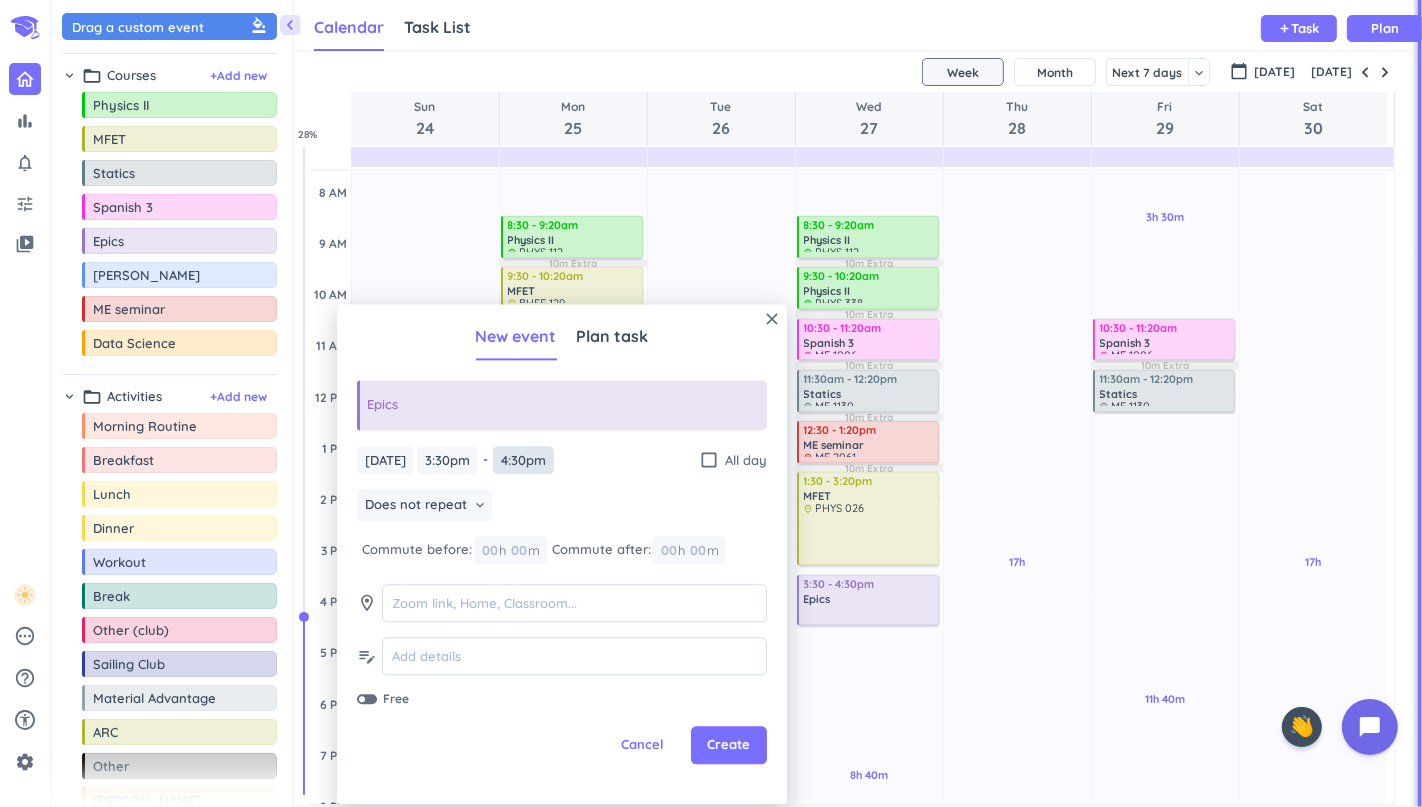 click on "4:30pm" at bounding box center (523, 460) 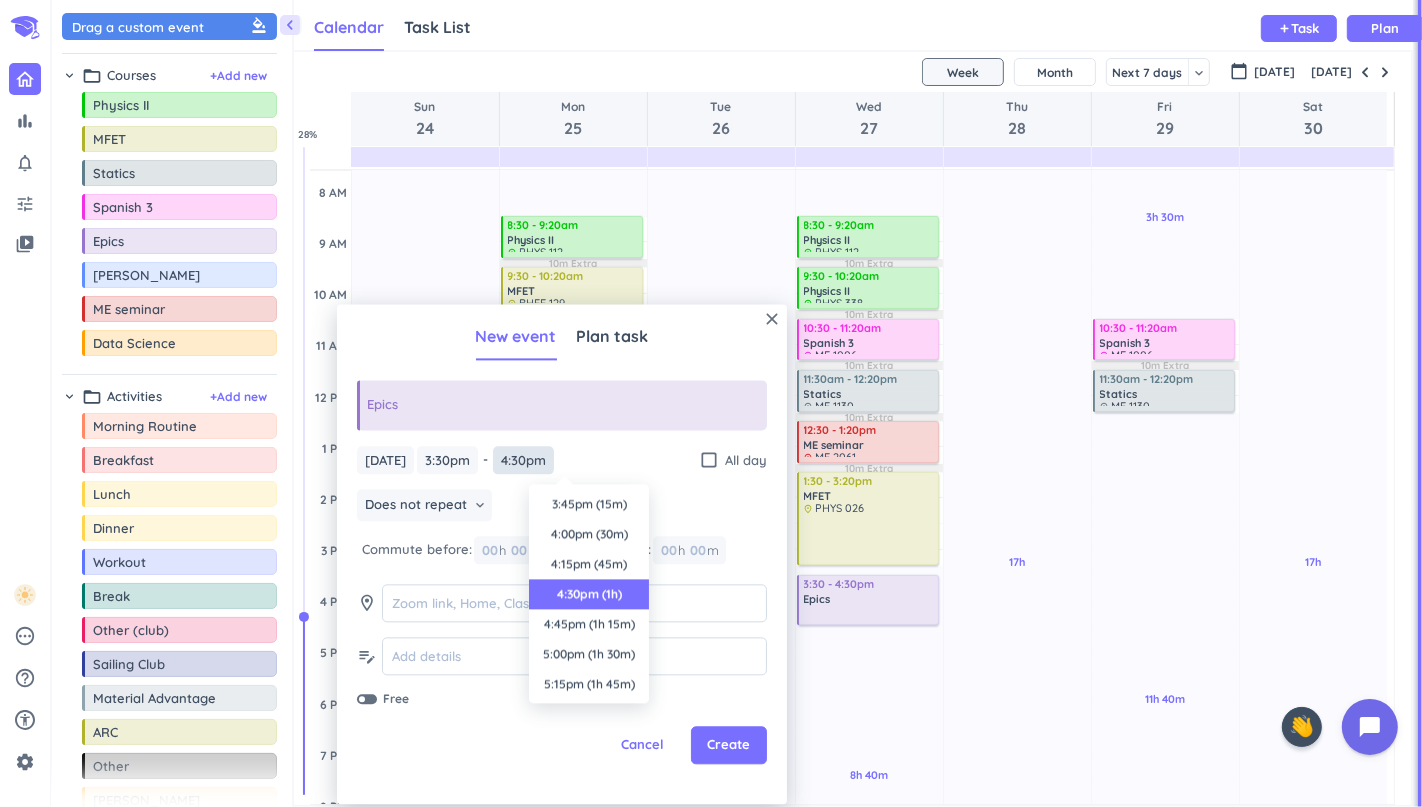 scroll, scrollTop: 89, scrollLeft: 0, axis: vertical 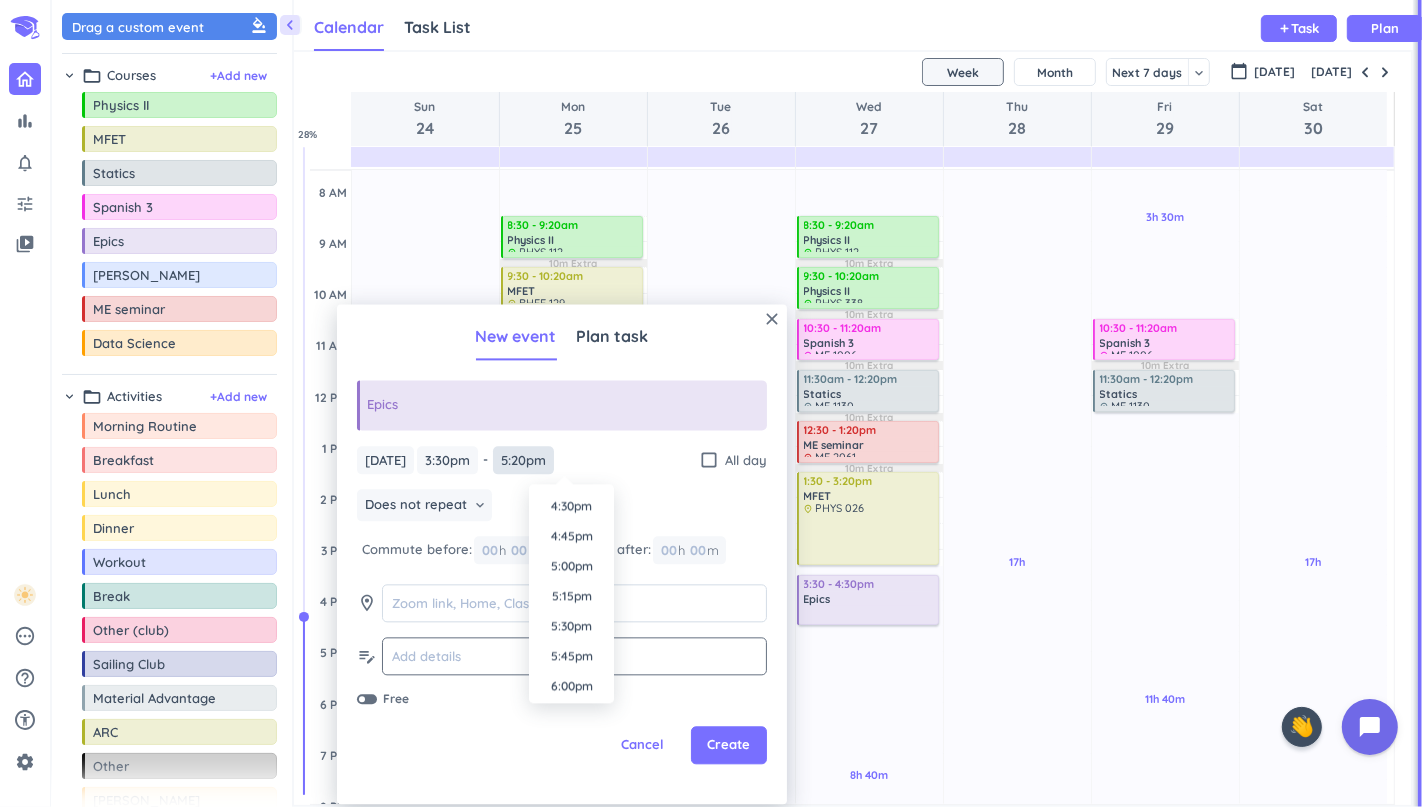 type on "5:20pm" 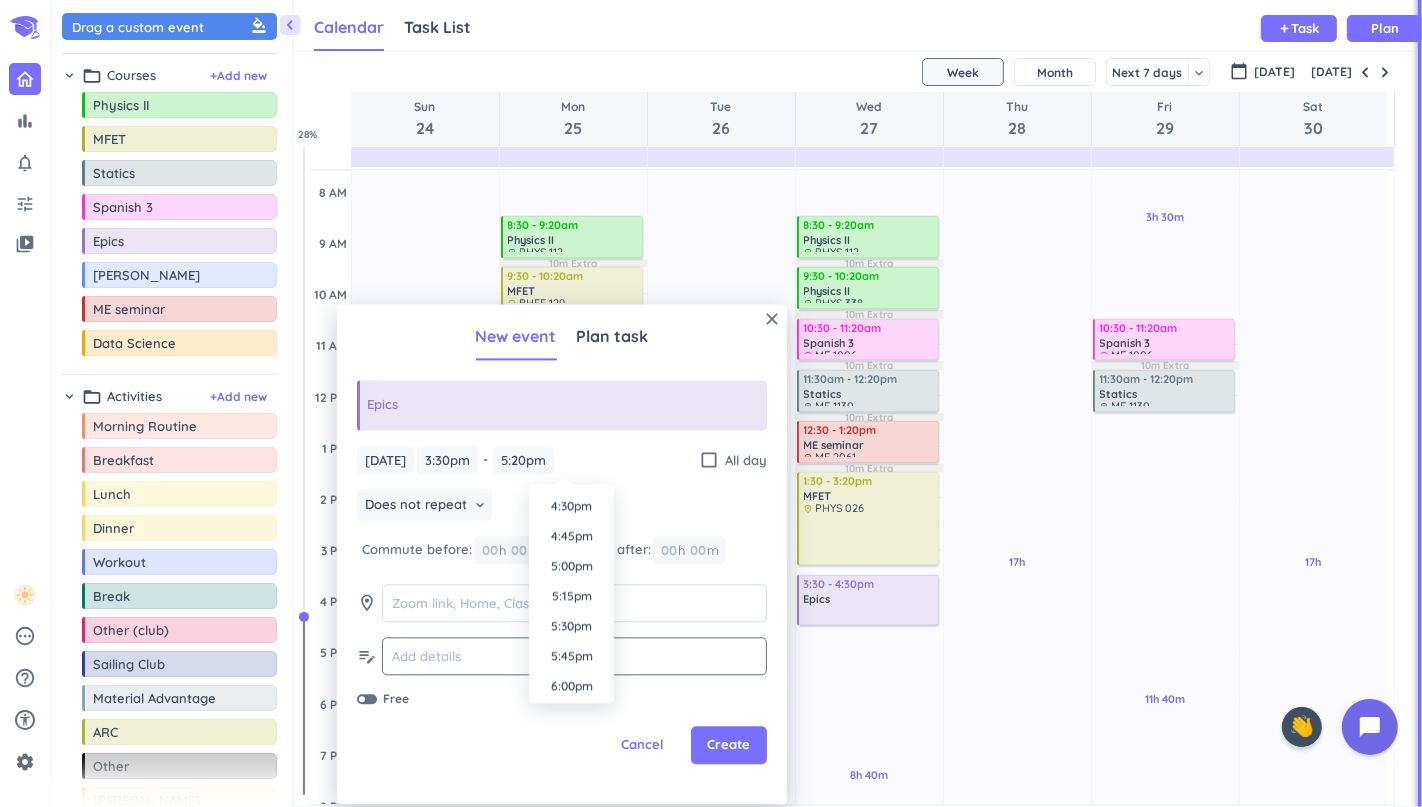 scroll, scrollTop: 0, scrollLeft: 0, axis: both 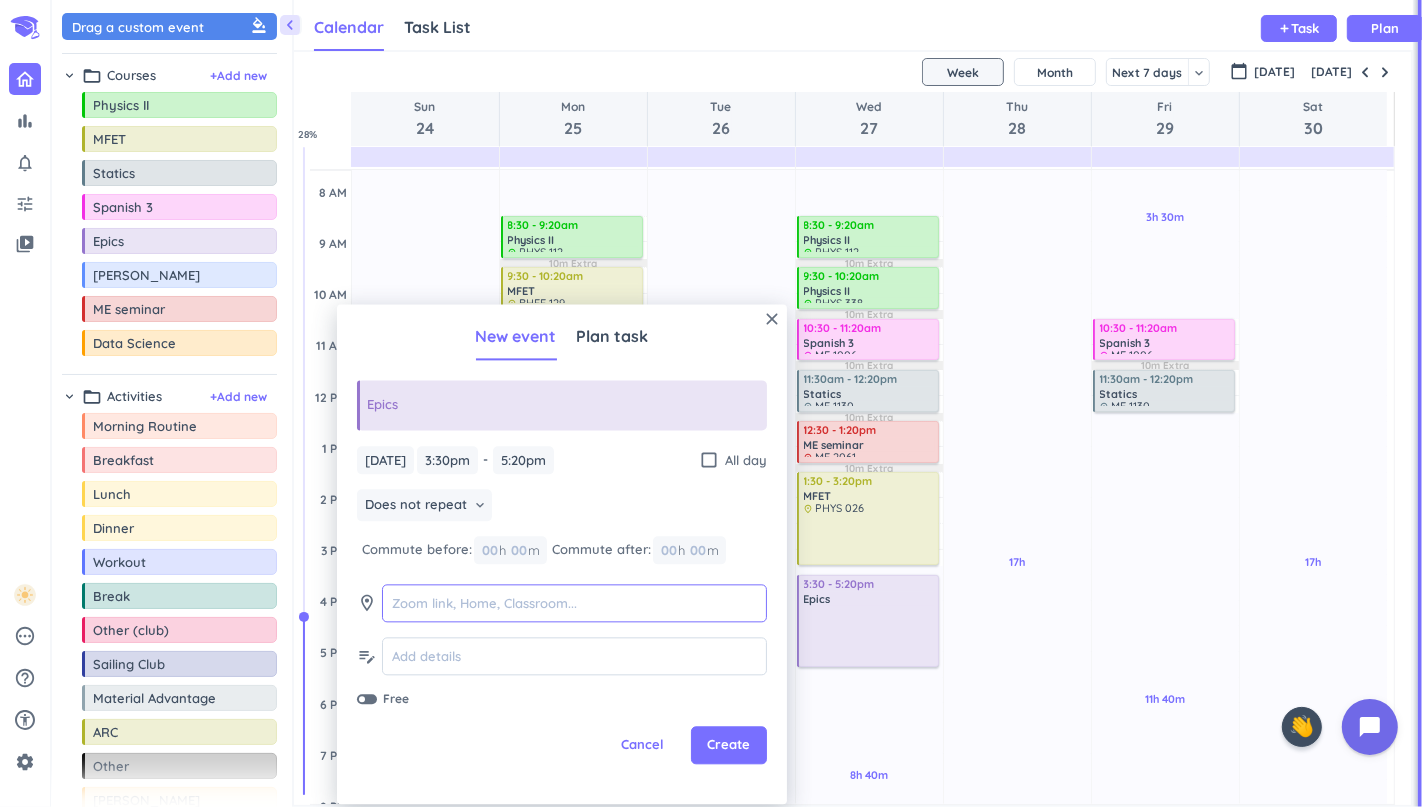 click at bounding box center [574, 603] 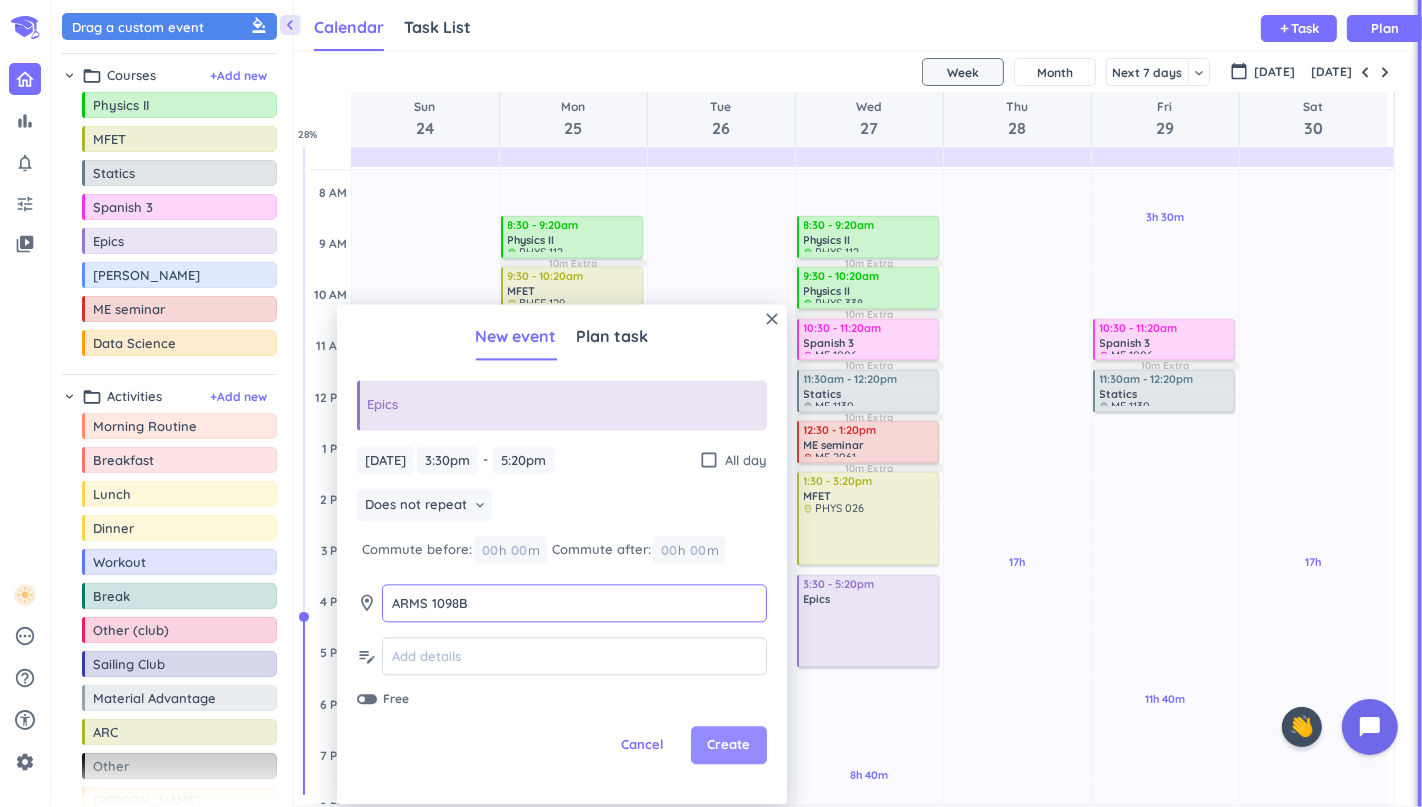 type on "ARMS 1098B" 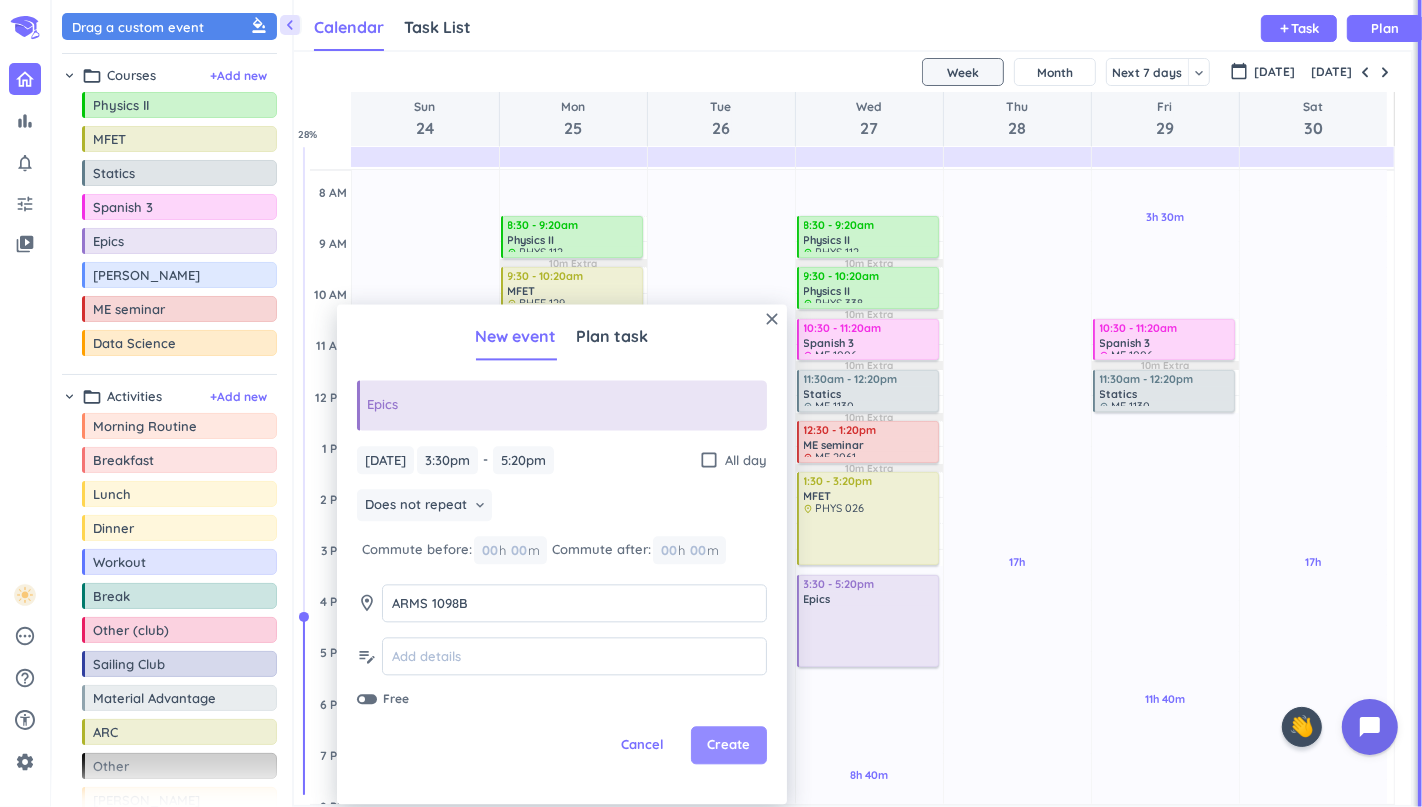 click on "Create" at bounding box center [729, 746] 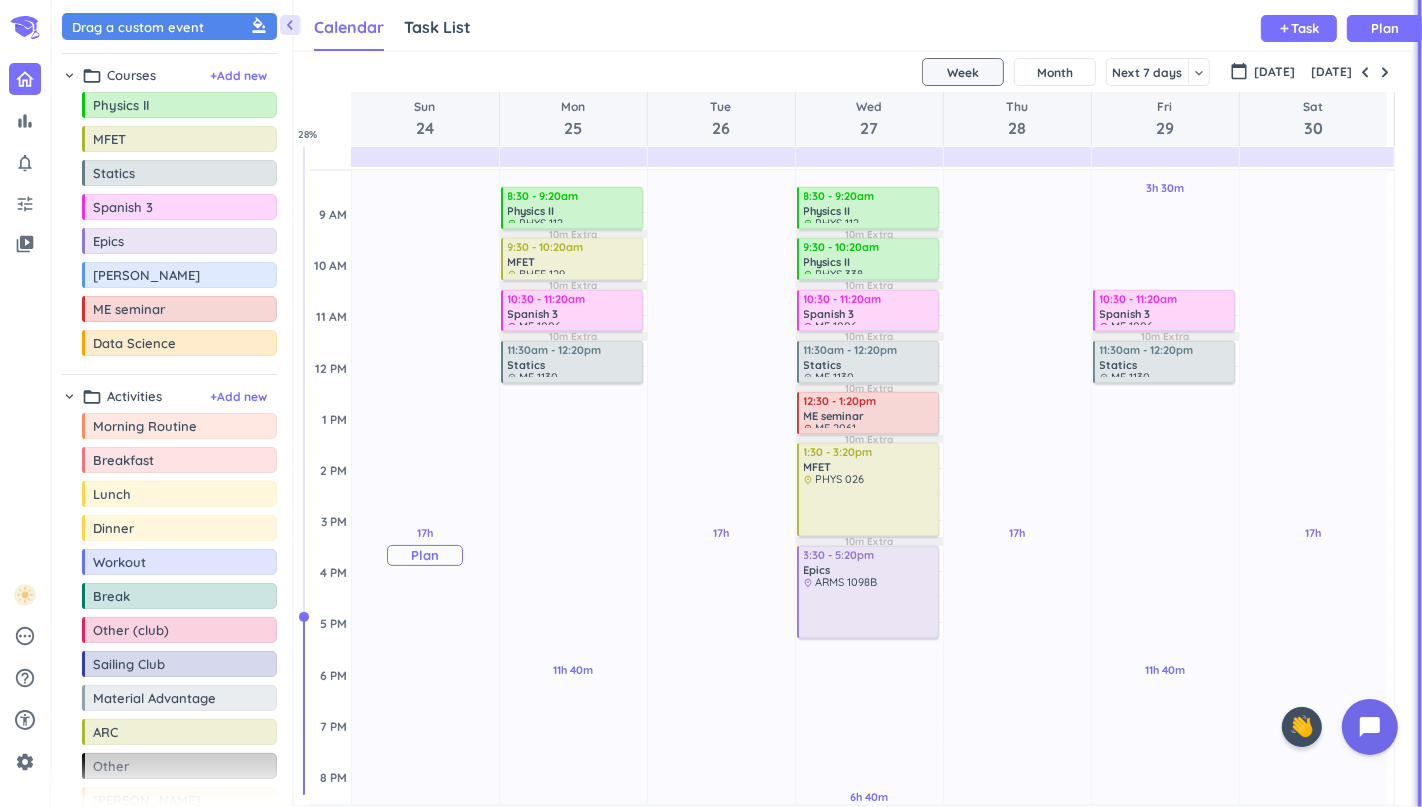 scroll, scrollTop: 213, scrollLeft: 0, axis: vertical 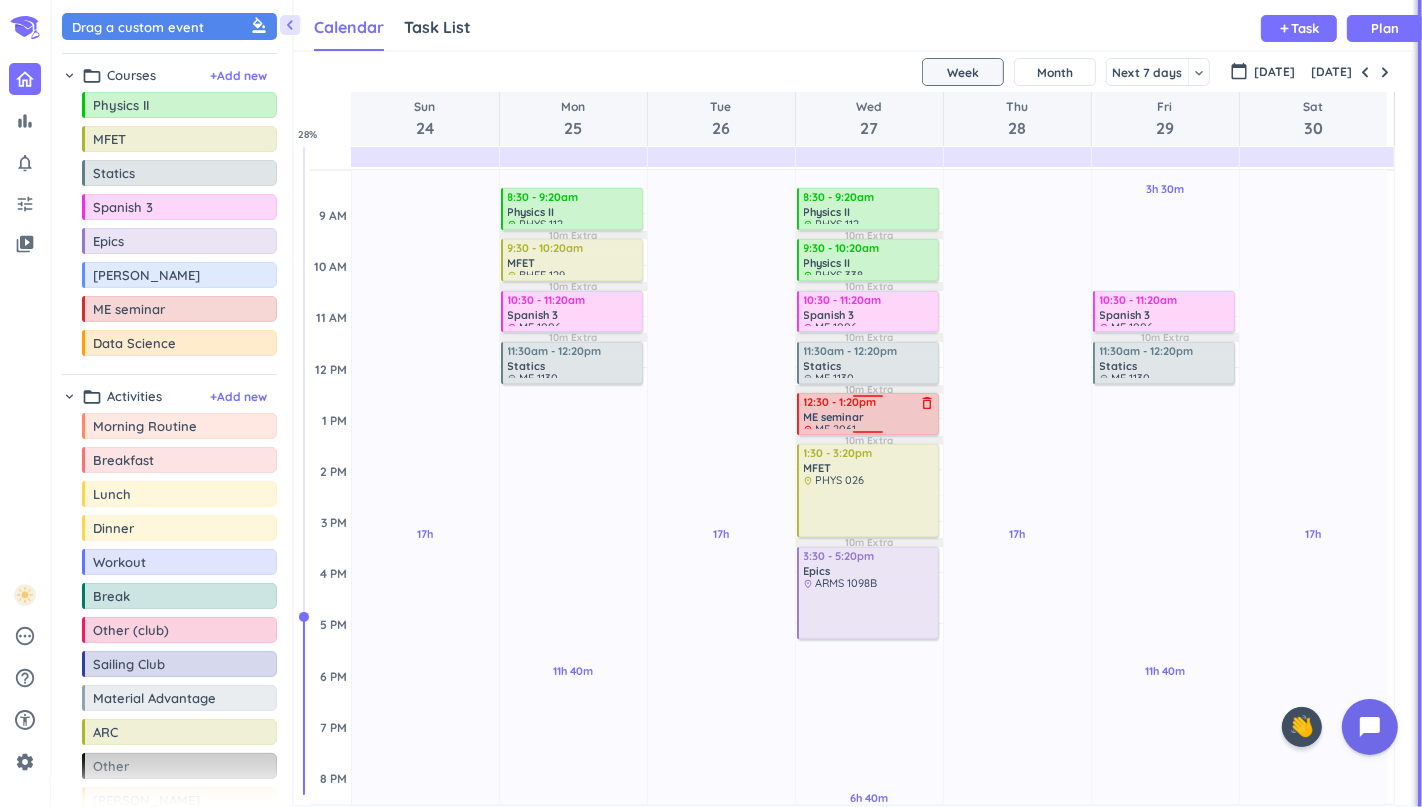click on "ME seminar" at bounding box center (834, 417) 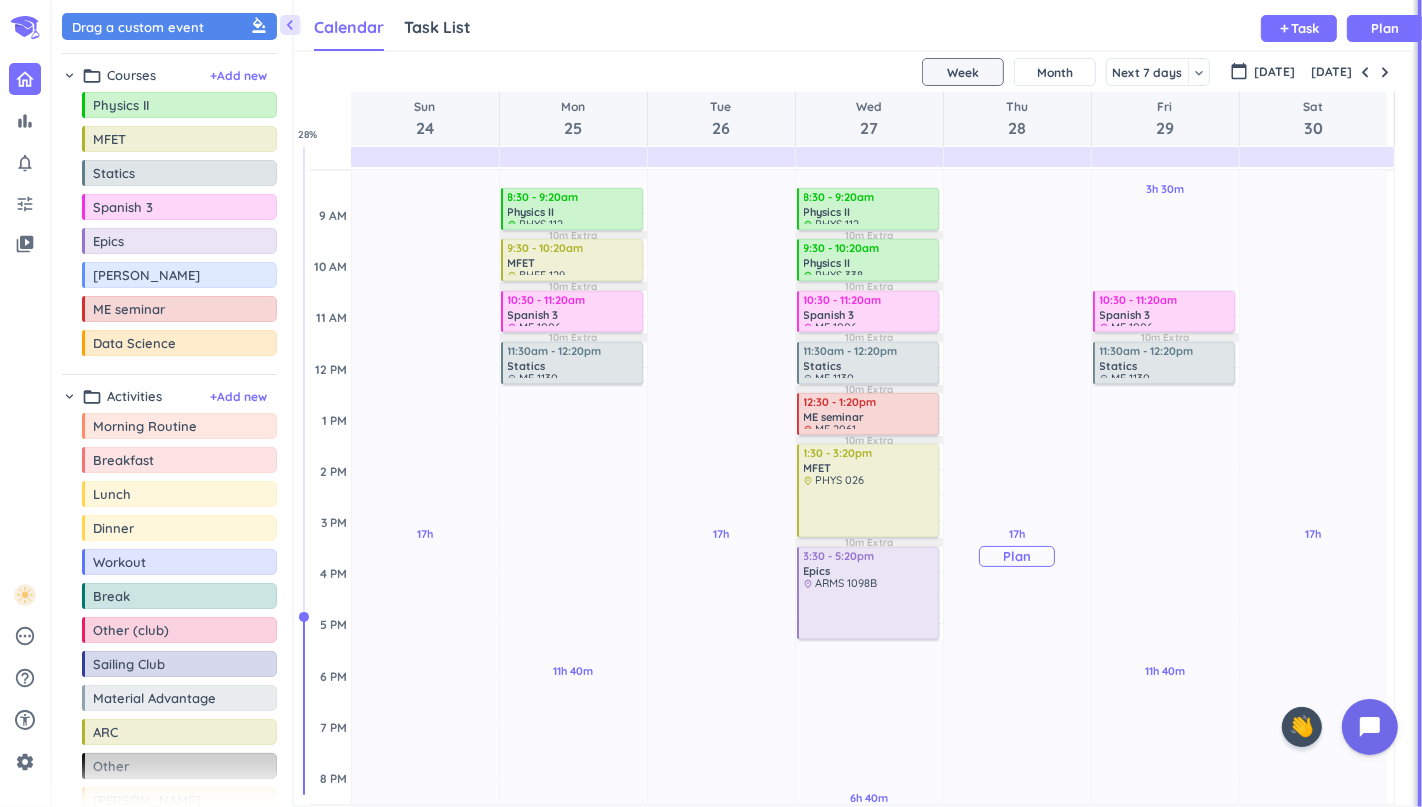 click on "17h  Past due Plan" at bounding box center [1017, 547] 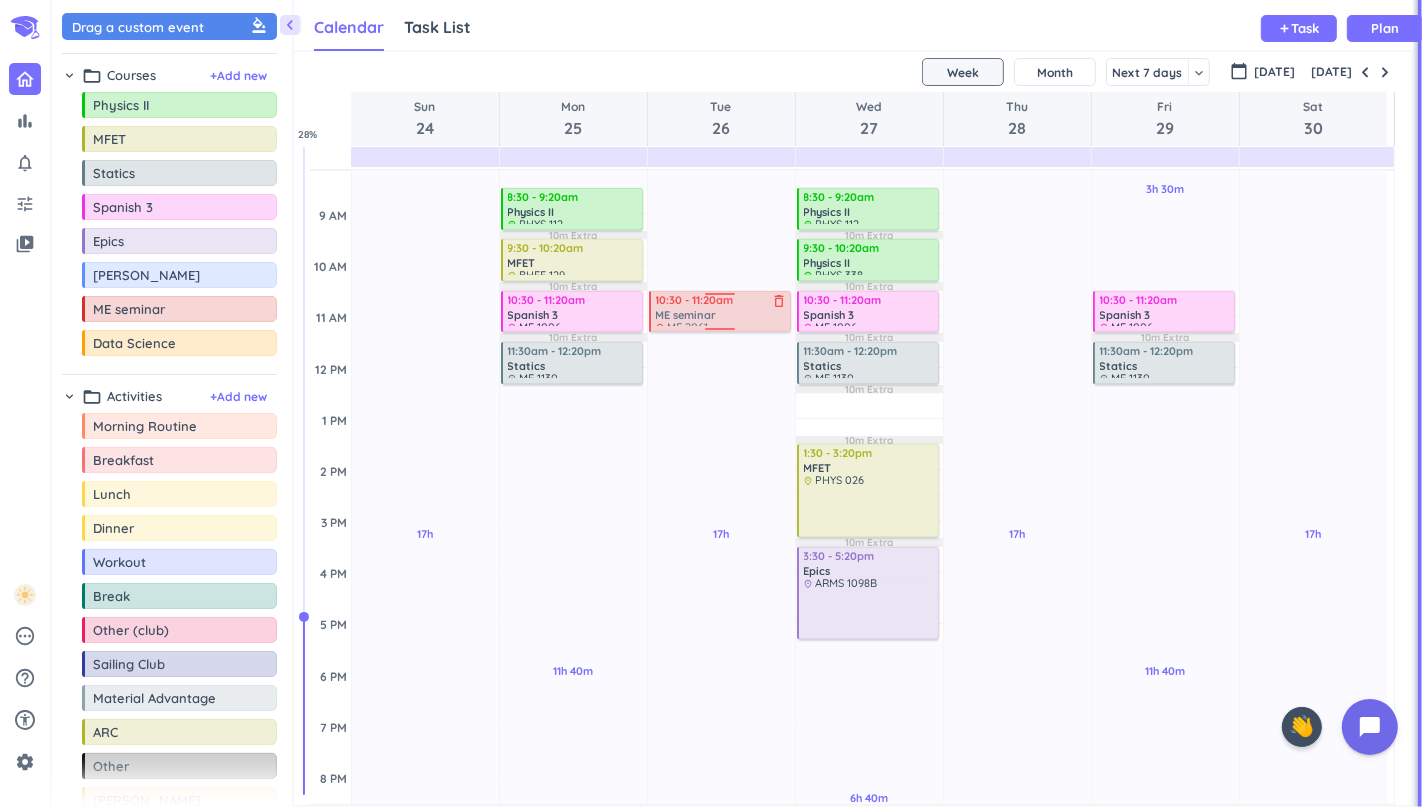 drag, startPoint x: 879, startPoint y: 413, endPoint x: 750, endPoint y: 323, distance: 157.29272 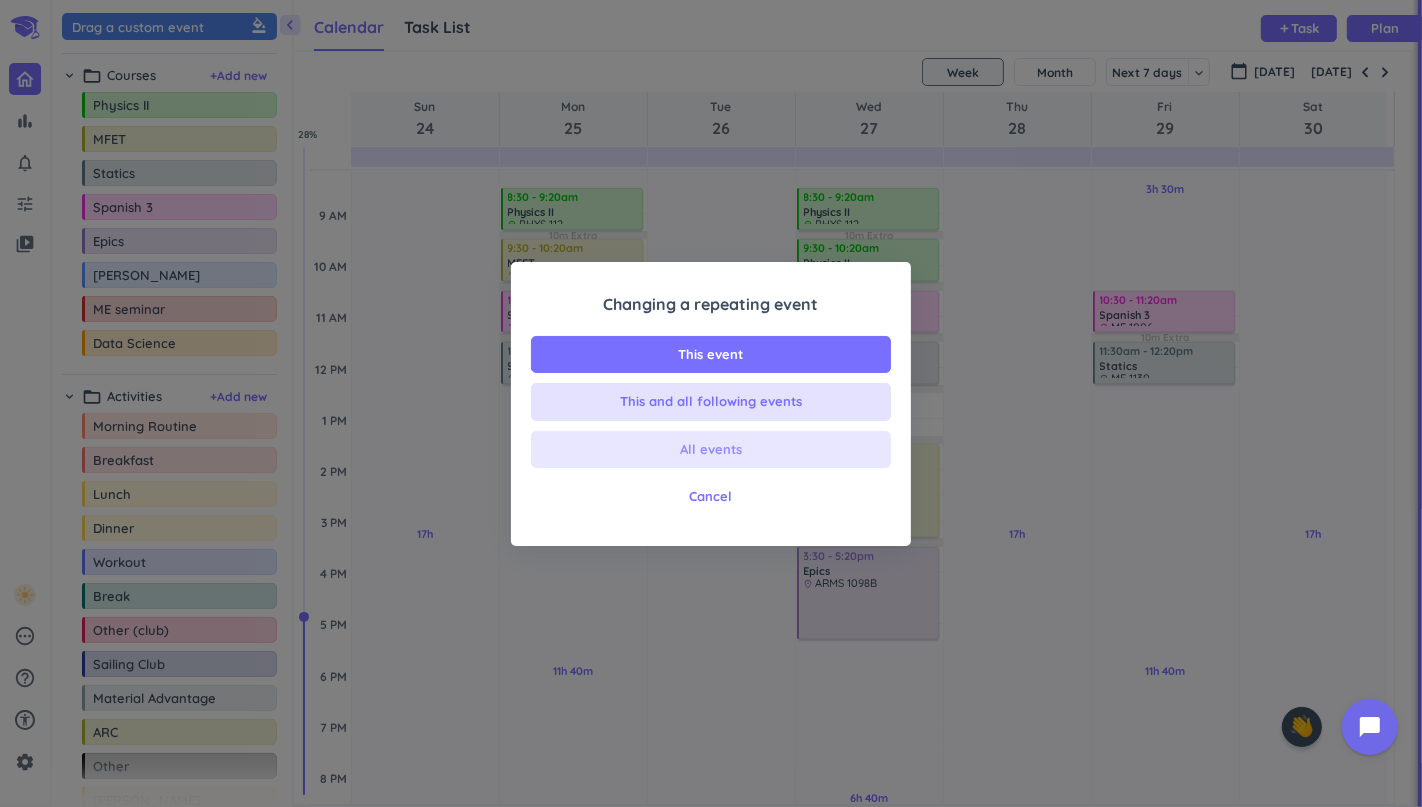 click on "All events" at bounding box center [711, 450] 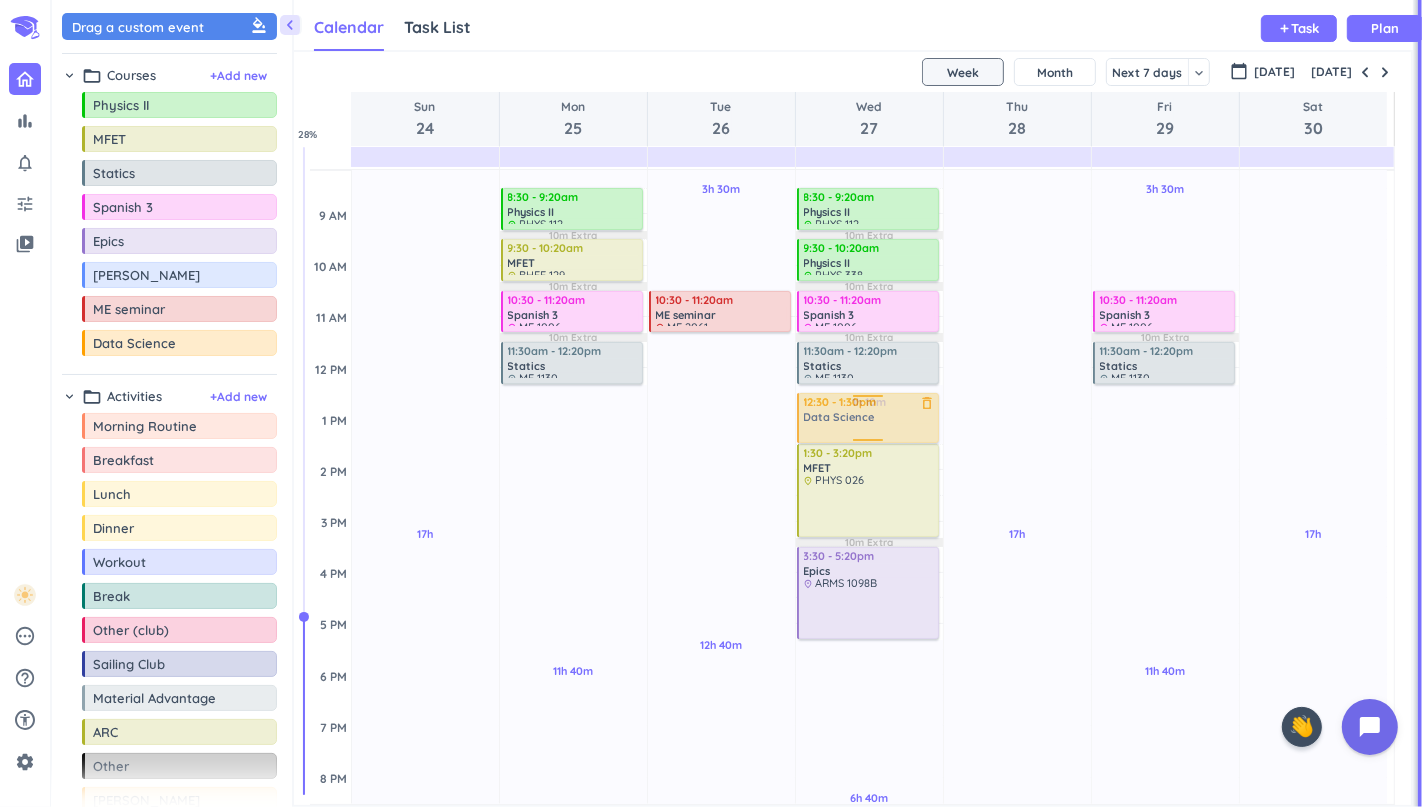 drag, startPoint x: 160, startPoint y: 340, endPoint x: 865, endPoint y: 394, distance: 707.06506 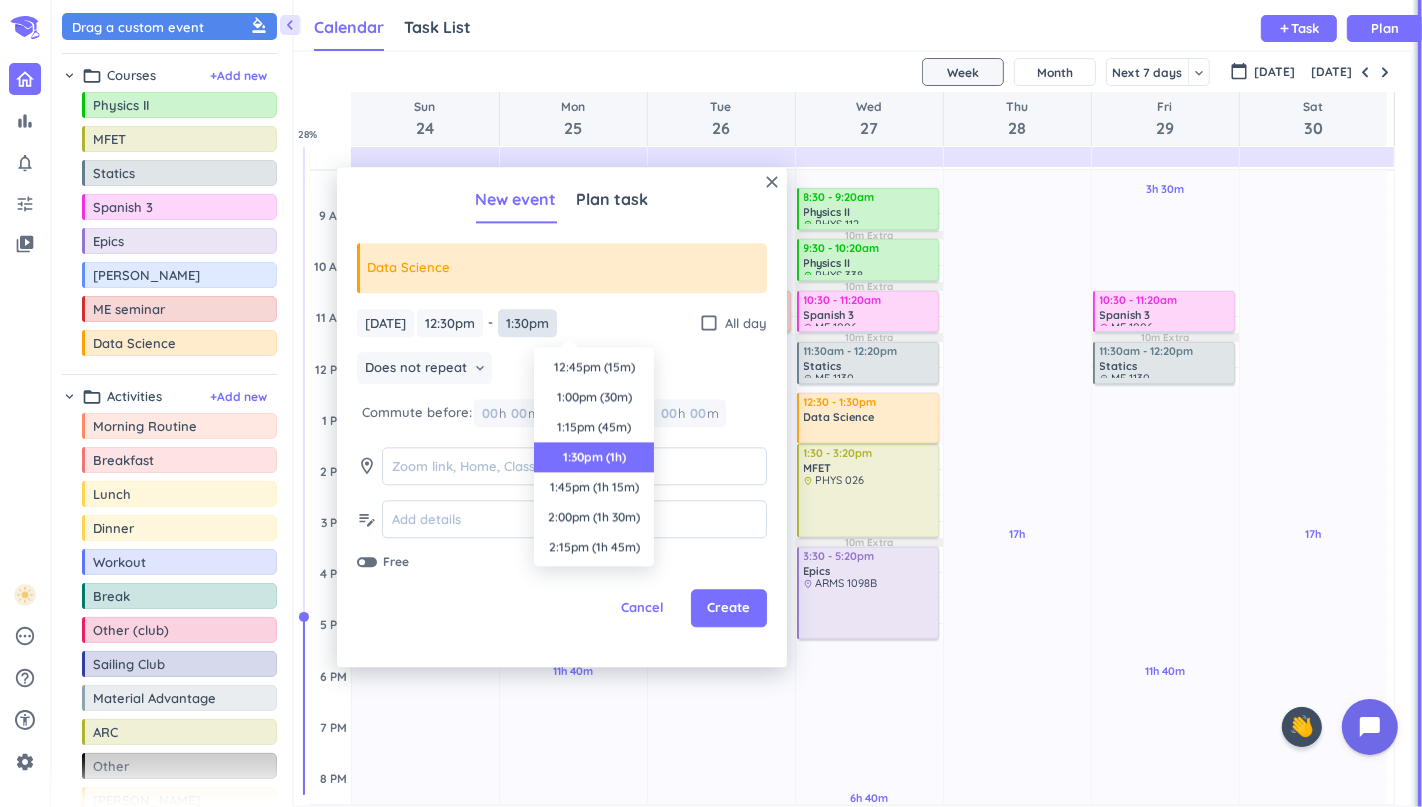 click on "1:30pm" at bounding box center [527, 323] 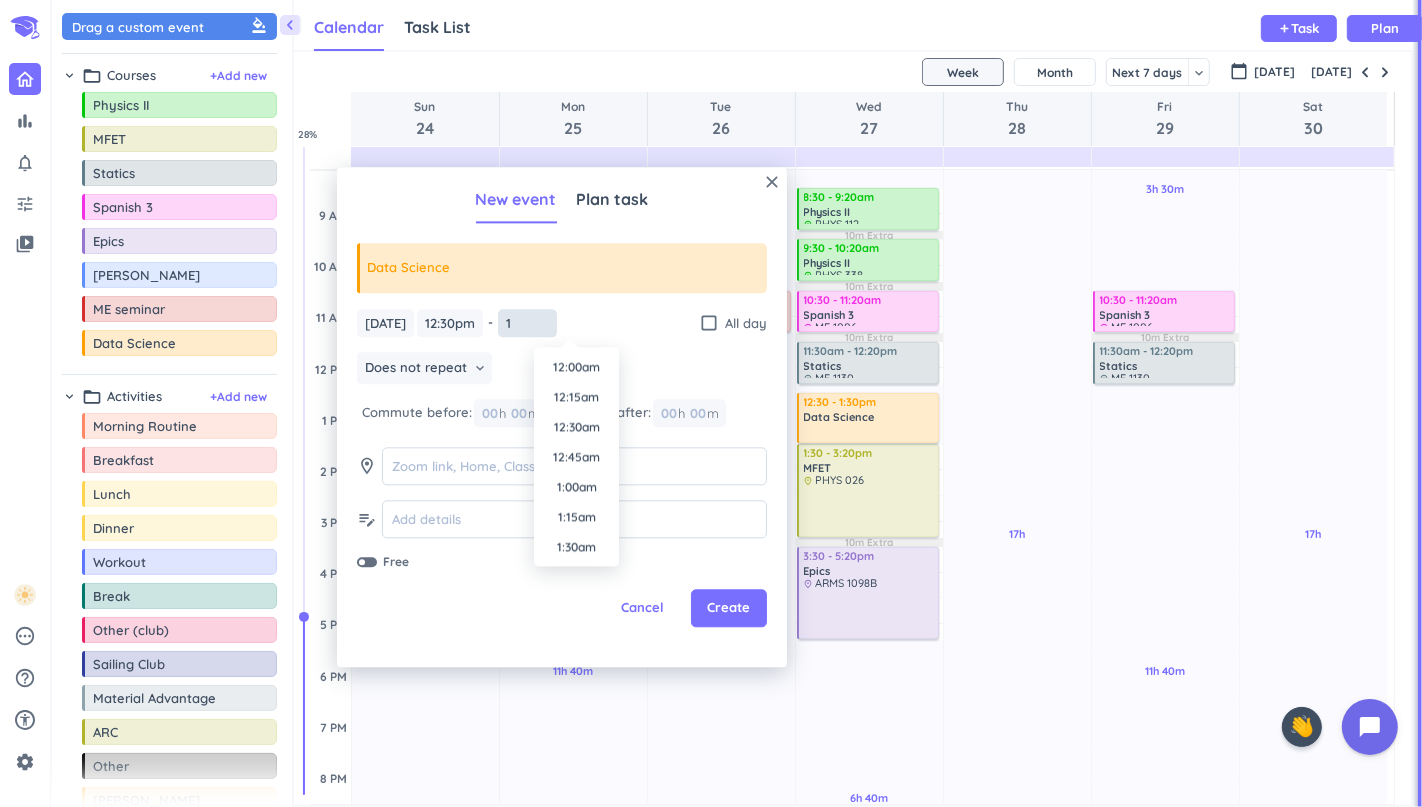 scroll, scrollTop: 1468, scrollLeft: 0, axis: vertical 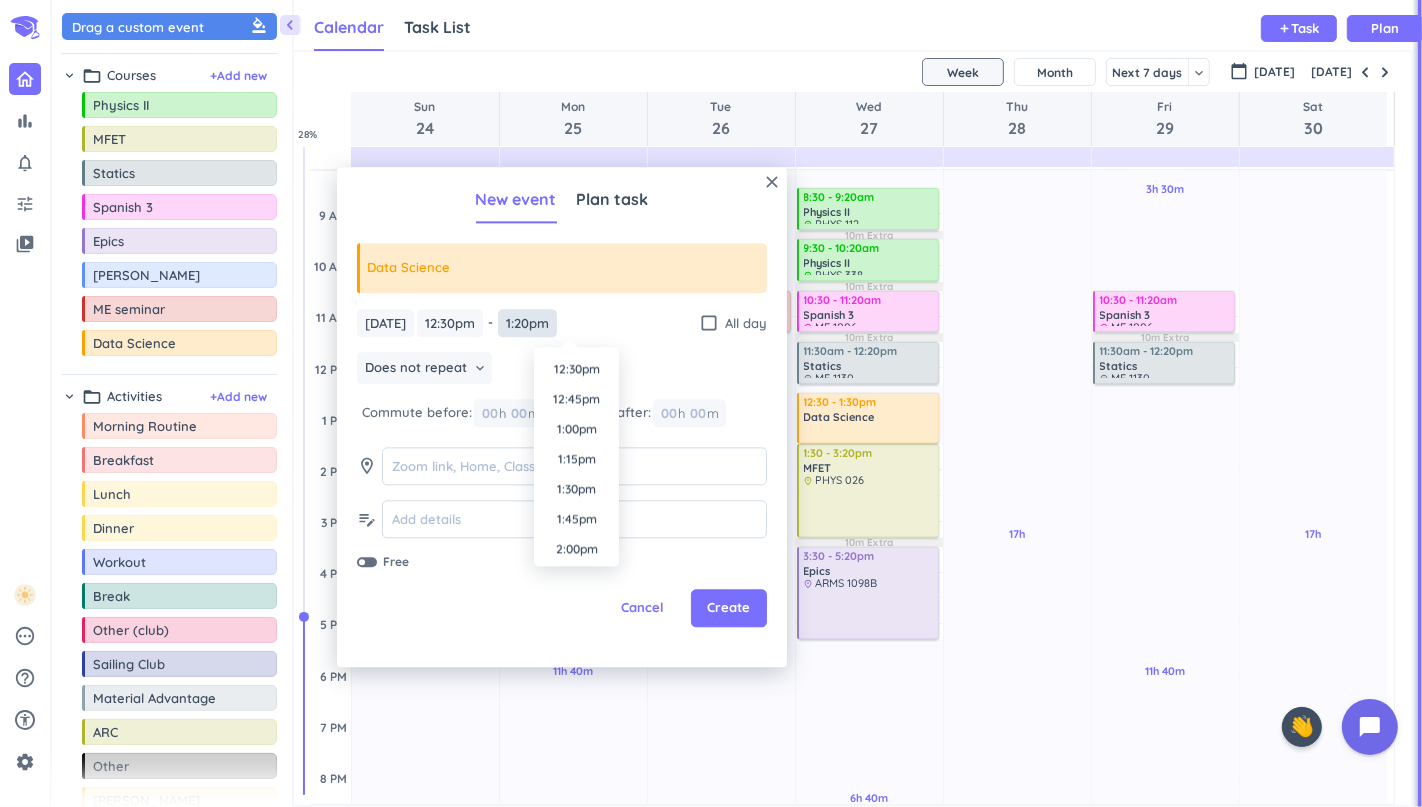type on "1:20pm" 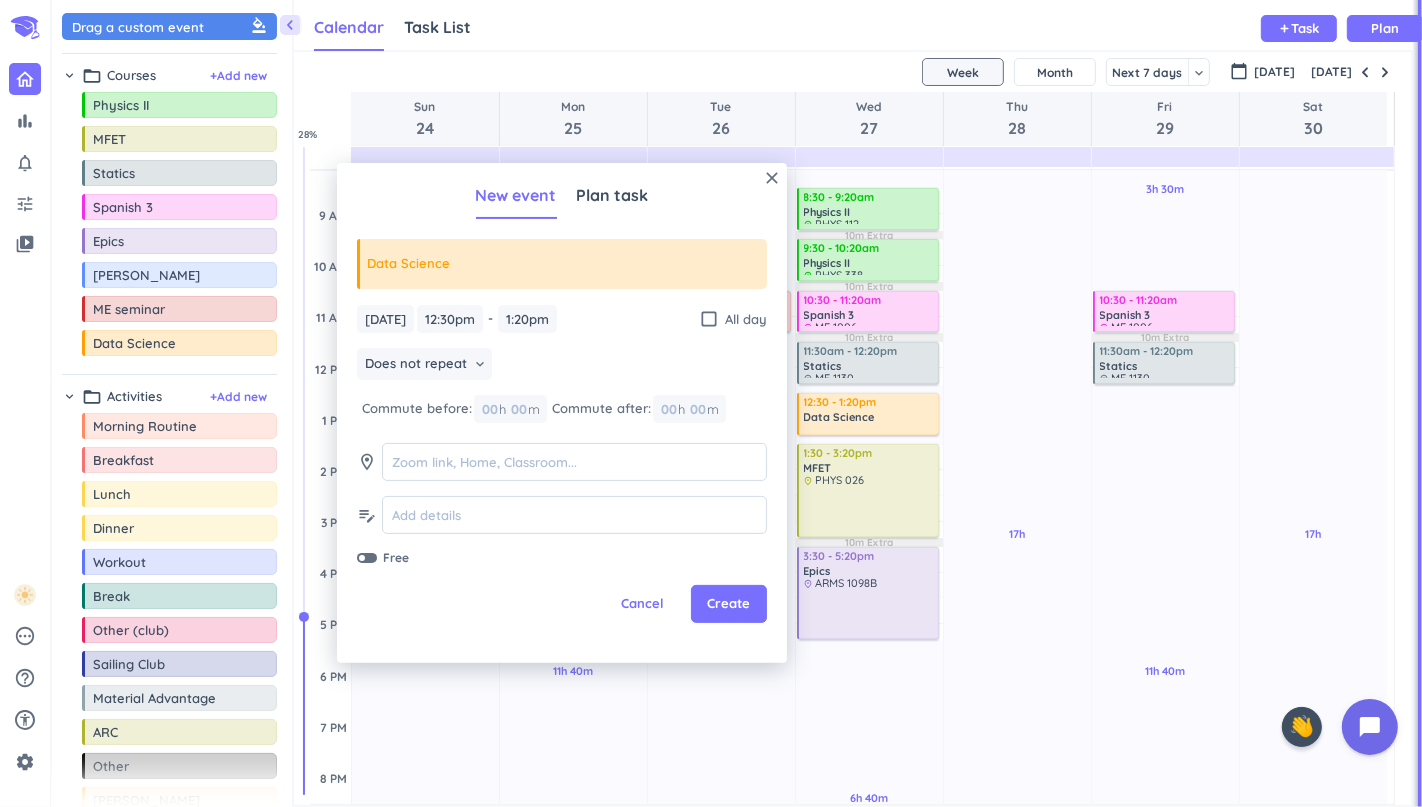 scroll, scrollTop: 0, scrollLeft: 0, axis: both 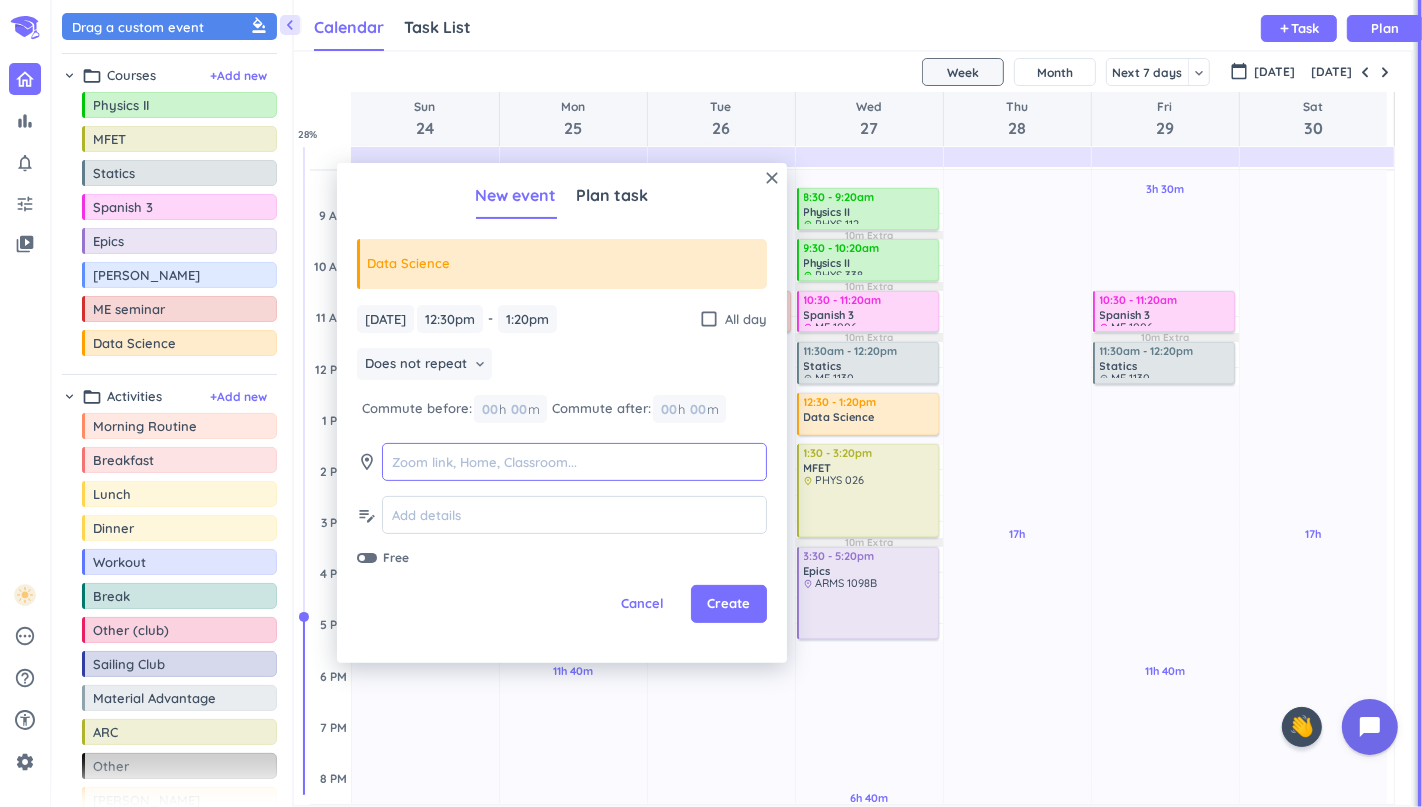 click at bounding box center (574, 462) 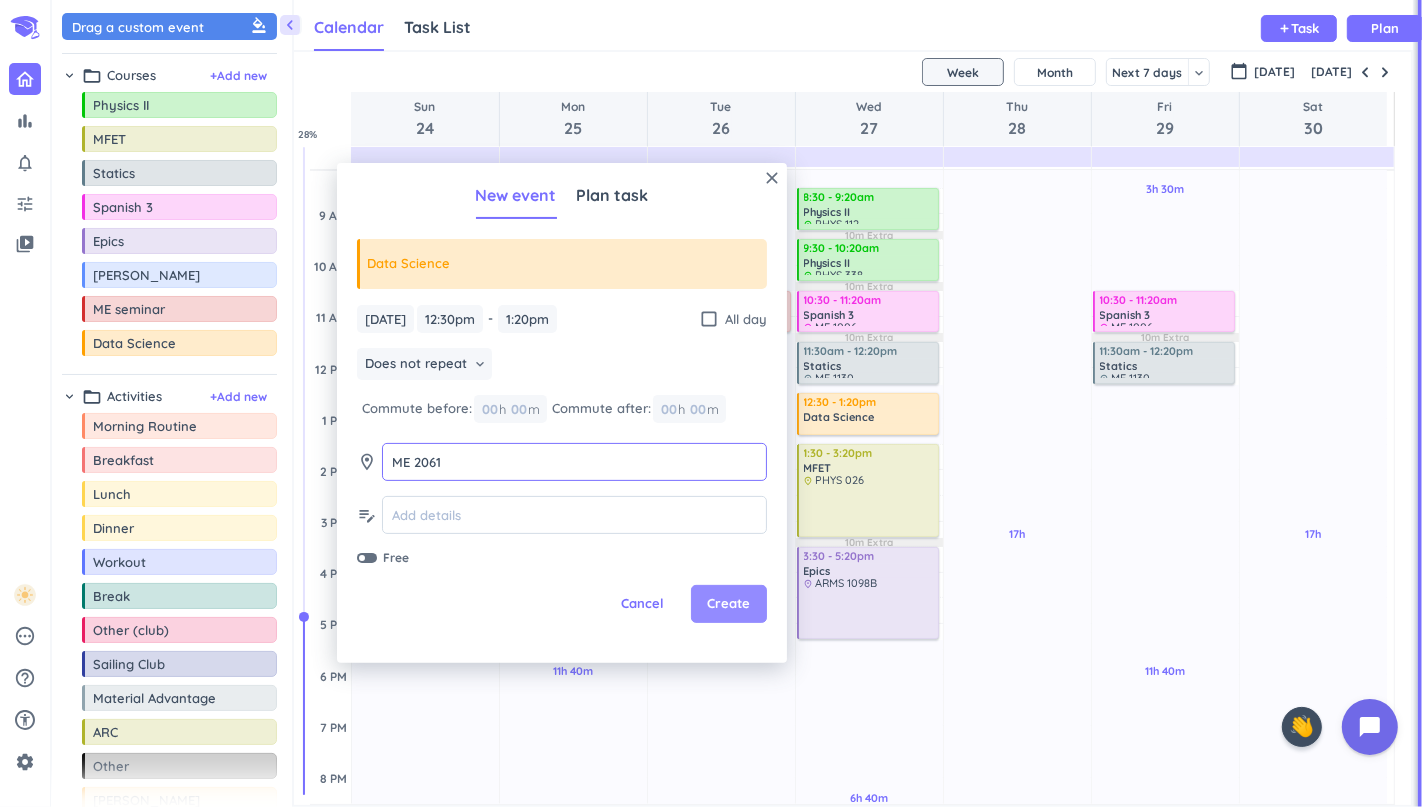 type on "ME 2061" 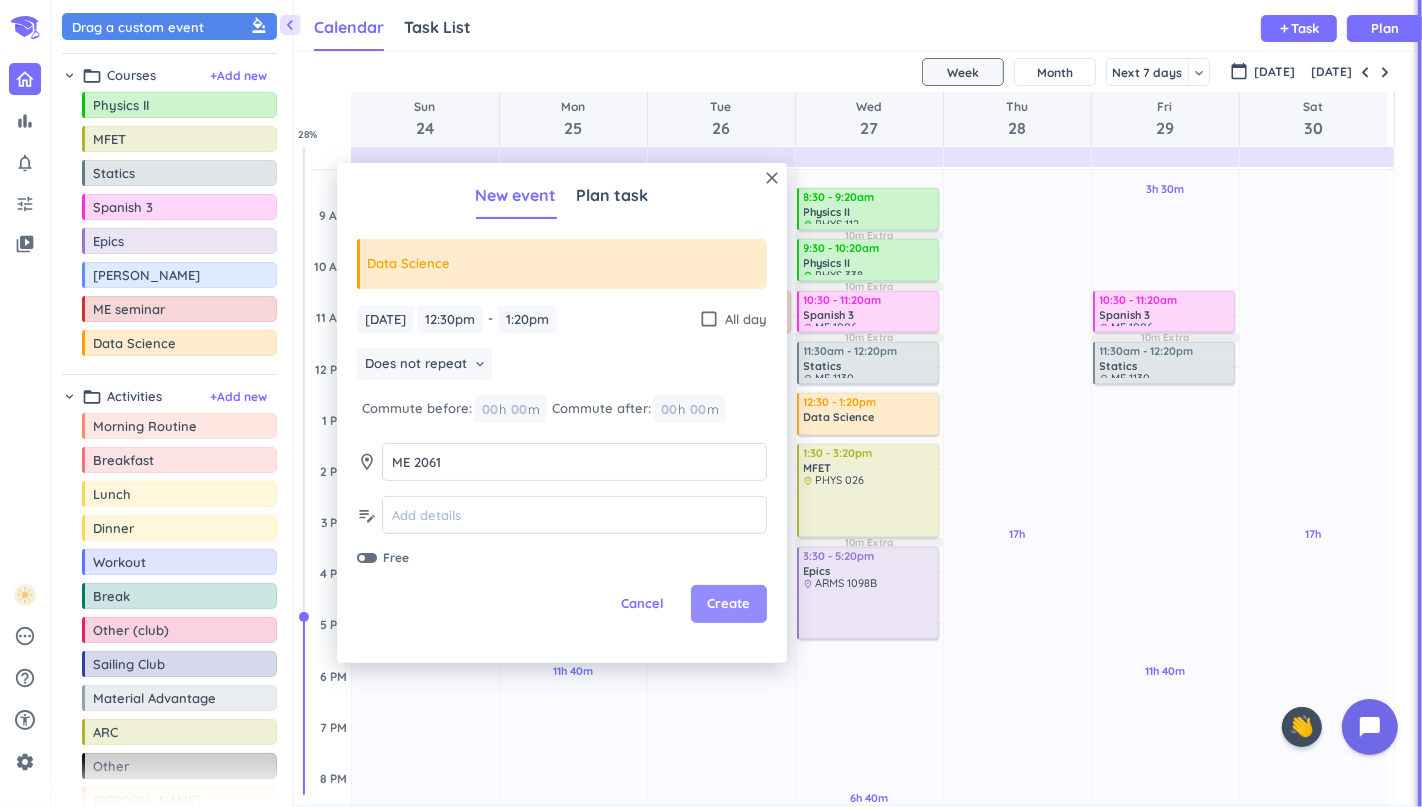 click on "Create" at bounding box center (729, 604) 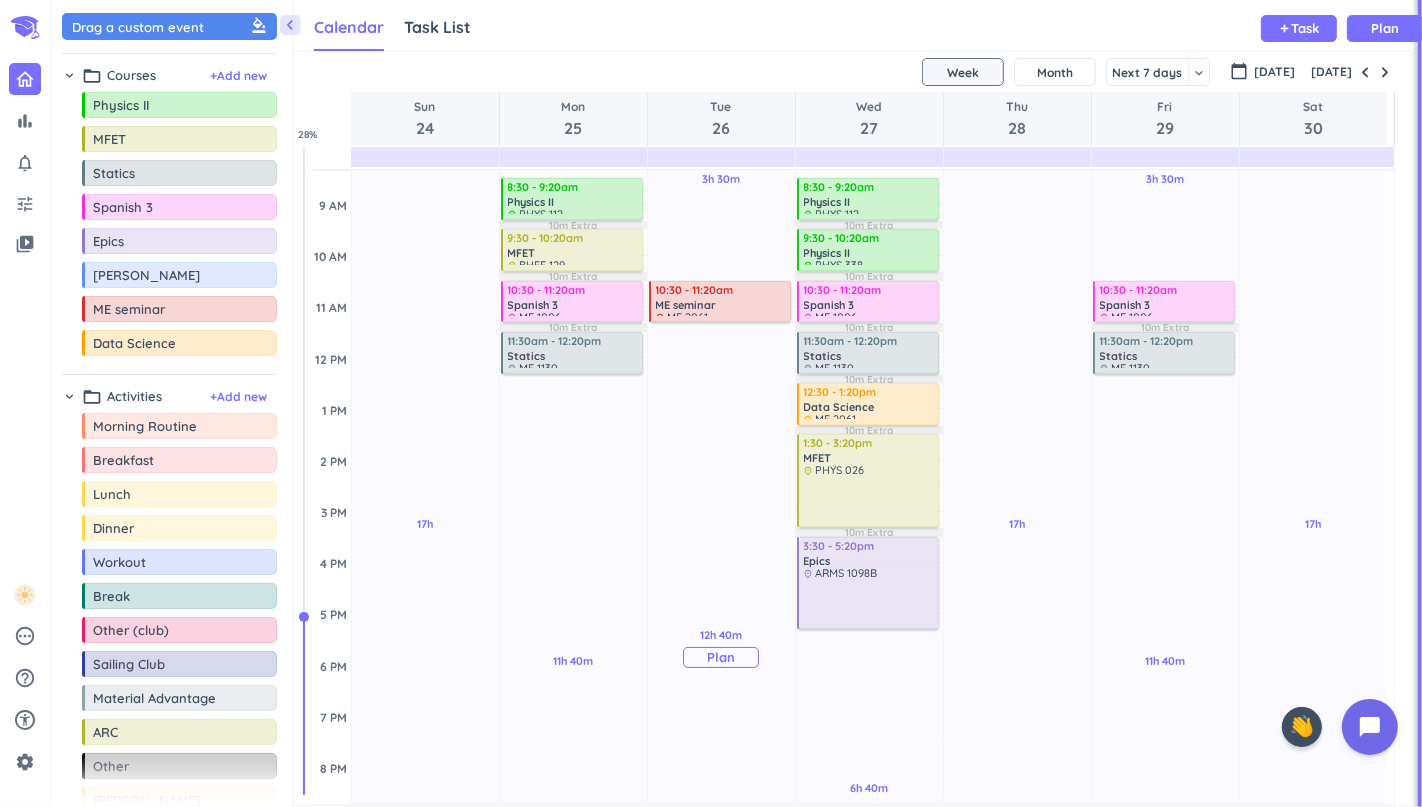 scroll, scrollTop: 231, scrollLeft: 0, axis: vertical 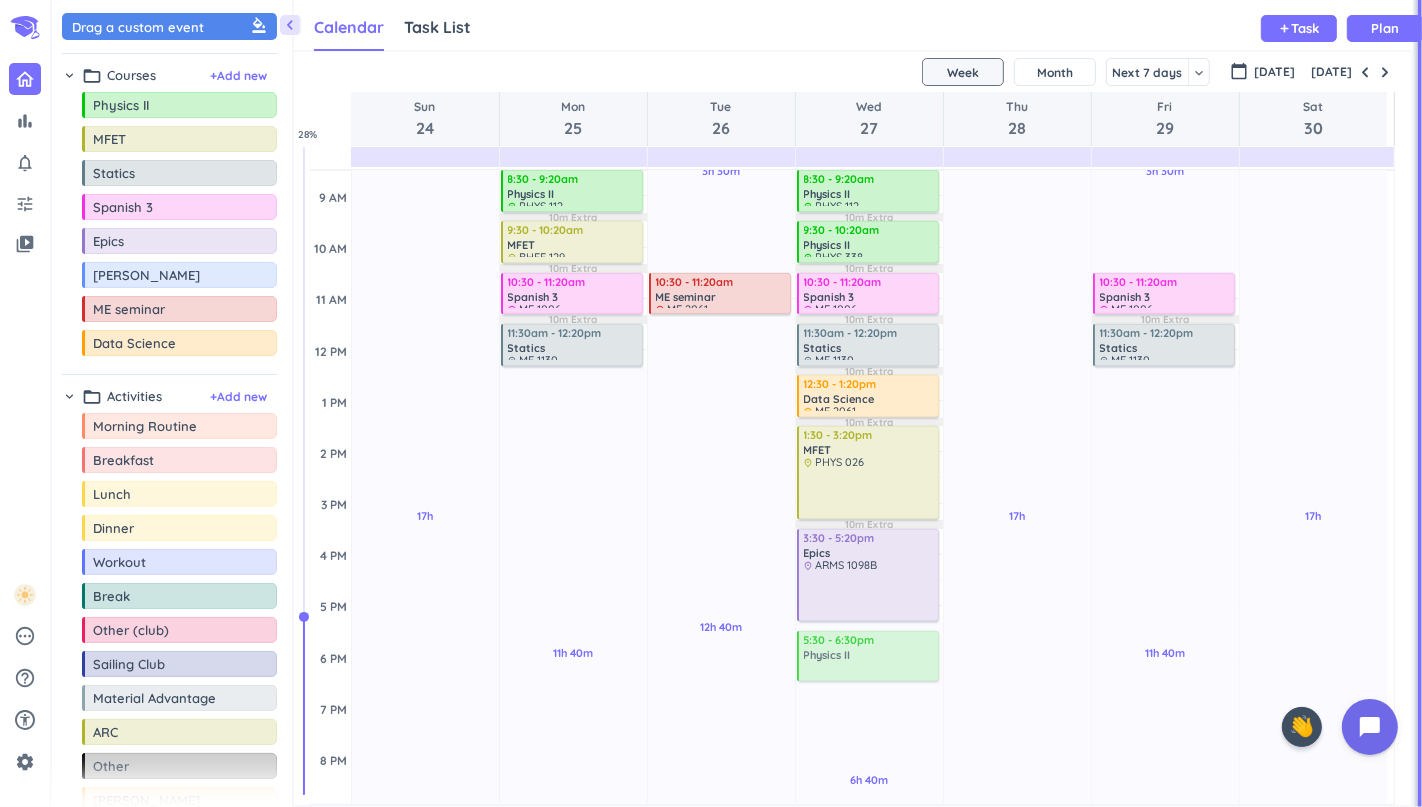 drag, startPoint x: 127, startPoint y: 112, endPoint x: 902, endPoint y: 631, distance: 932.7304 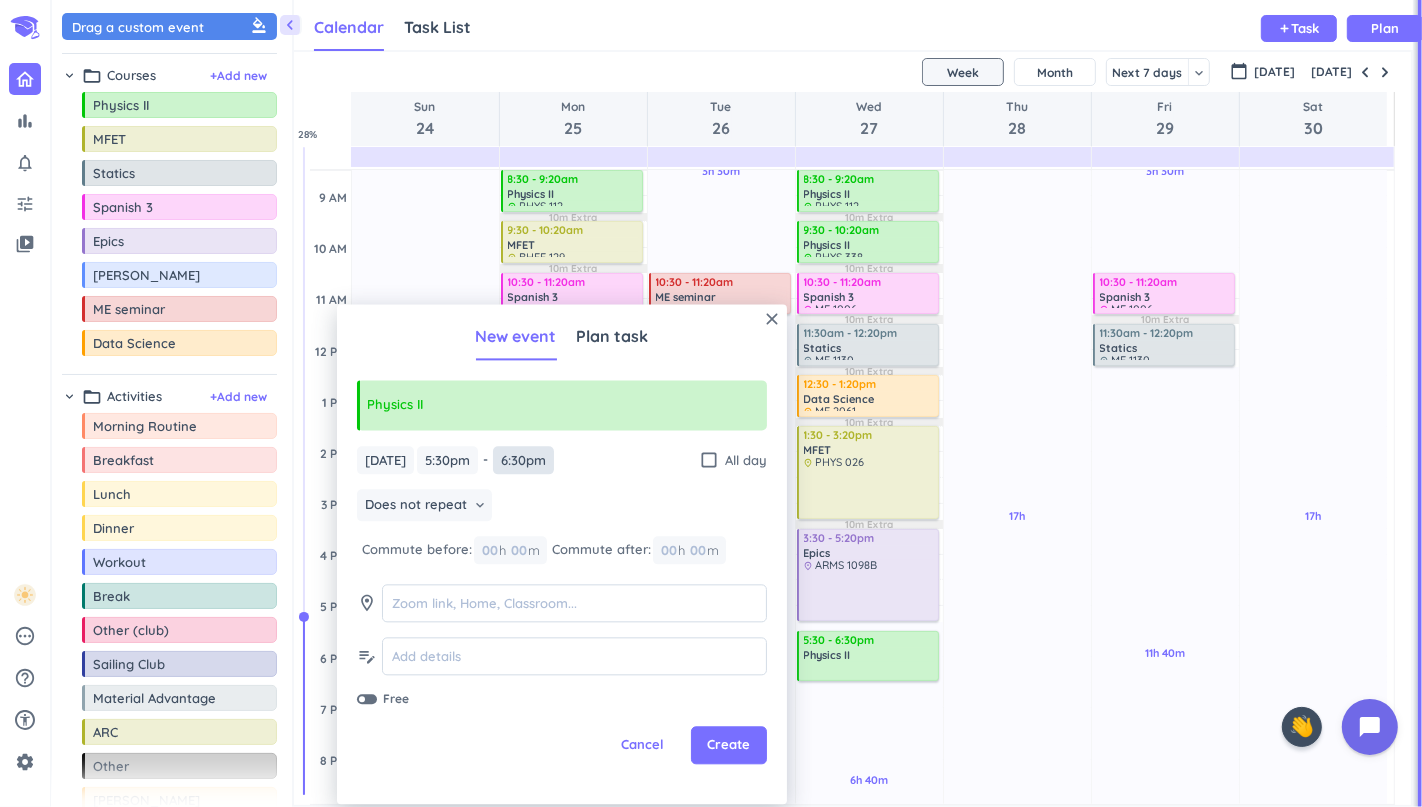 click on "6:30pm" at bounding box center [523, 460] 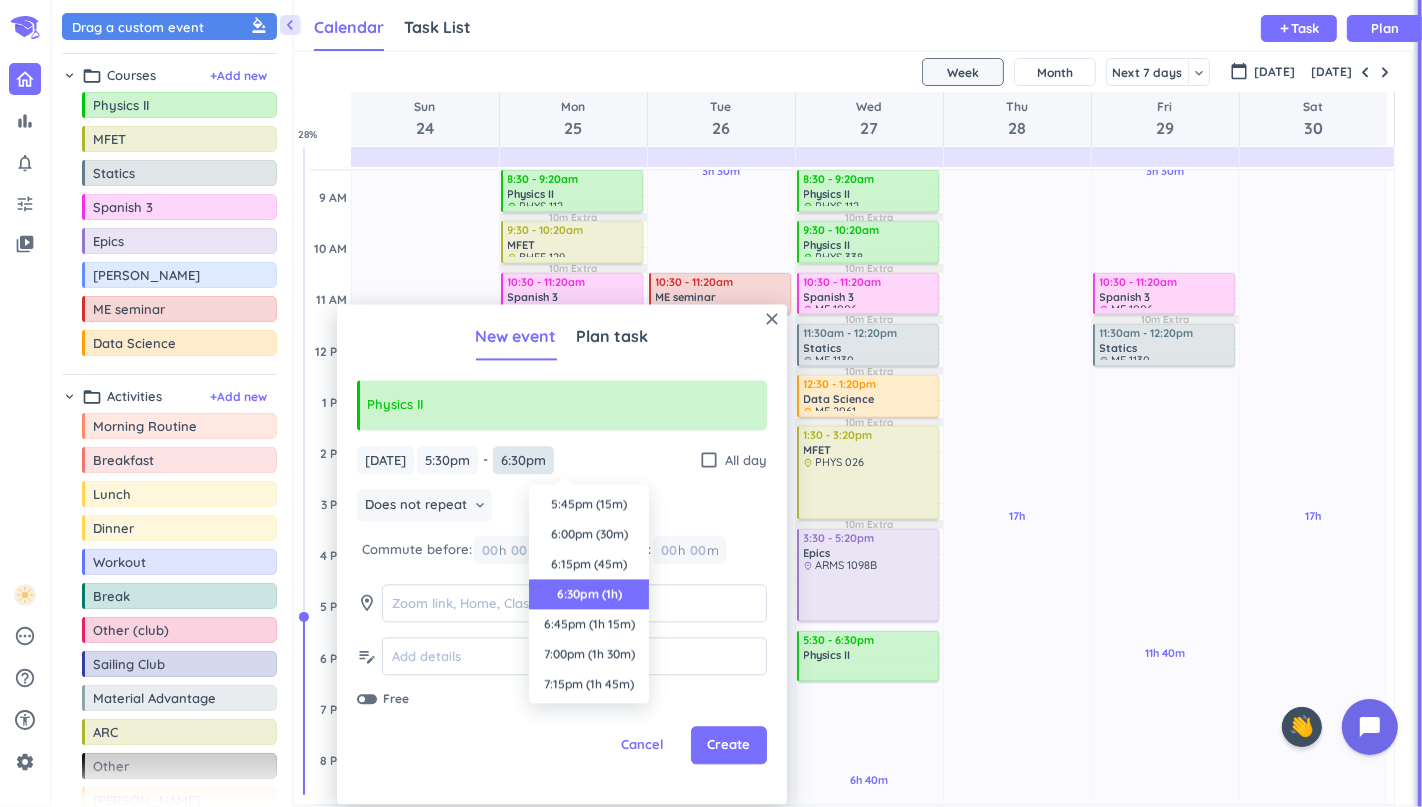scroll, scrollTop: 89, scrollLeft: 0, axis: vertical 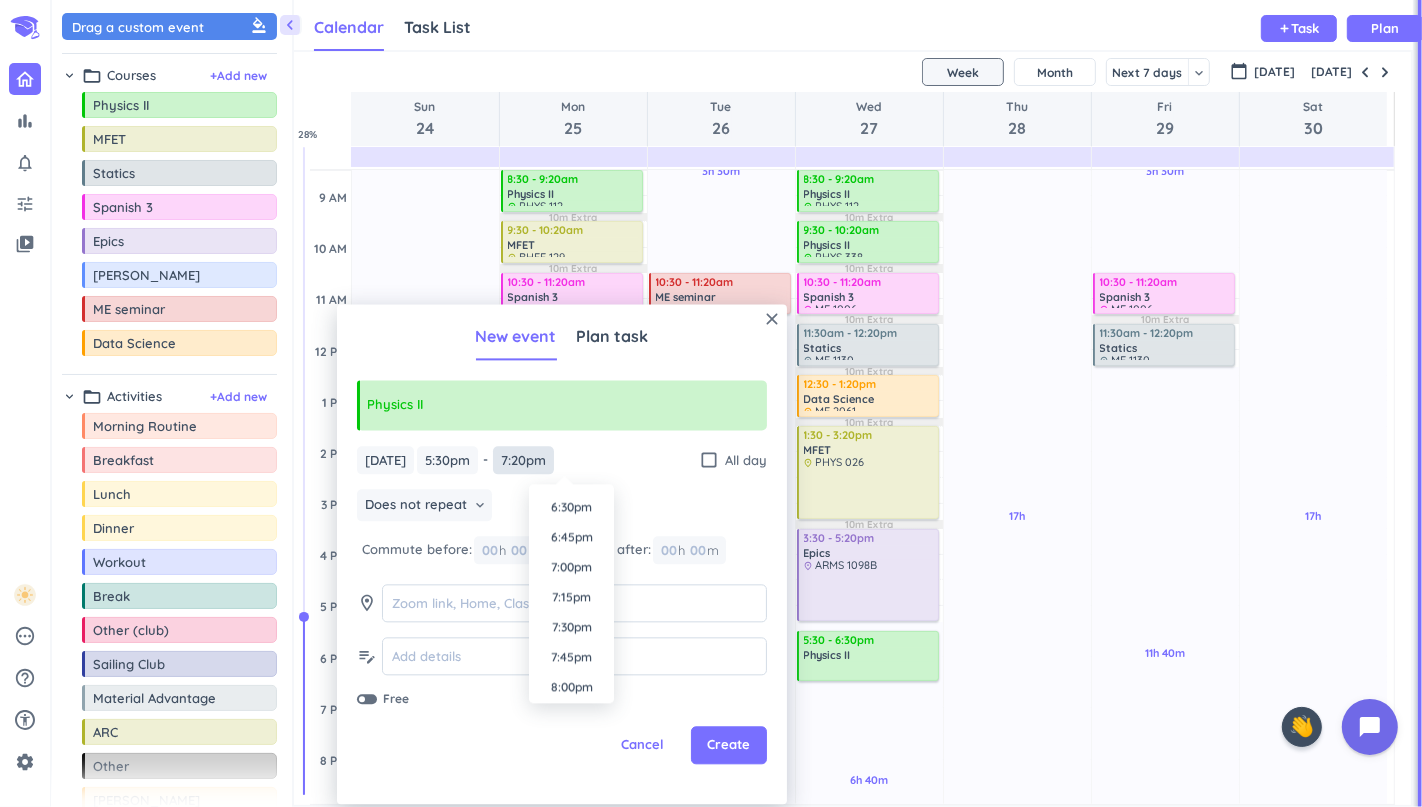 type on "7:20pm" 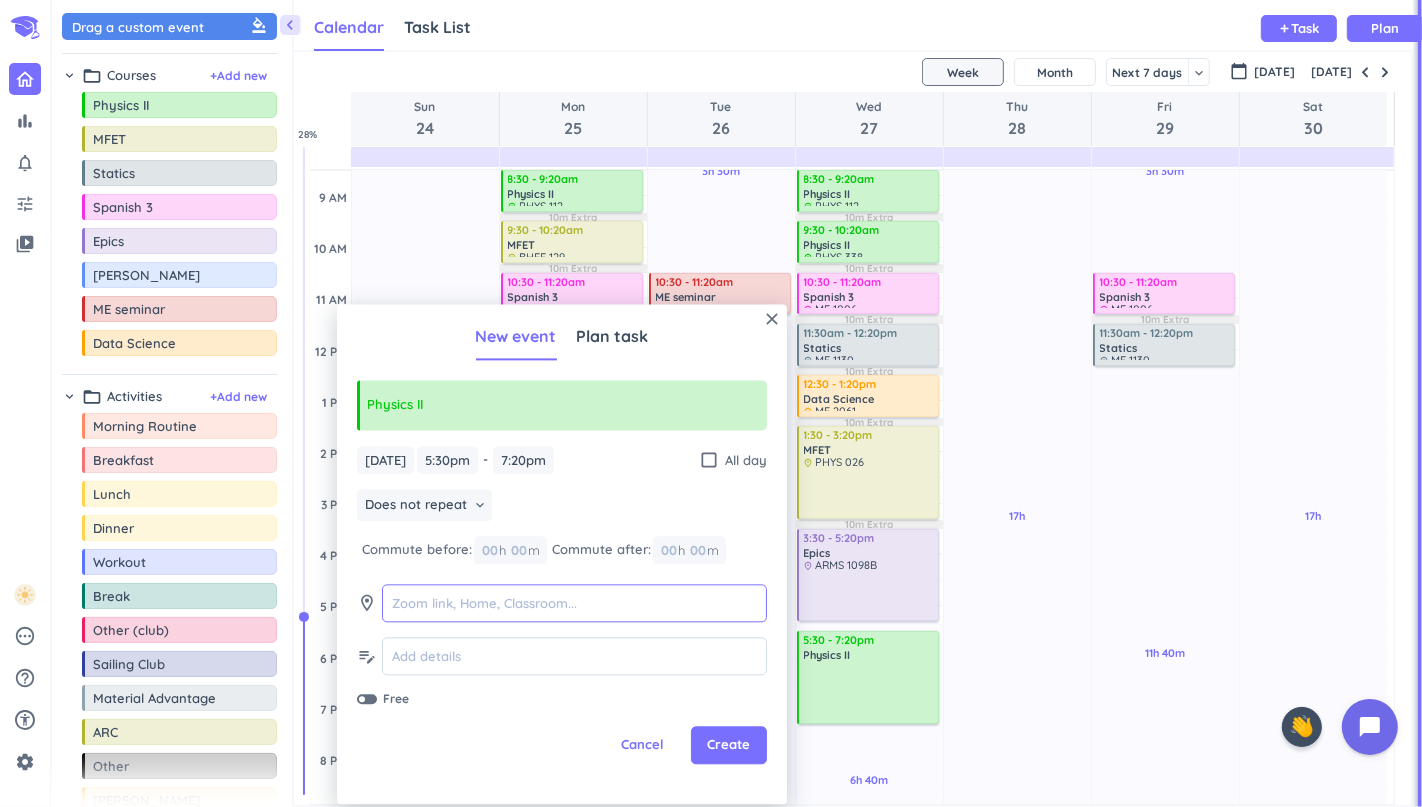 click at bounding box center (574, 603) 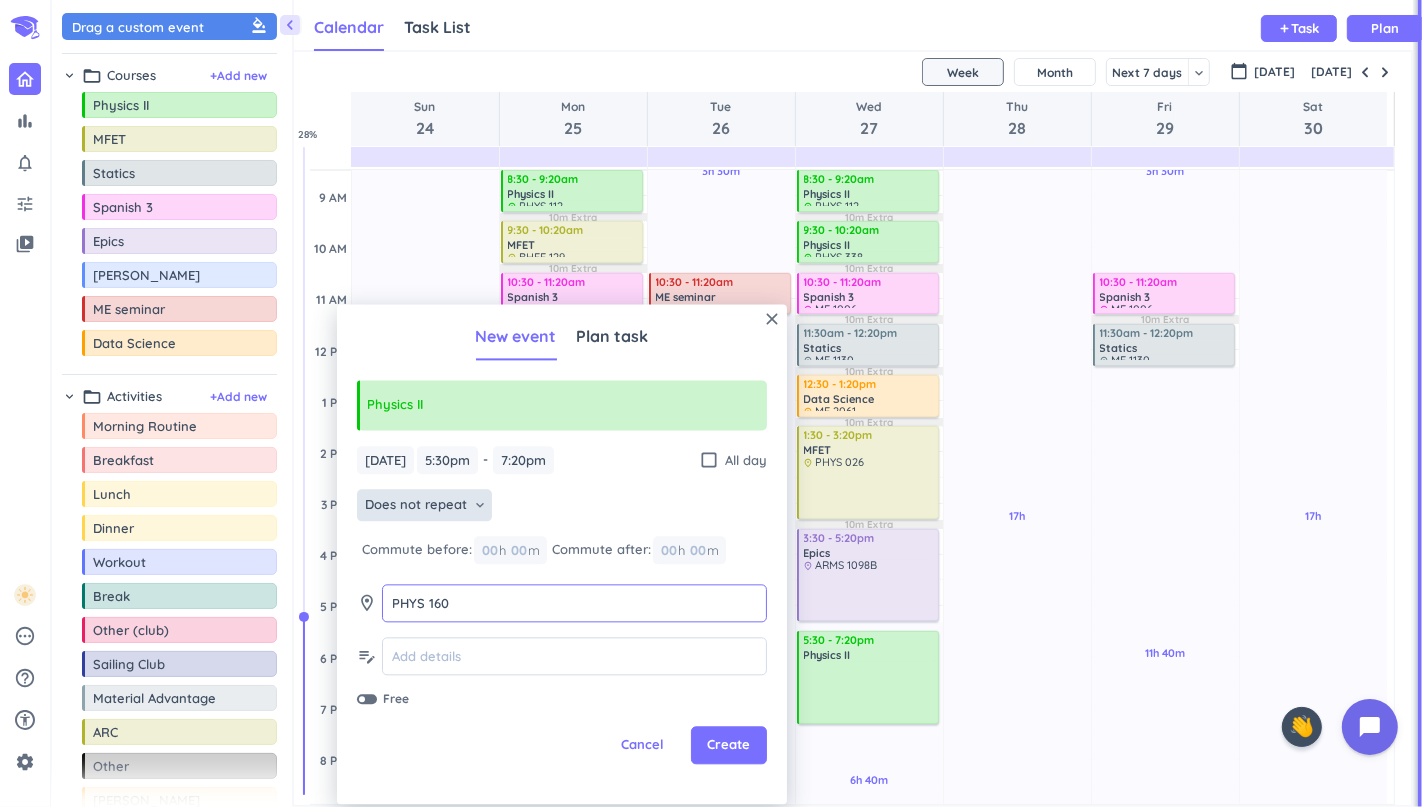 type on "PHYS 160" 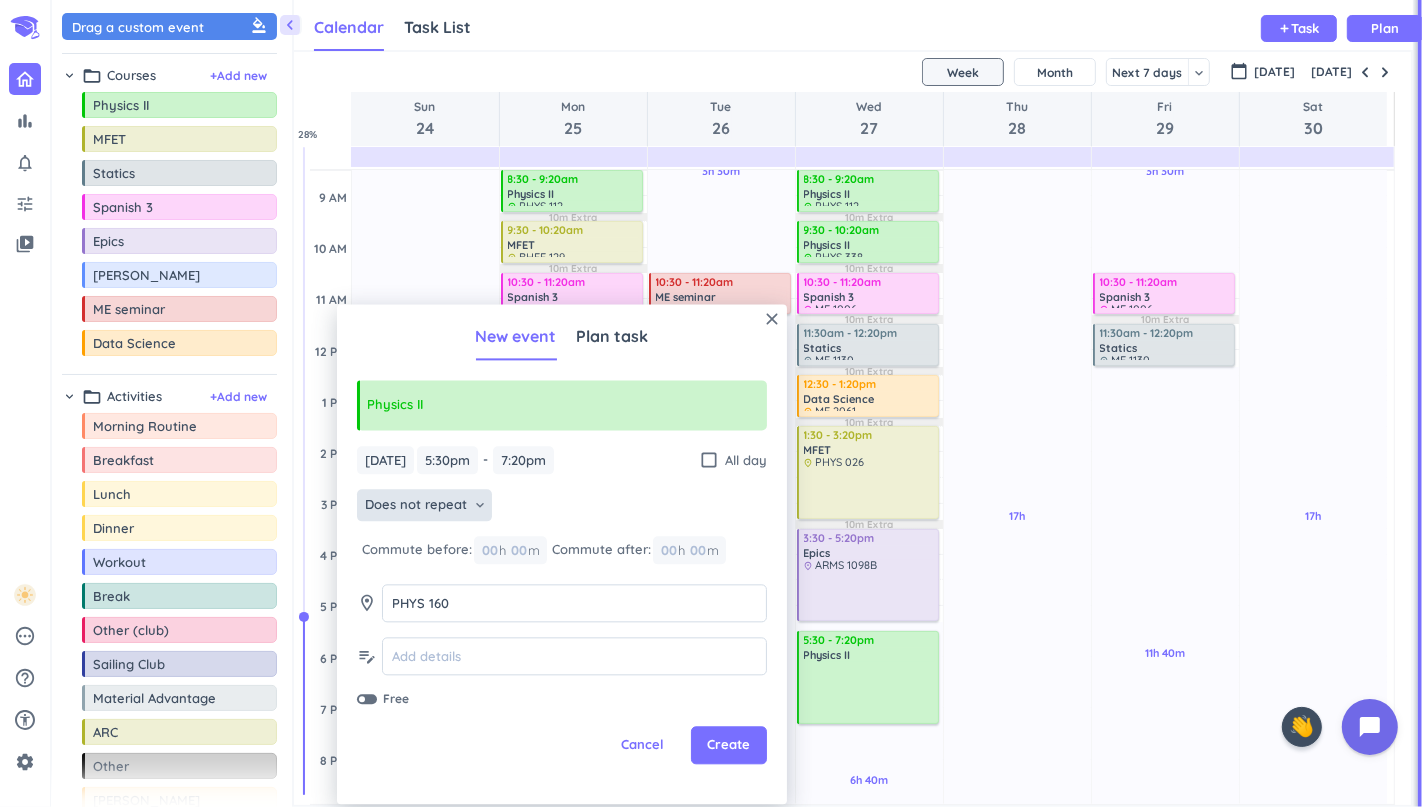 click on "Does not repeat" at bounding box center [416, 505] 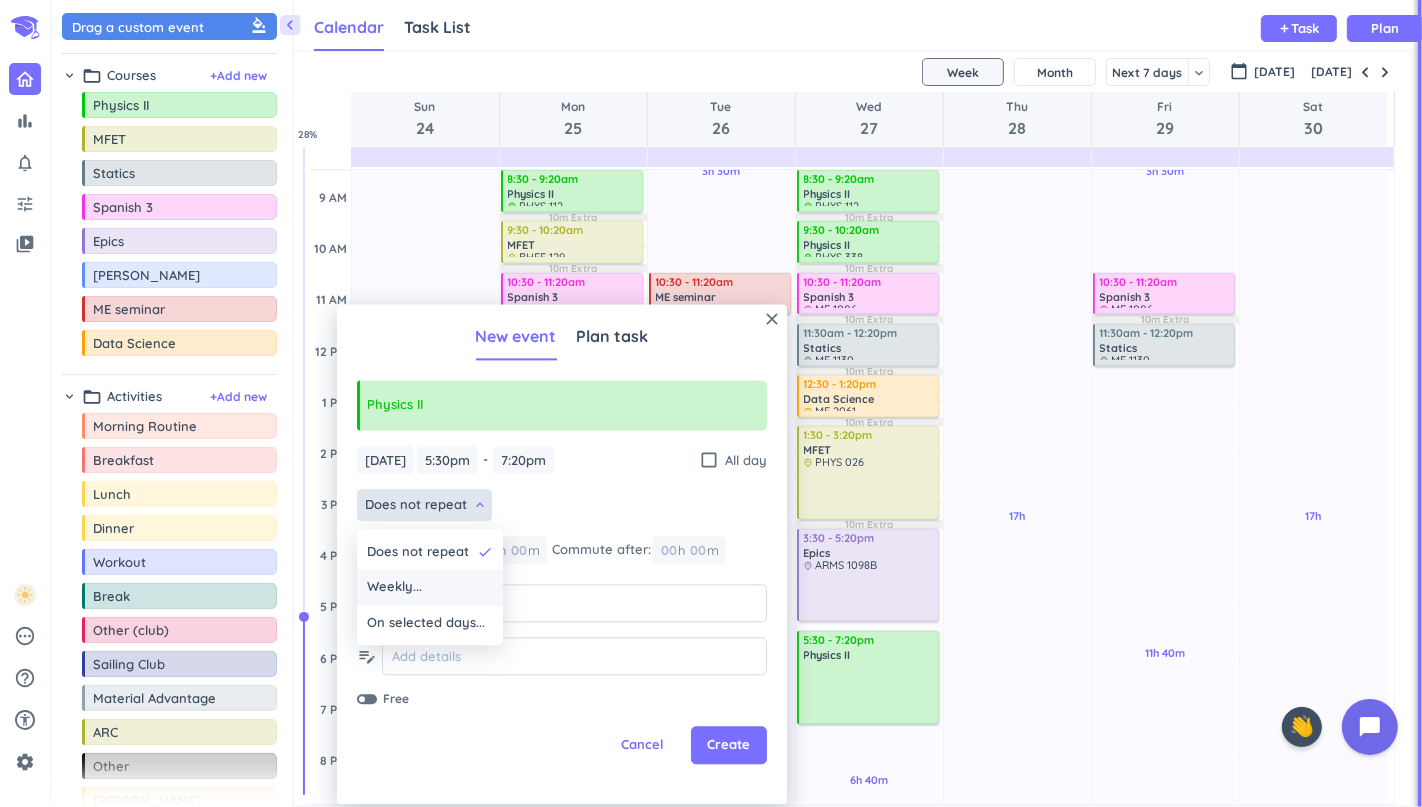 click on "Weekly..." at bounding box center (394, 588) 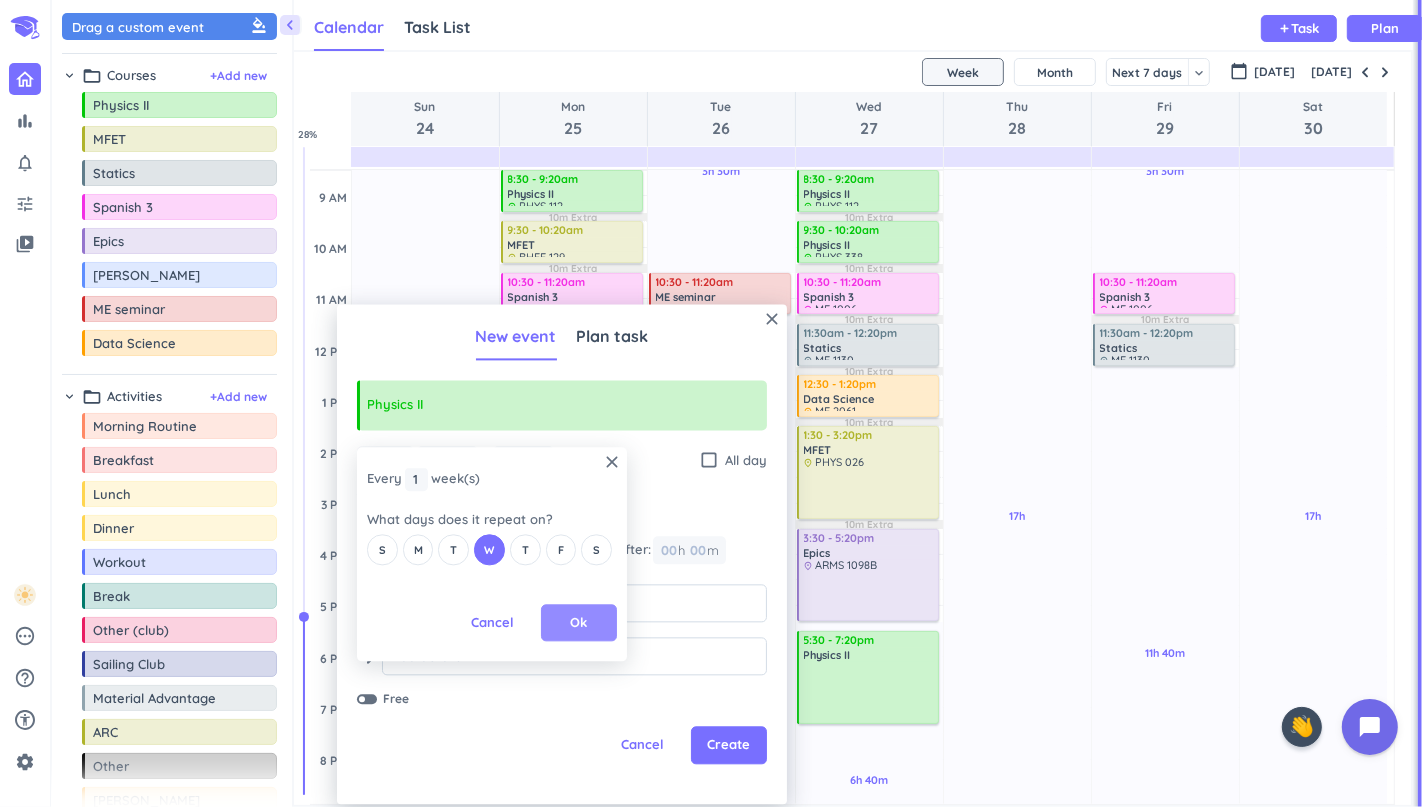 click on "Ok" at bounding box center [579, 623] 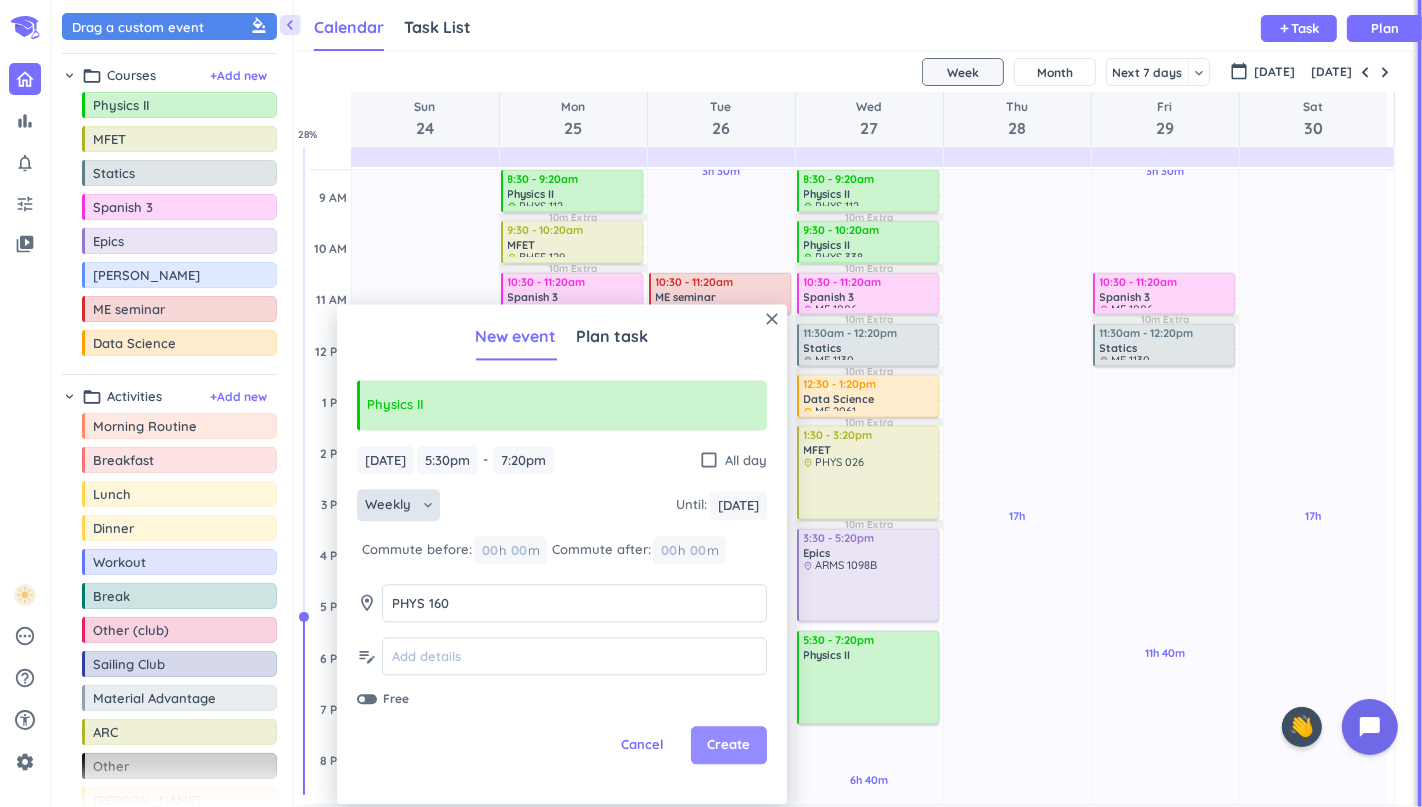 click on "Create" at bounding box center [729, 746] 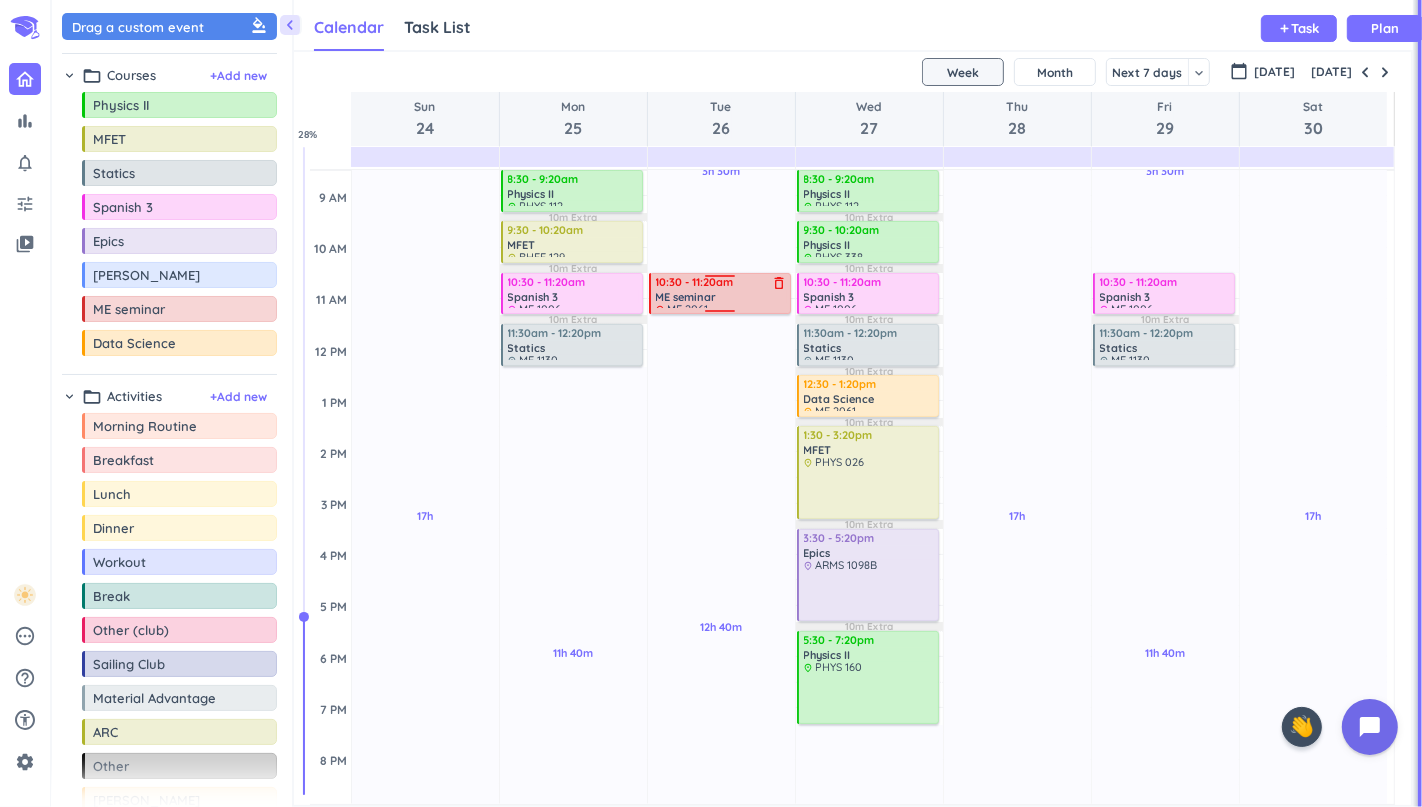 click on "ME seminar" at bounding box center [686, 297] 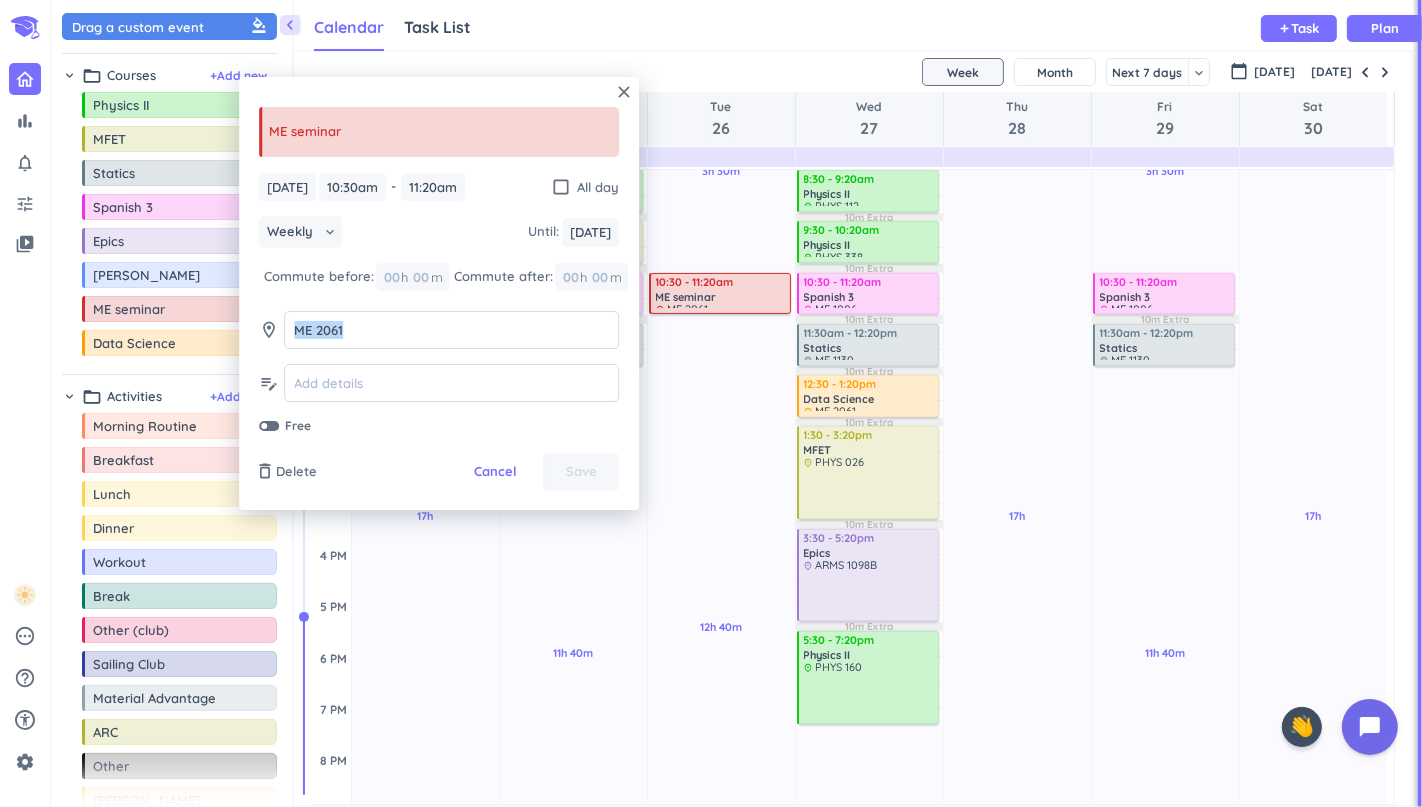 drag, startPoint x: 383, startPoint y: 328, endPoint x: 205, endPoint y: 322, distance: 178.10109 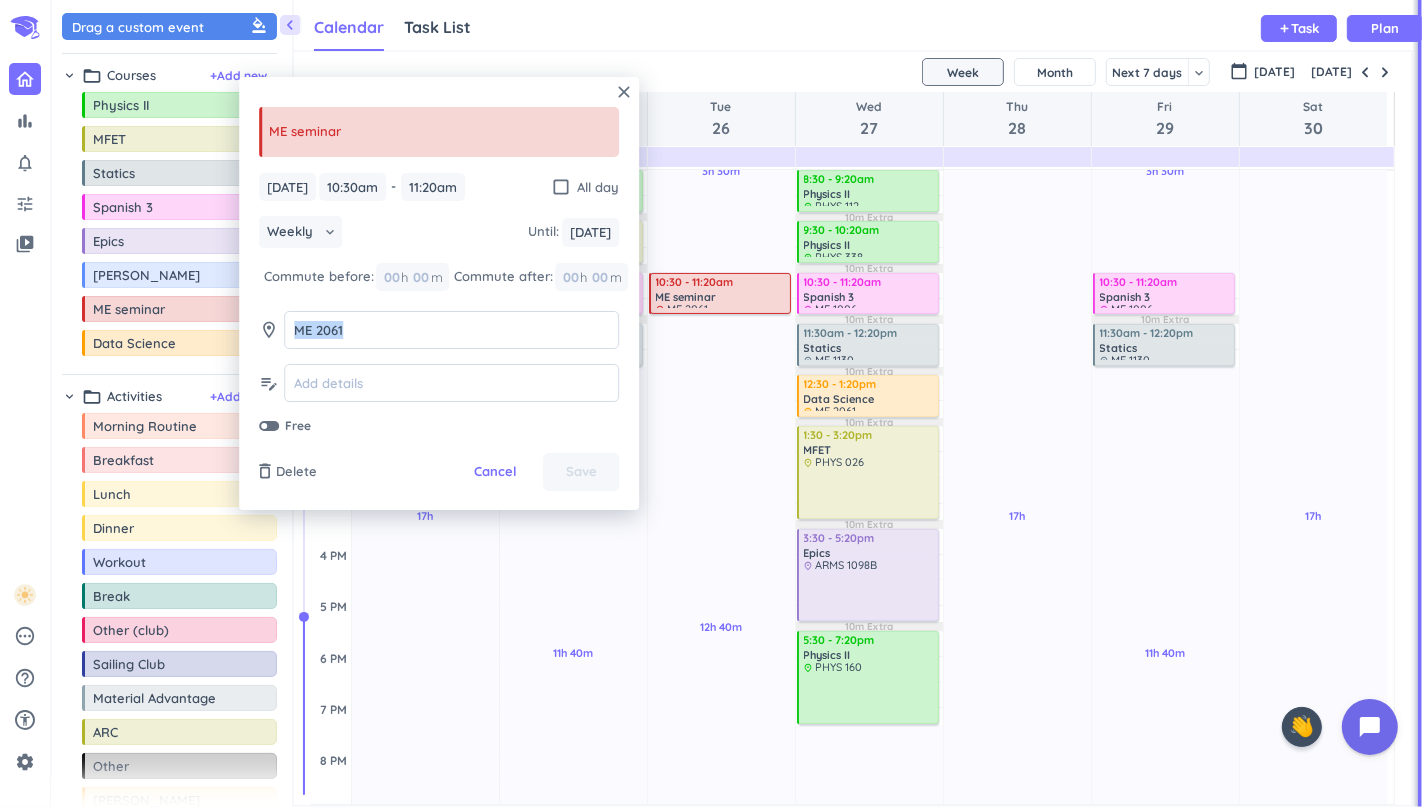 click on "bar_chart notifications_none tune video_library pending help_outline settings 5 / 9 check_circle_outline check_circle_outline check_circle_outline check_circle_outline check_circle_outline 🤘 ✨ 🎓 ♠️ close 👋 chevron_left Drag a custom event format_color_fill chevron_right folder_open Courses   +  Add new drag_indicator Physics II more_horiz drag_indicator MFET more_horiz drag_indicator Statics more_horiz drag_indicator Spanish 3 more_horiz drag_indicator Epics more_horiz drag_indicator [PERSON_NAME] more_horiz drag_indicator ME seminar more_horiz drag_indicator Data Science more_horiz chevron_right folder_open Activities   +  Add new drag_indicator Morning Routine more_horiz drag_indicator Breakfast more_horiz drag_indicator Lunch more_horiz drag_indicator Dinner more_horiz drag_indicator Workout more_horiz drag_indicator Break more_horiz drag_indicator Other (club) more_horiz drag_indicator Sailing Club more_horiz drag_indicator Material Advantage more_horiz drag_indicator ARC more_horiz drag_indicator" at bounding box center [711, 403] 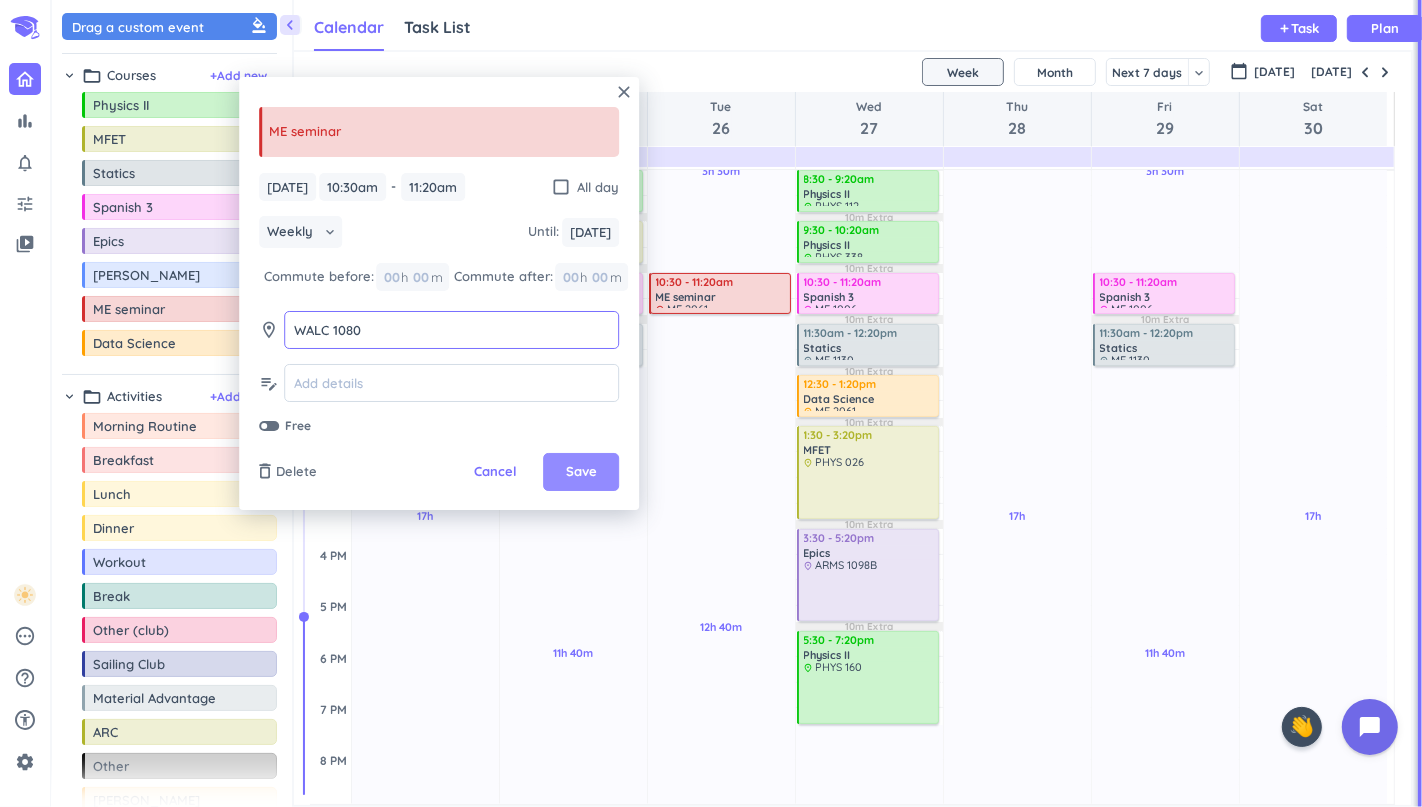type on "WALC 1080" 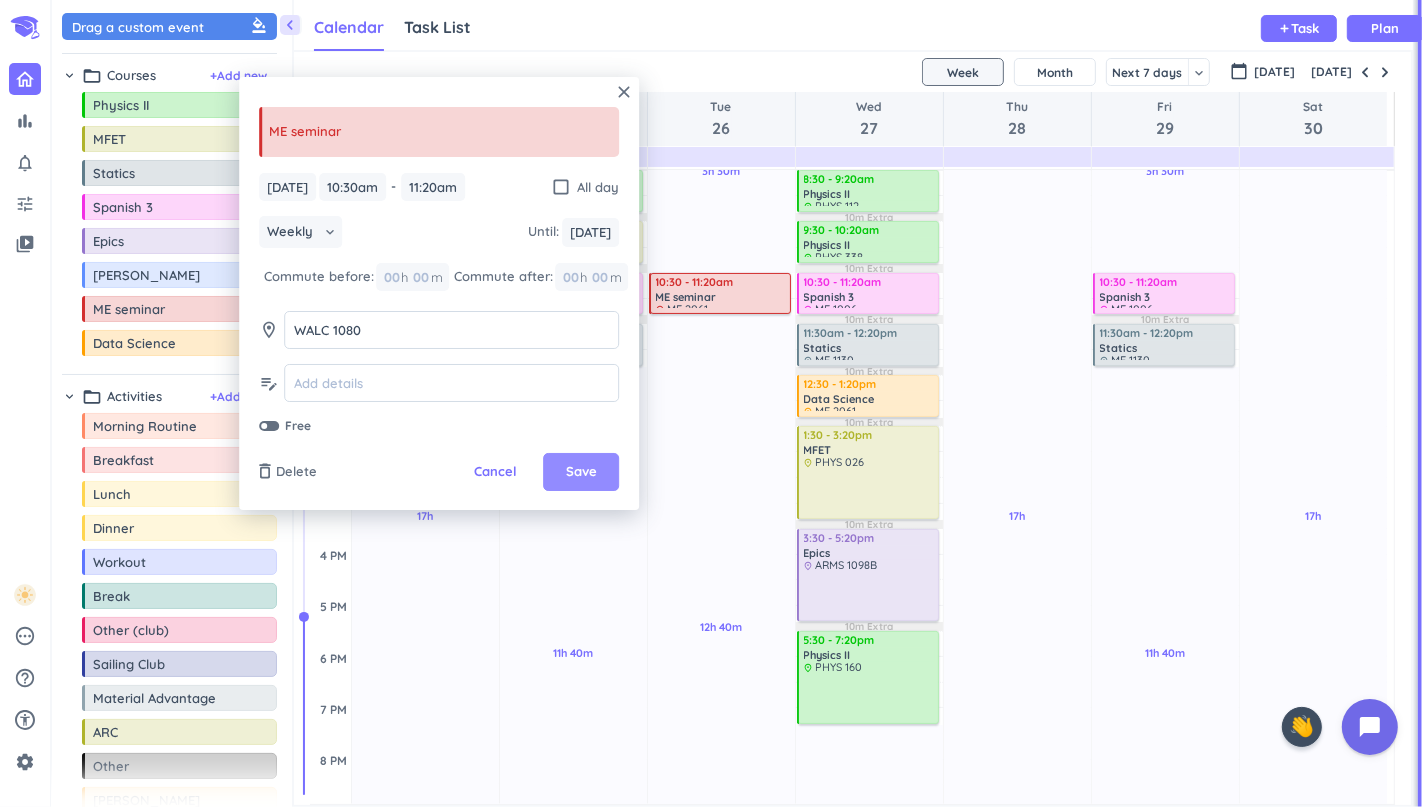click on "Save" at bounding box center [581, 472] 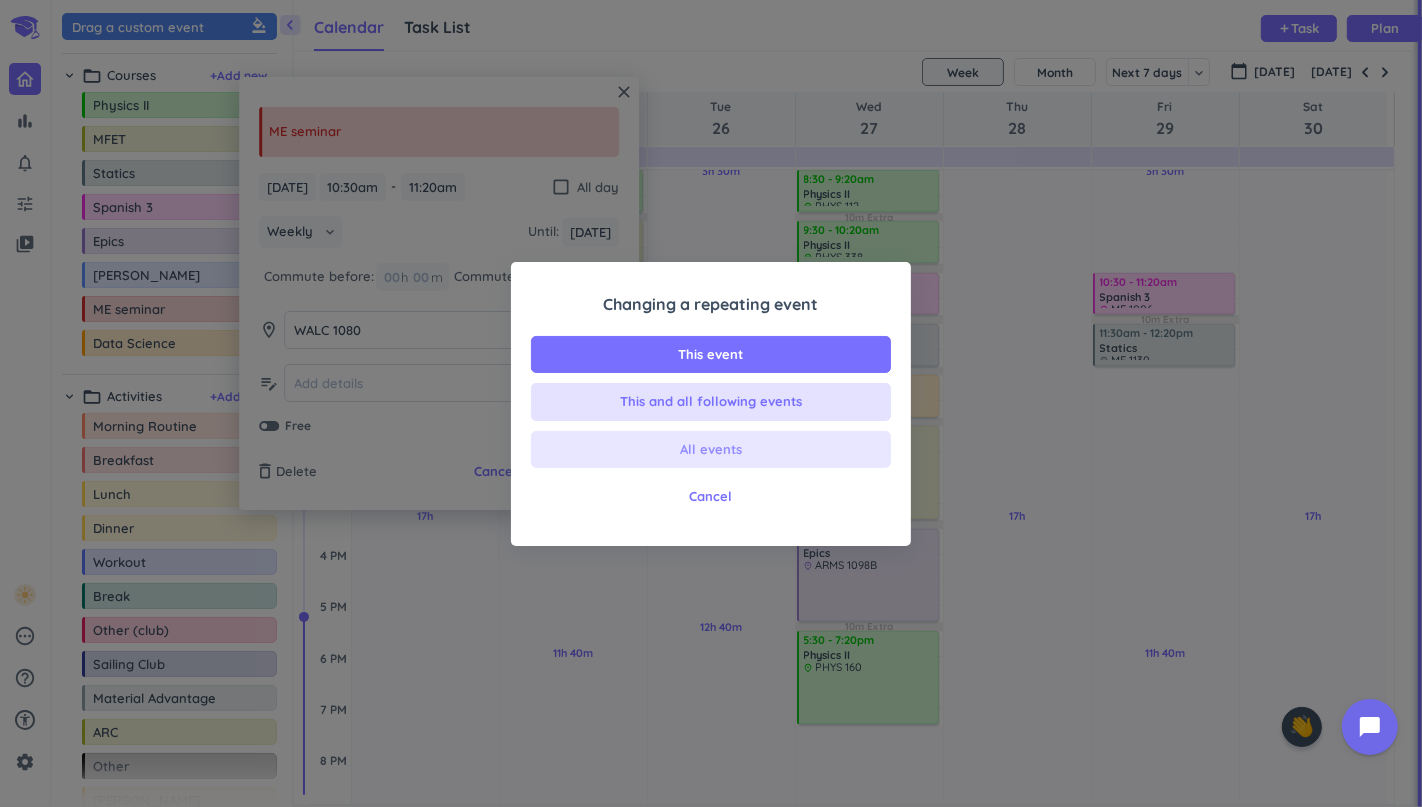 click on "All events" at bounding box center [711, 450] 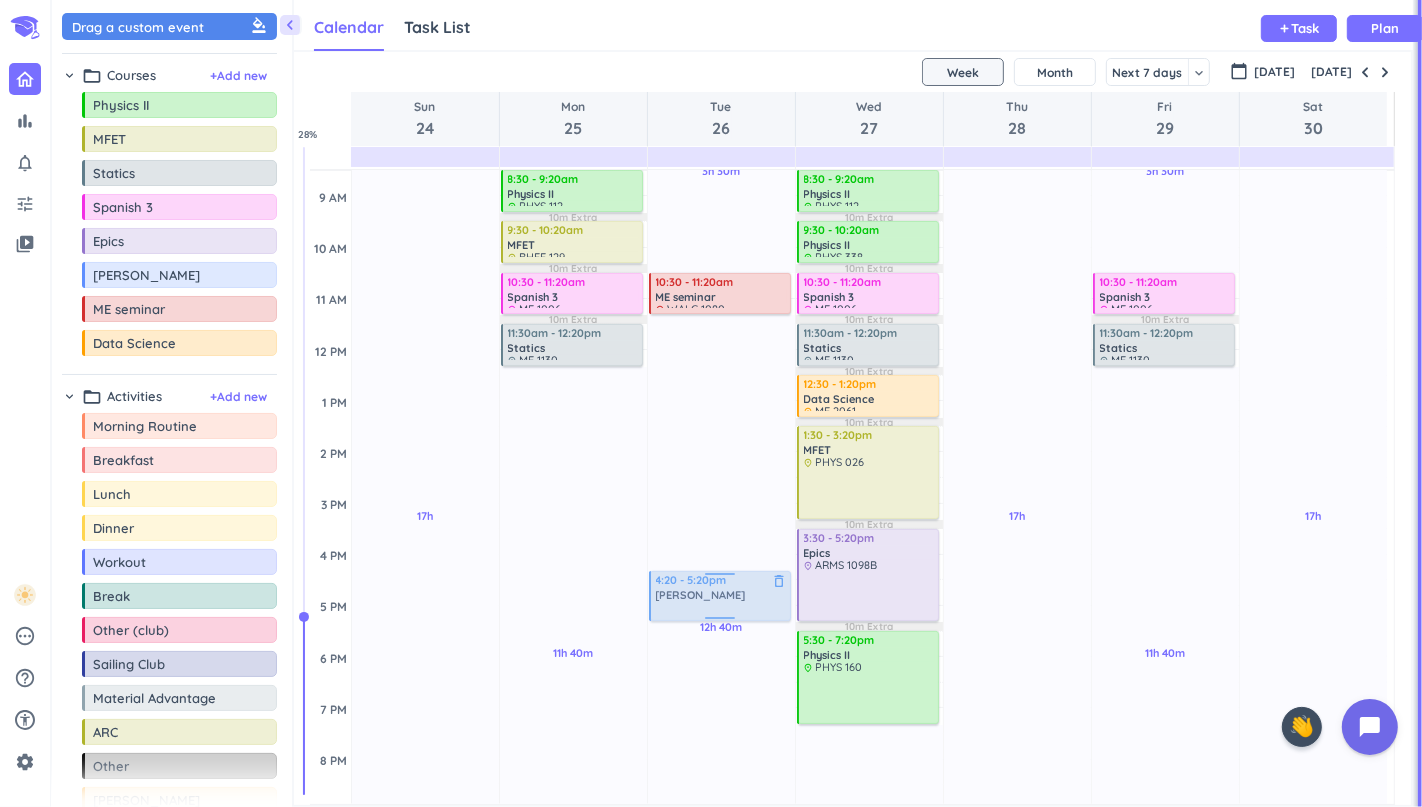 drag, startPoint x: 148, startPoint y: 274, endPoint x: 748, endPoint y: 571, distance: 669.48413 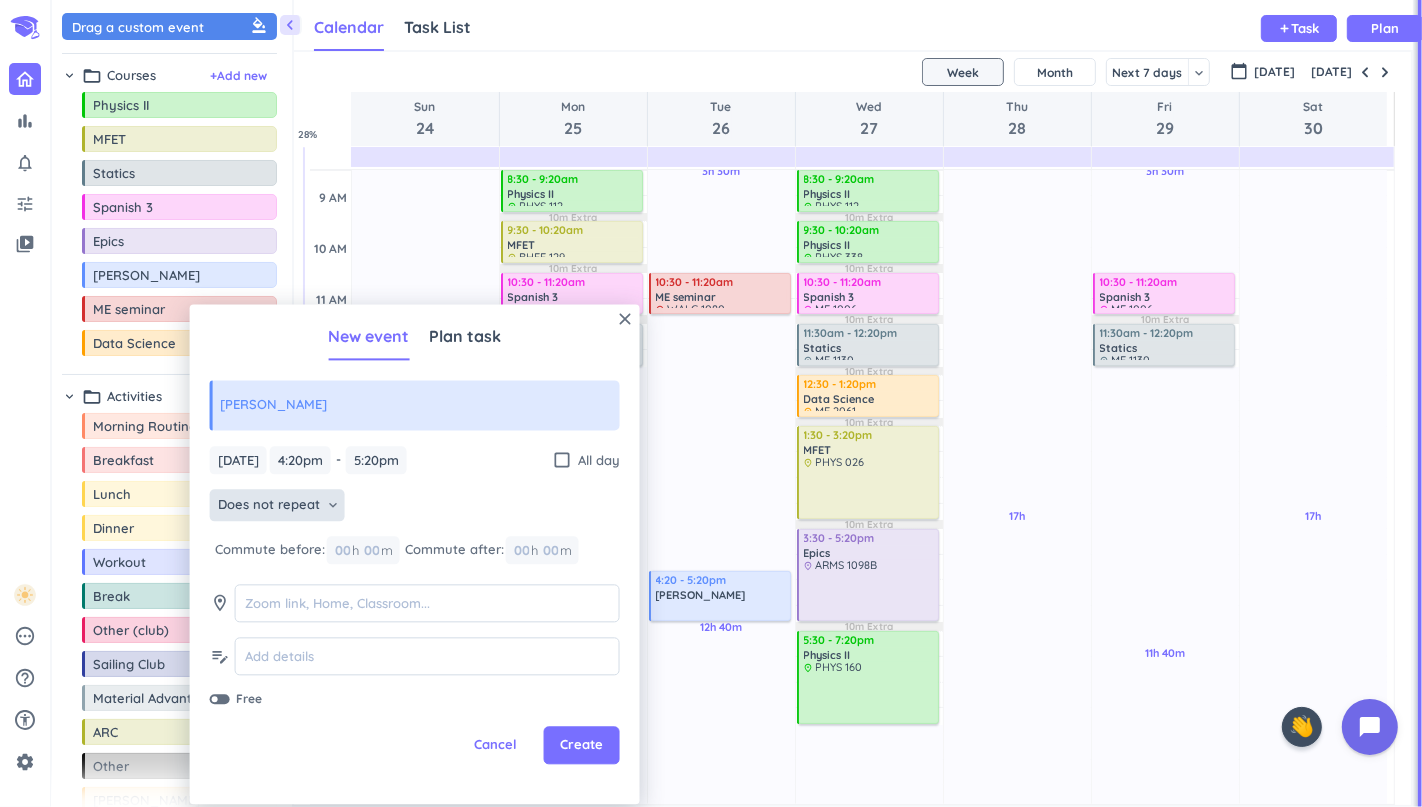 click on "Does not repeat" at bounding box center [269, 505] 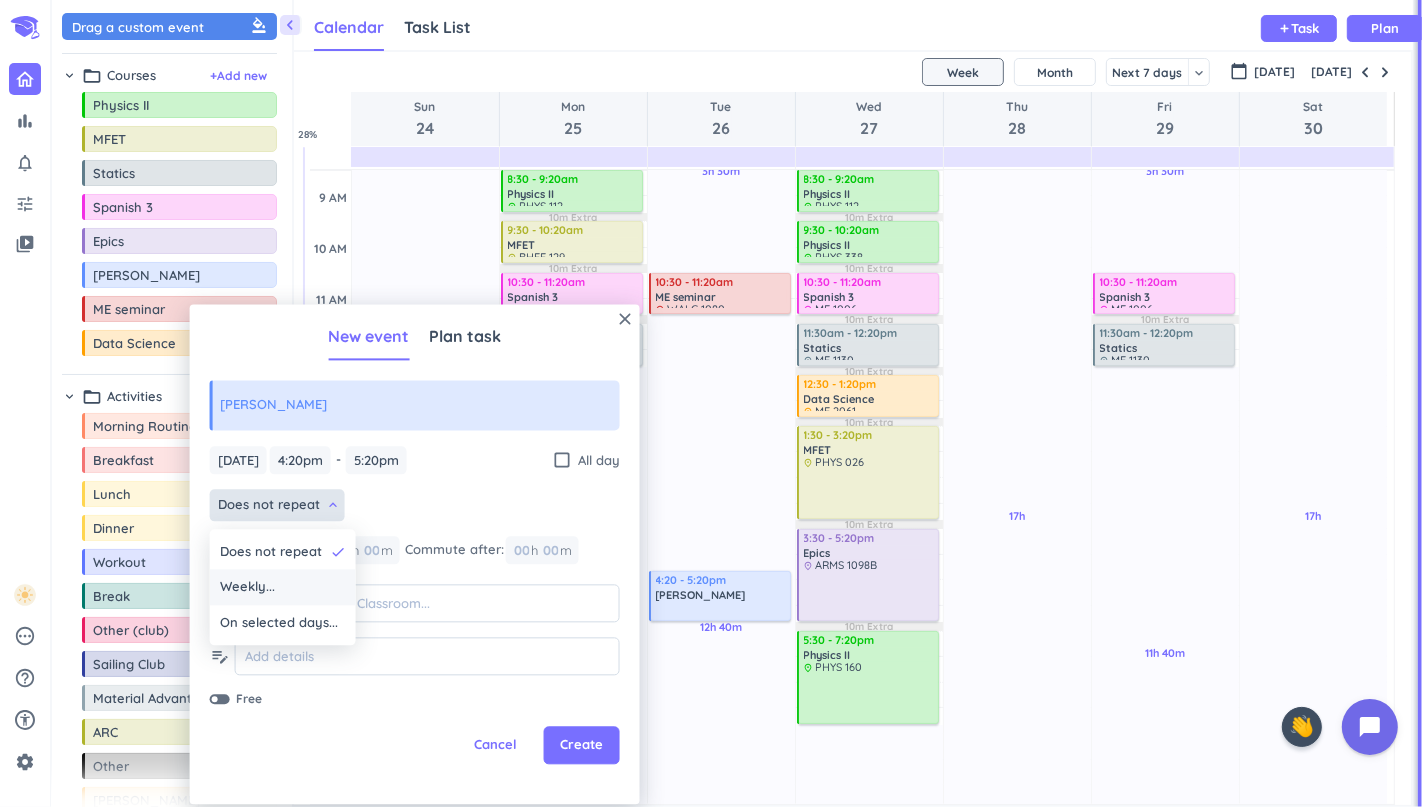 click on "Weekly..." at bounding box center [283, 588] 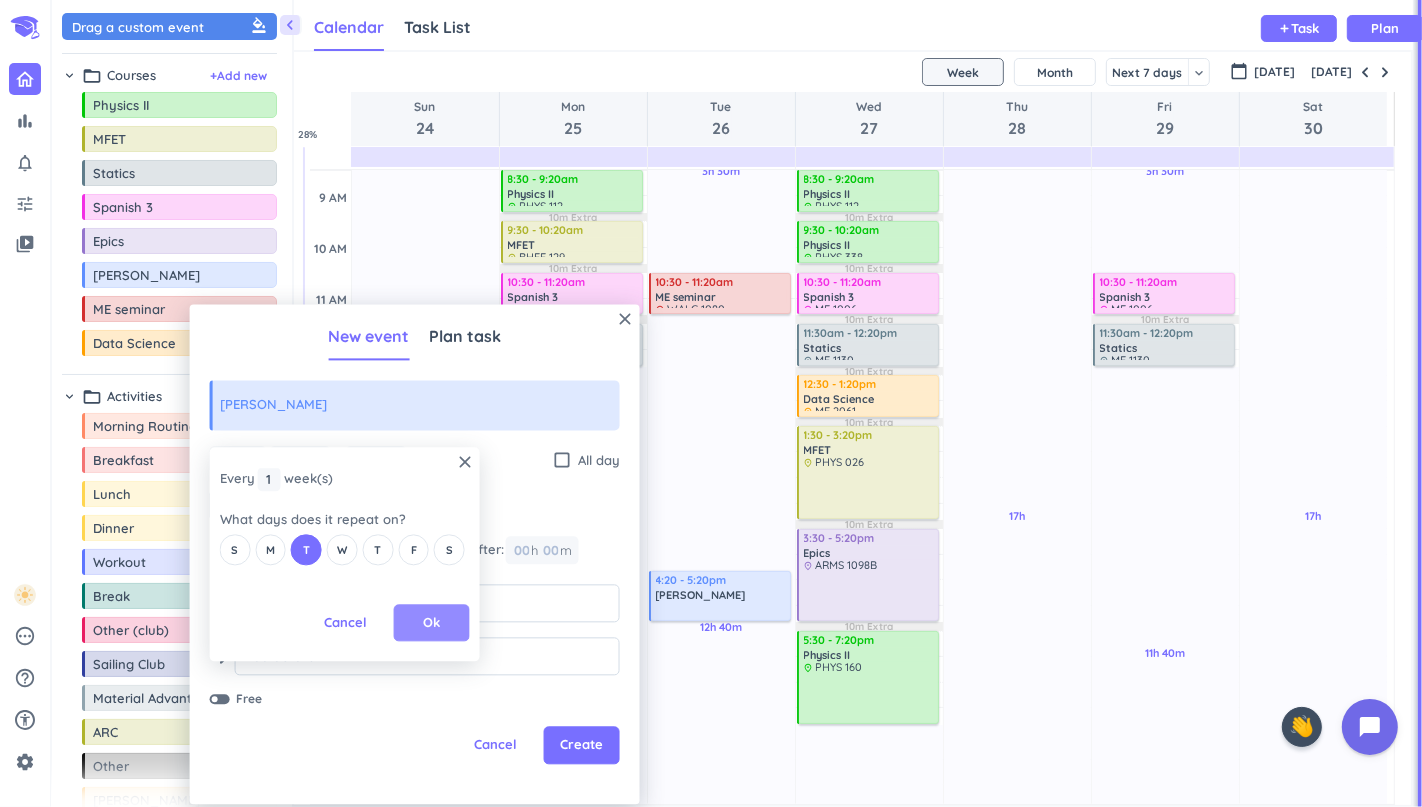 click on "Ok" at bounding box center [432, 623] 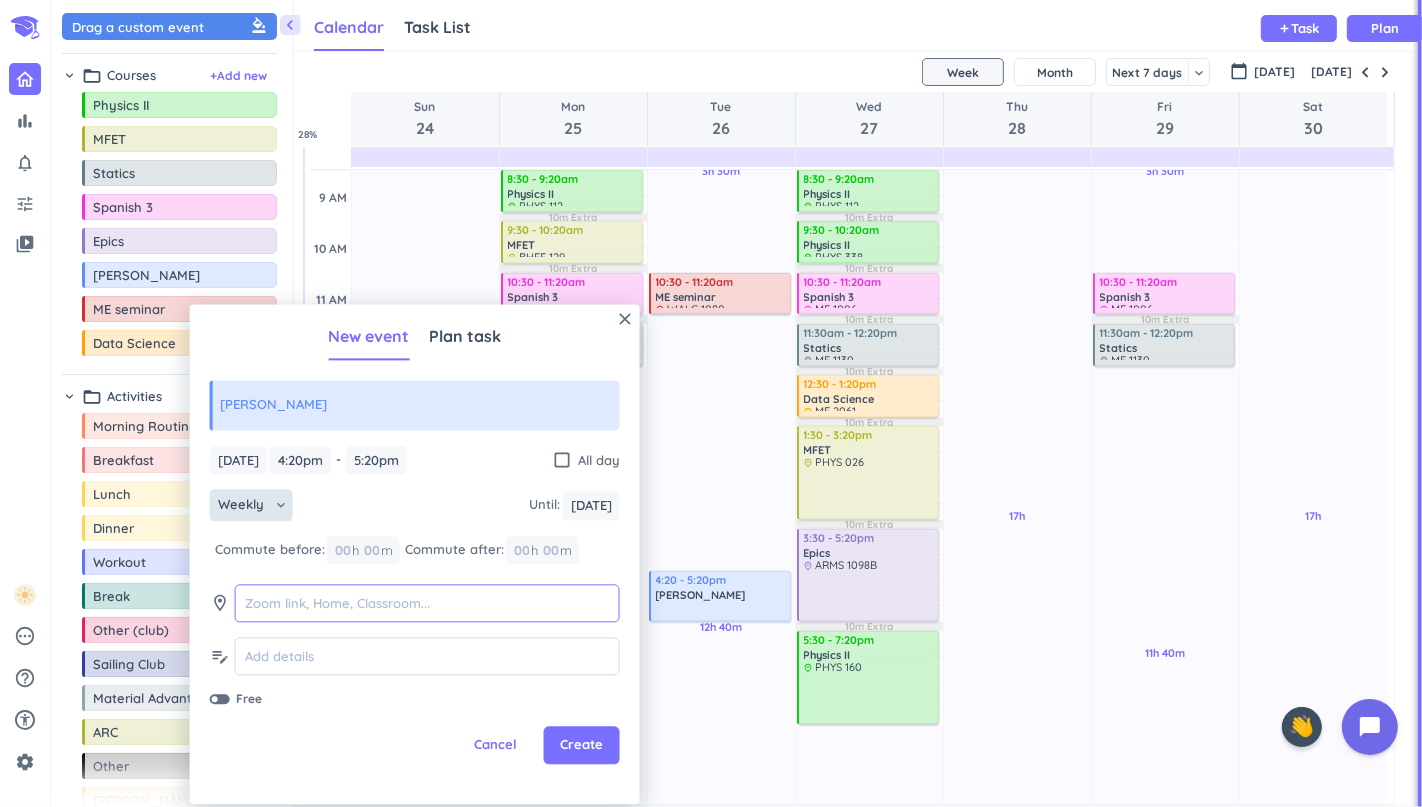 click at bounding box center (427, 603) 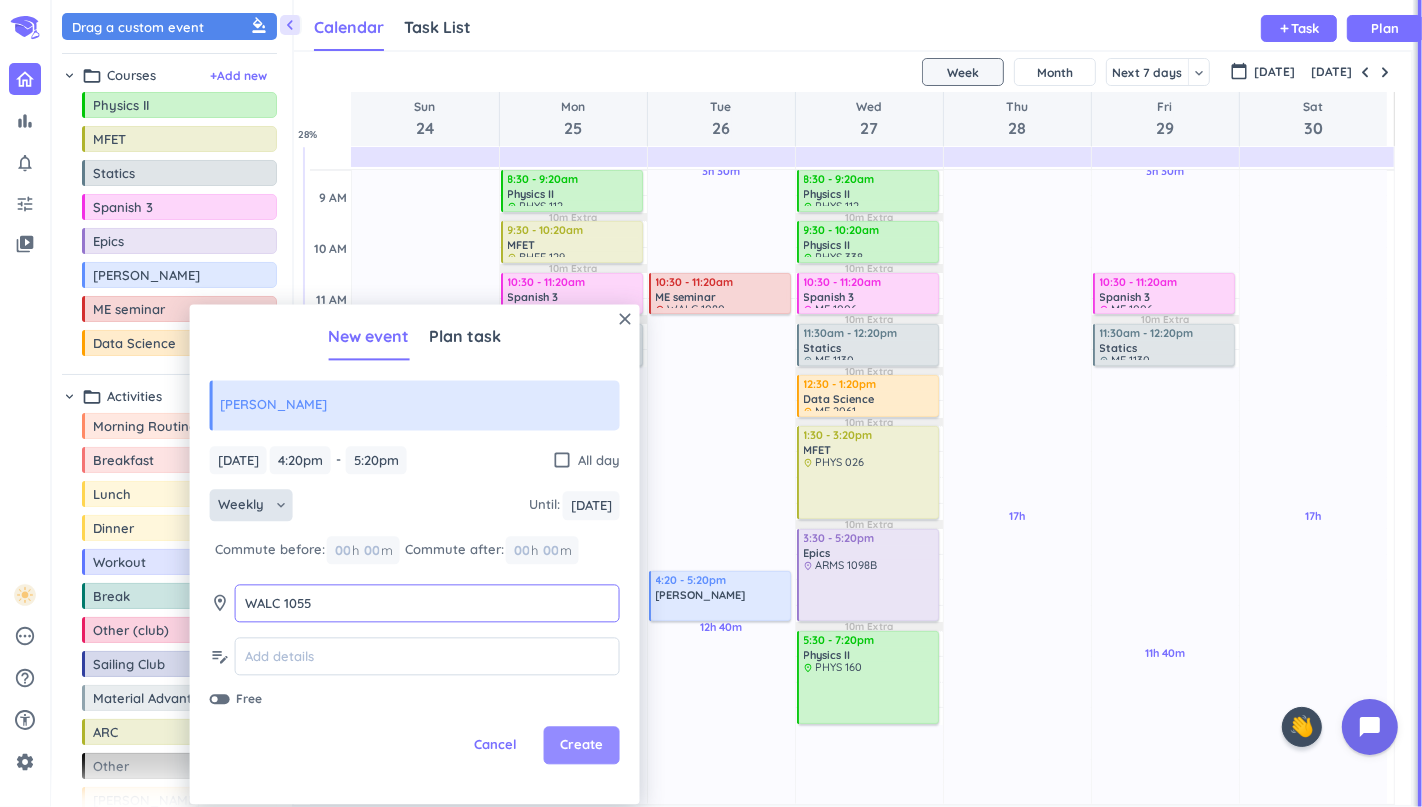 type on "WALC 1055" 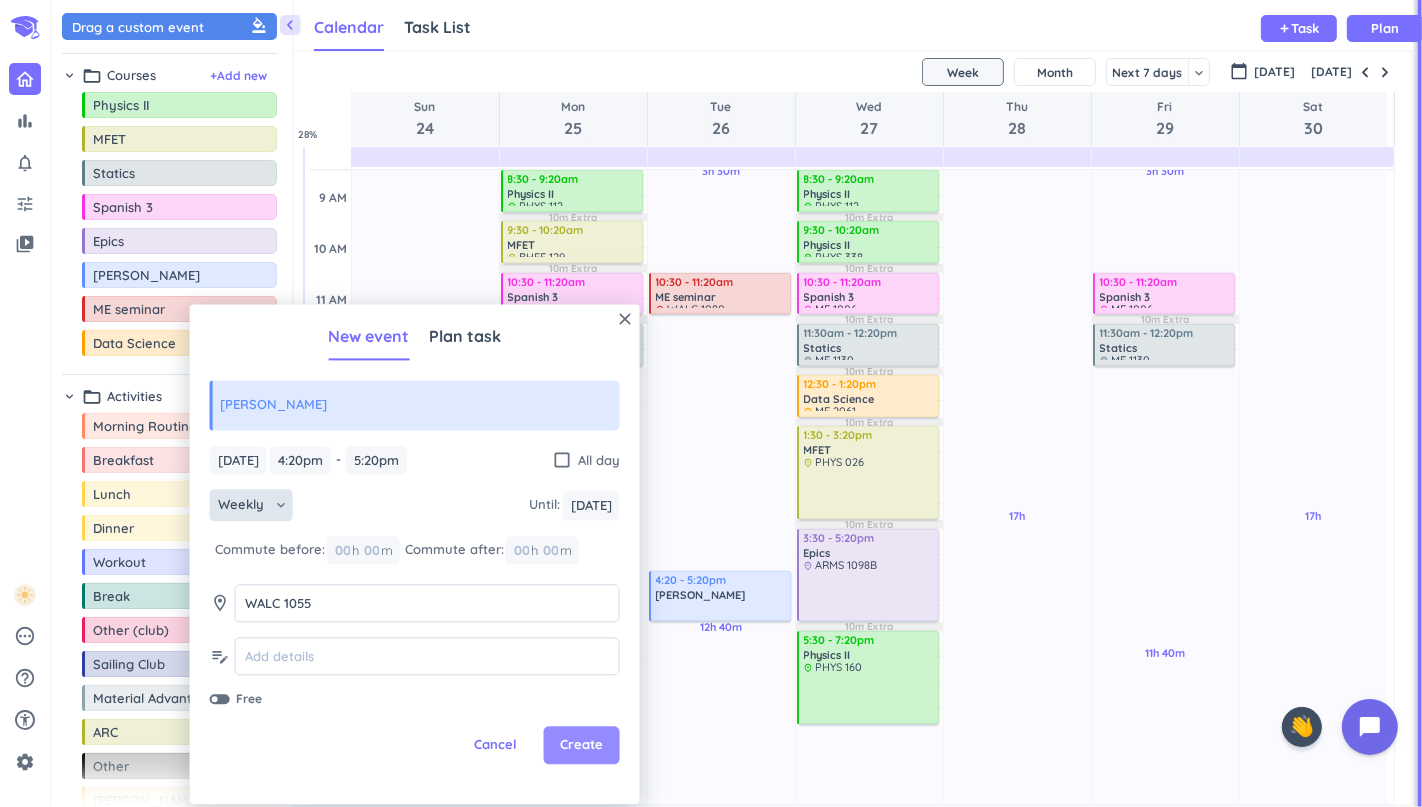 click on "Create" at bounding box center [582, 746] 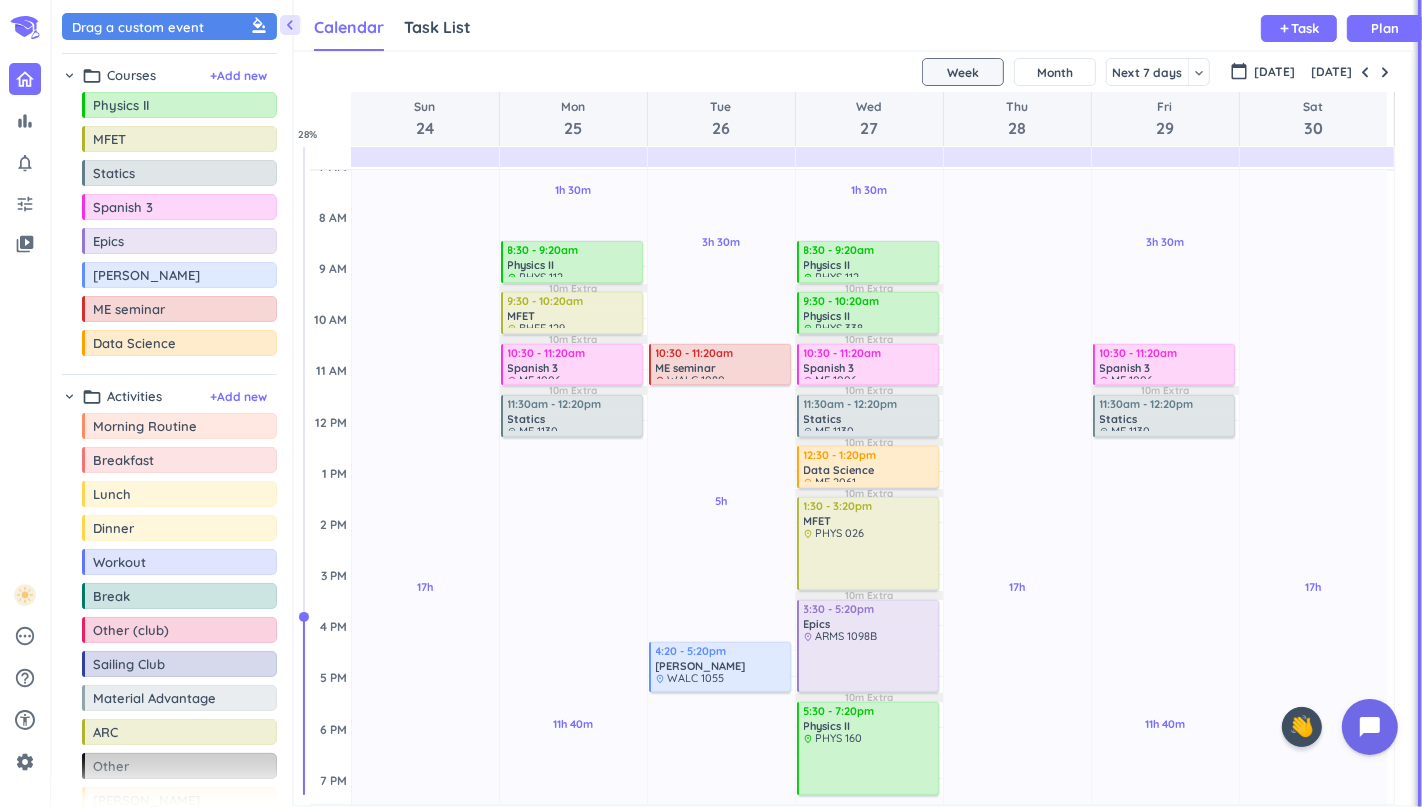 scroll, scrollTop: 161, scrollLeft: 0, axis: vertical 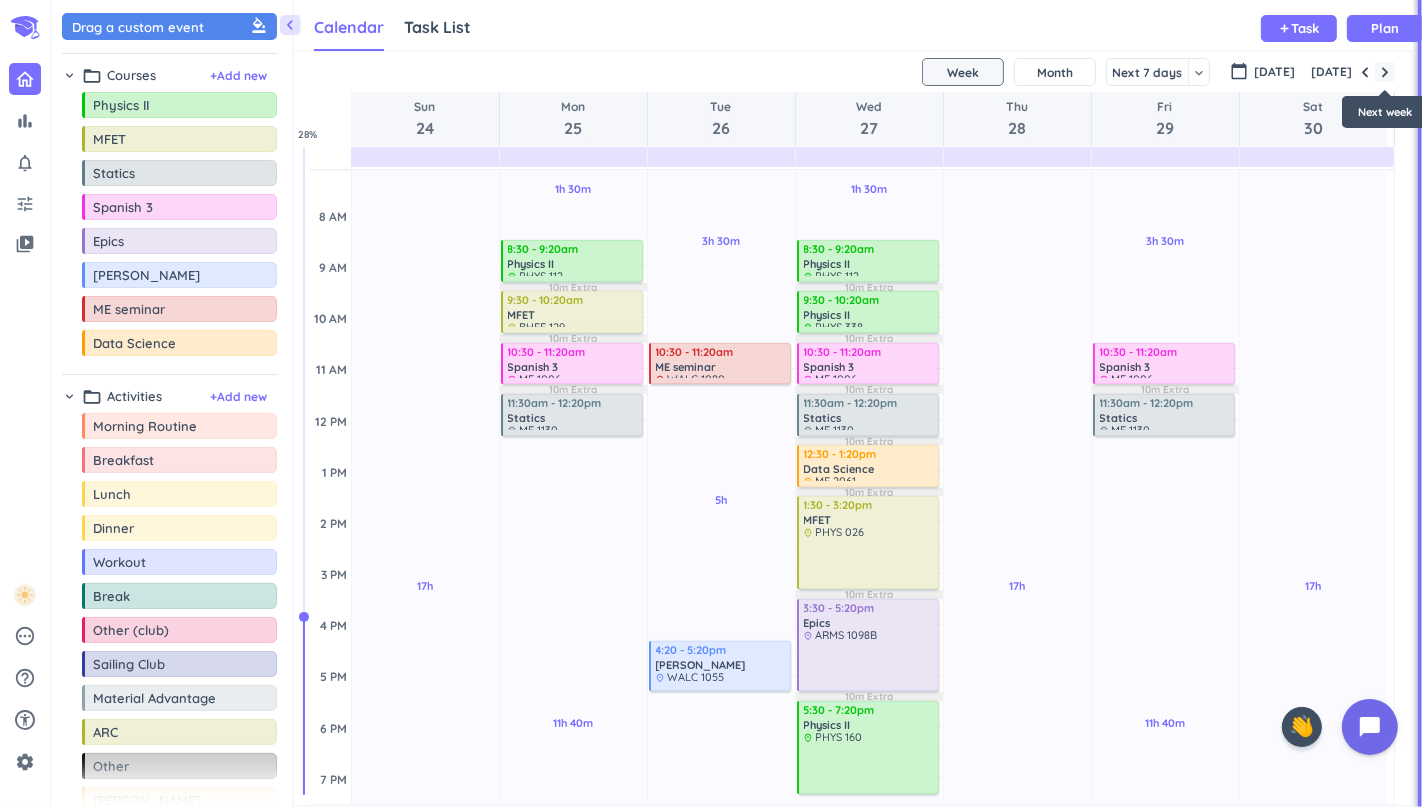 click at bounding box center (1385, 72) 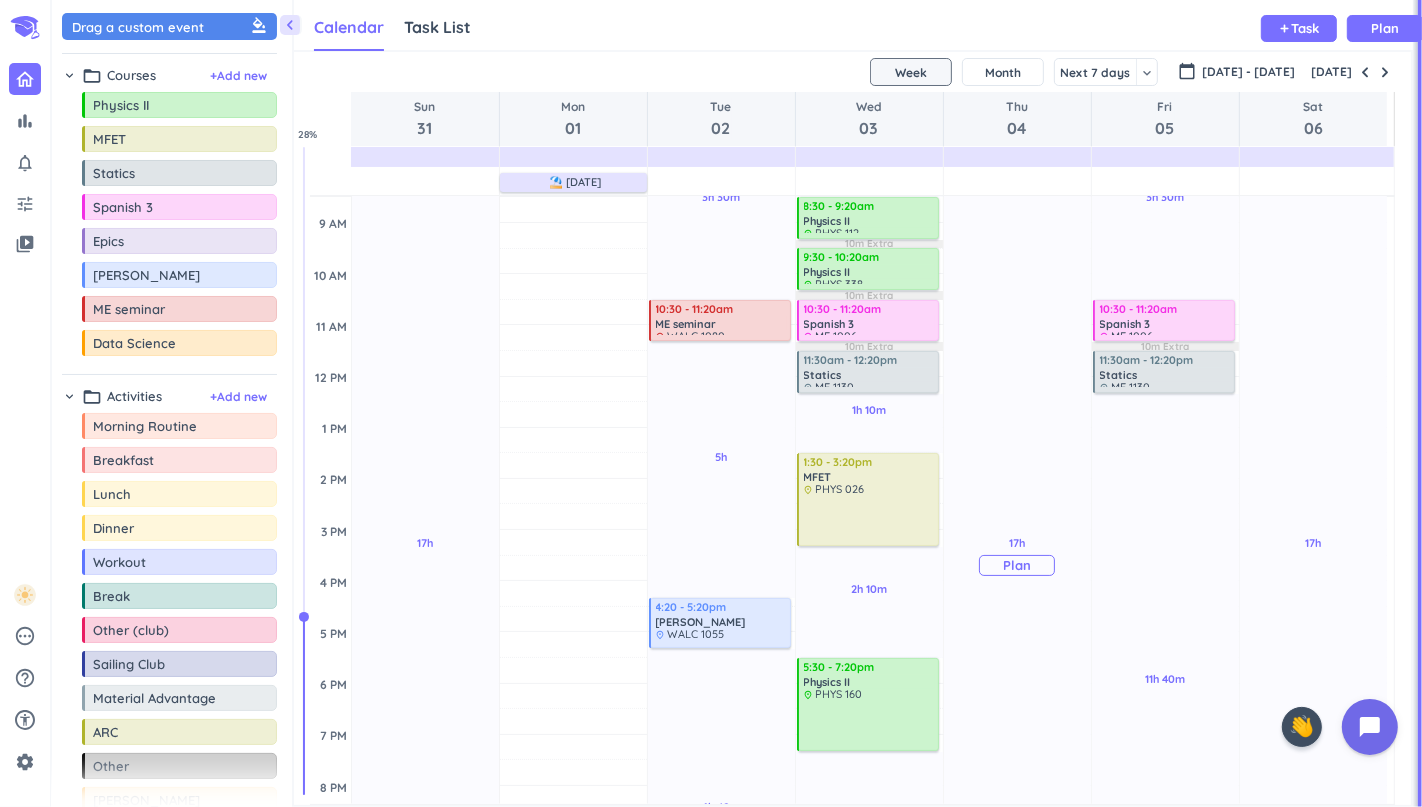 scroll, scrollTop: 246, scrollLeft: 0, axis: vertical 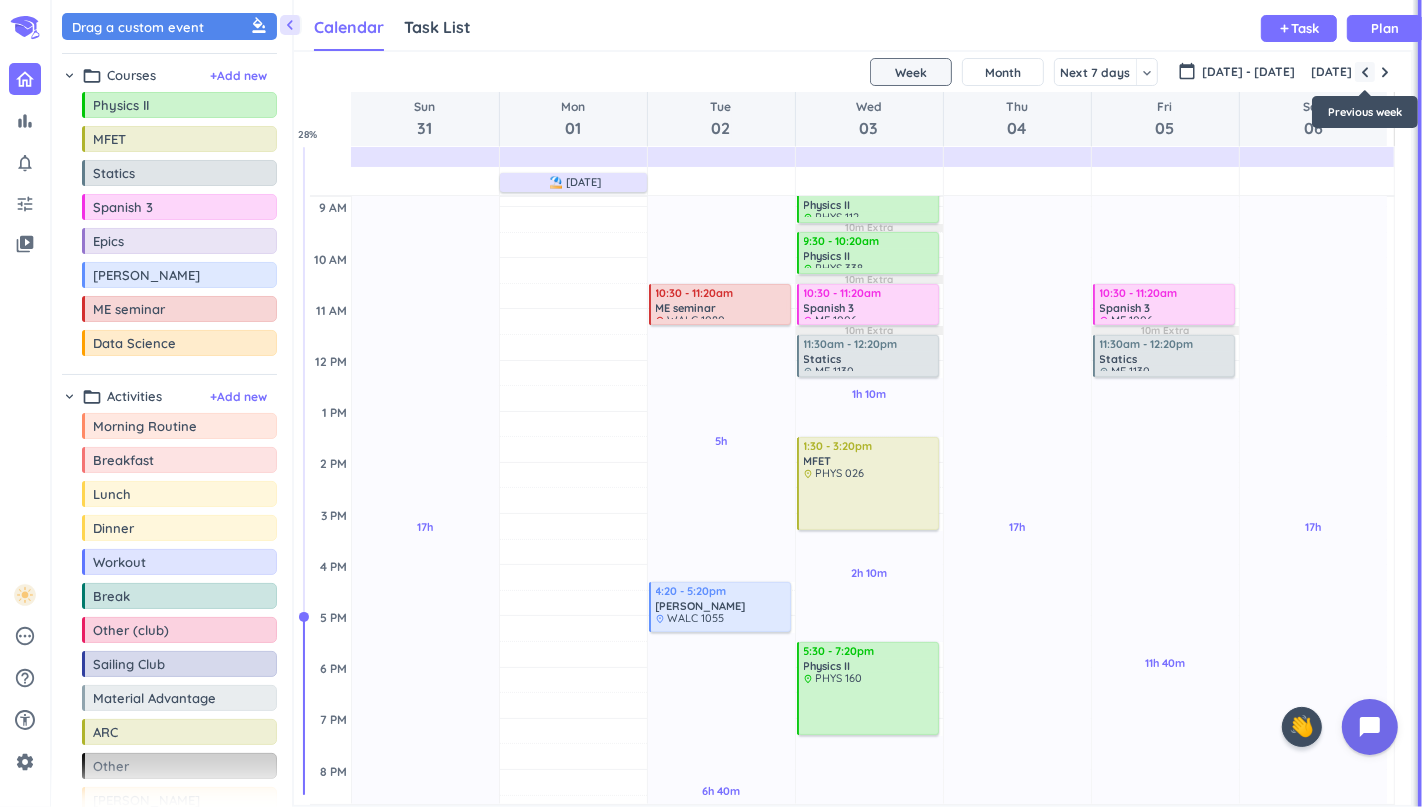 click at bounding box center [1365, 72] 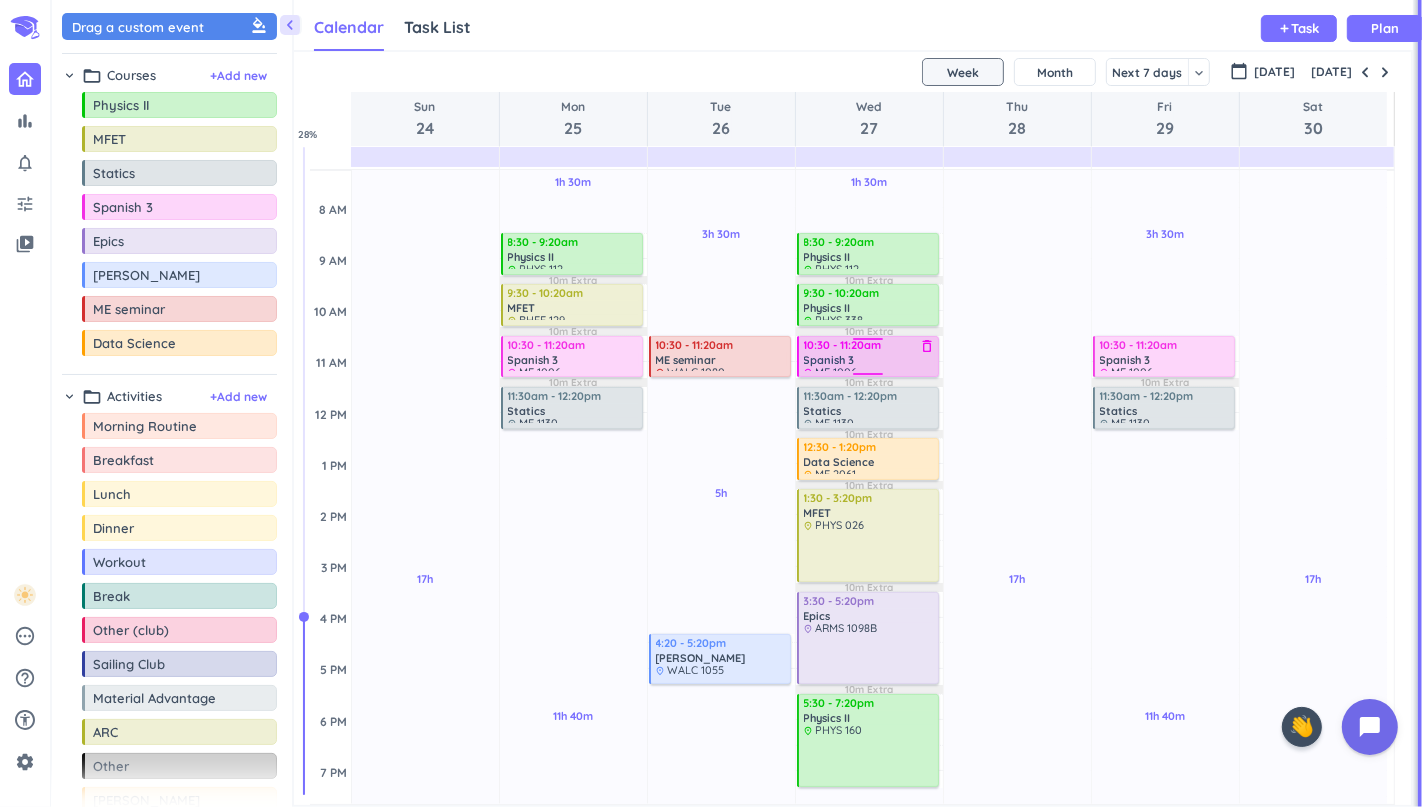 scroll, scrollTop: 169, scrollLeft: 0, axis: vertical 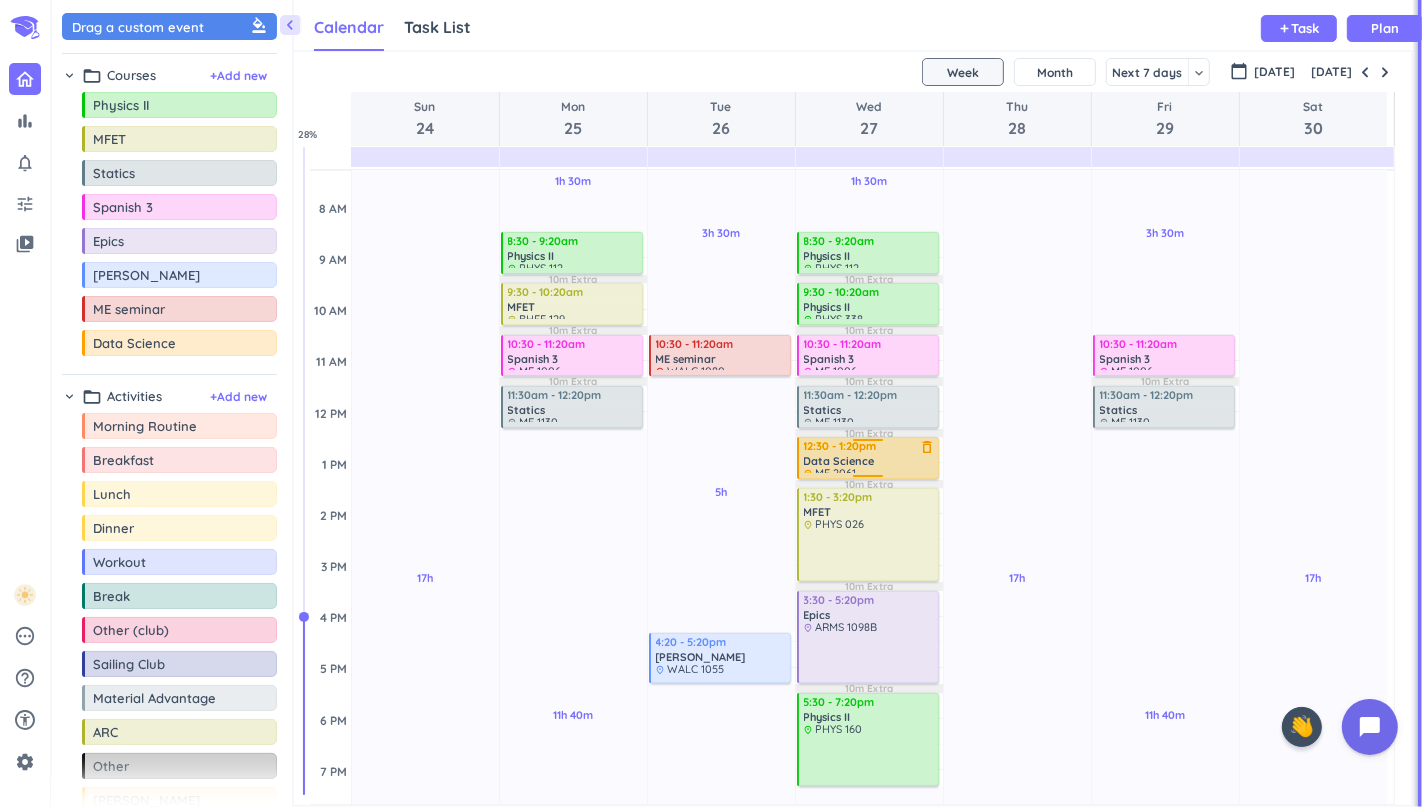 click on "Data Science" at bounding box center [839, 461] 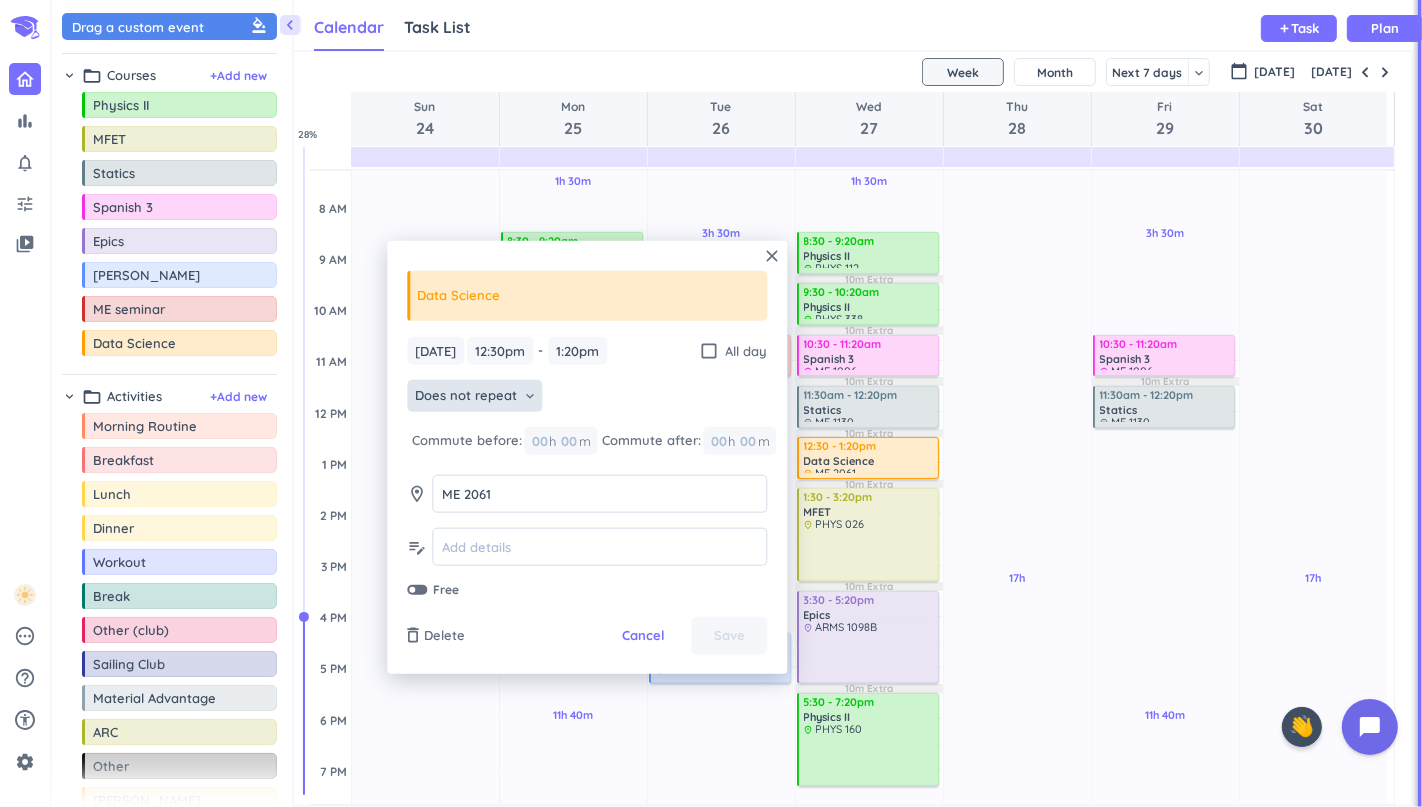 click on "Does not repeat keyboard_arrow_down" at bounding box center [474, 396] 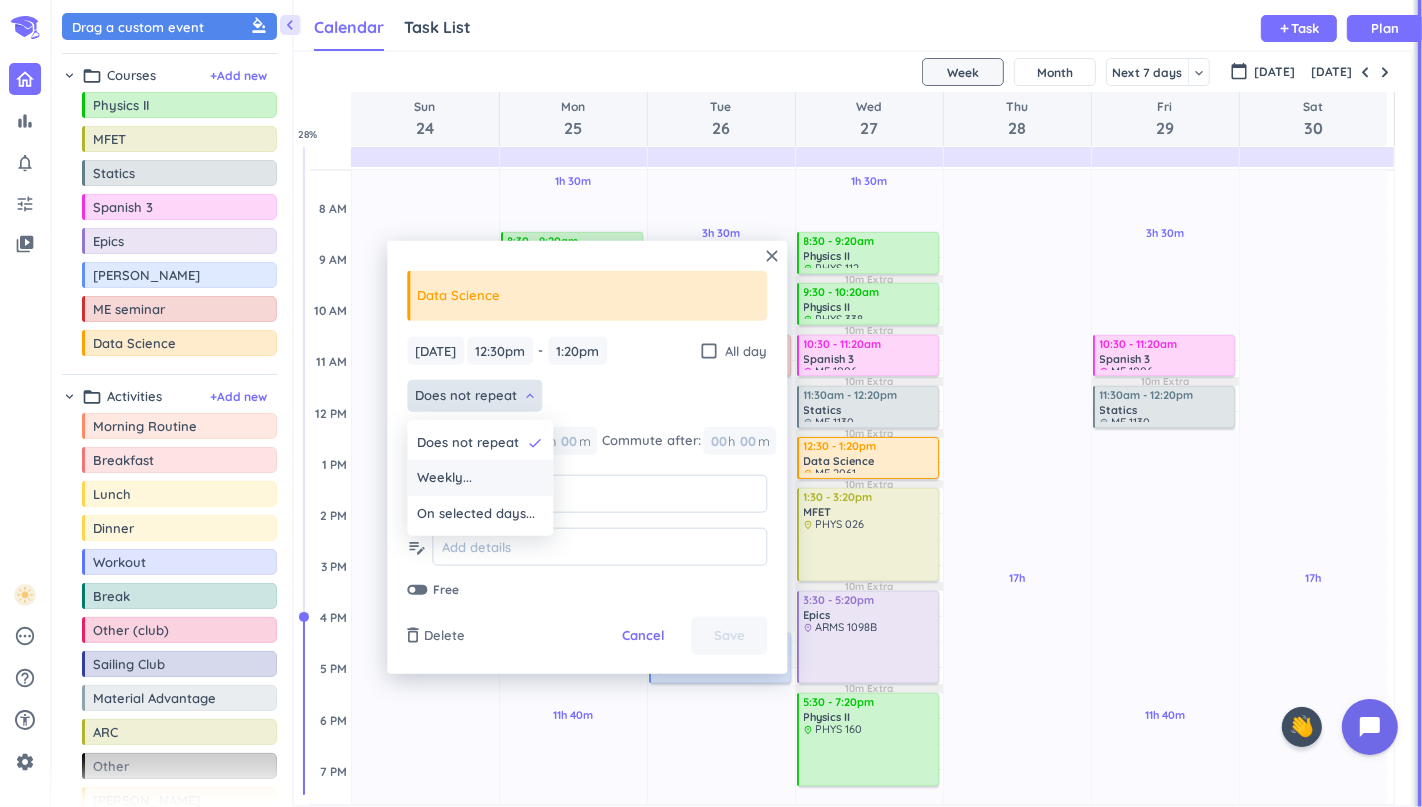 click on "Weekly..." at bounding box center (480, 478) 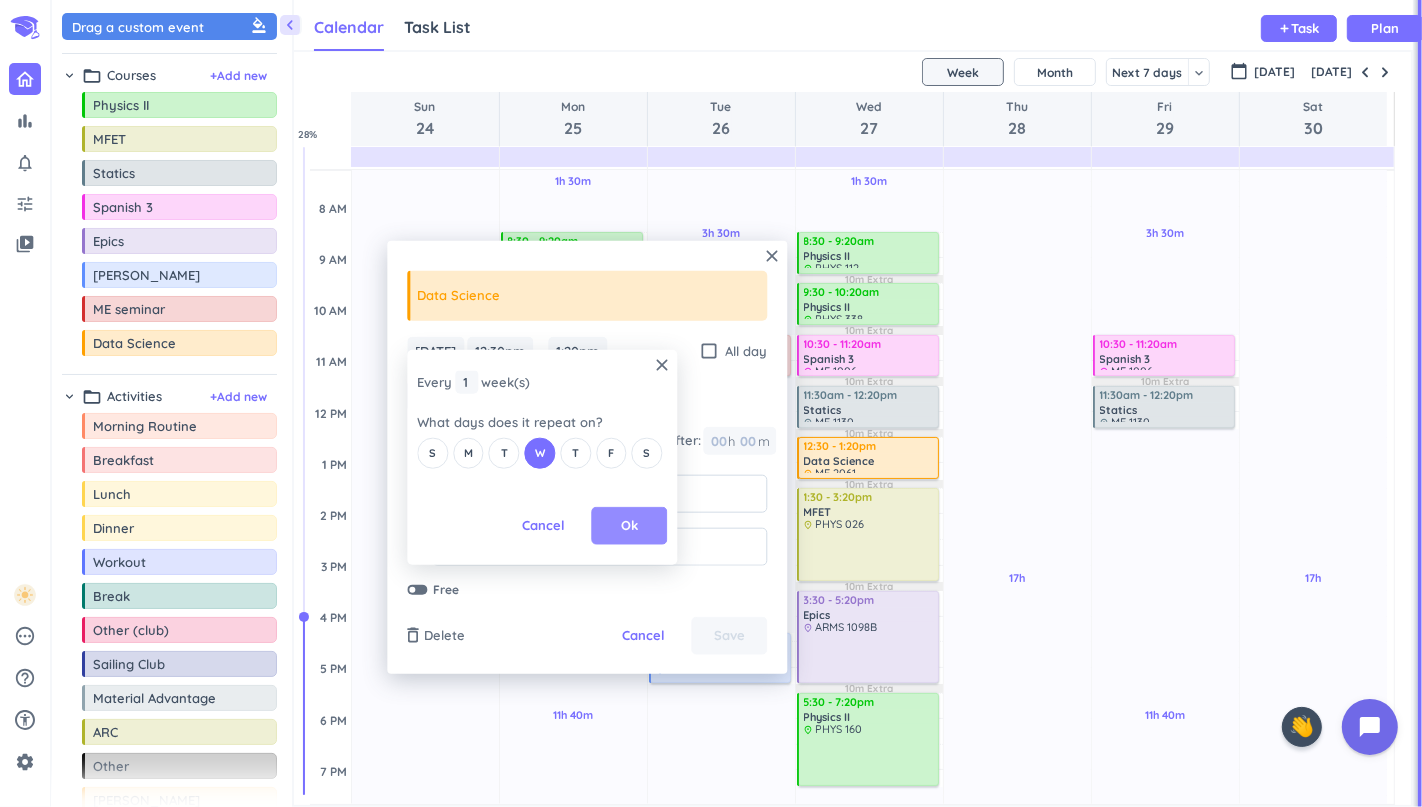 click on "Ok" at bounding box center (629, 525) 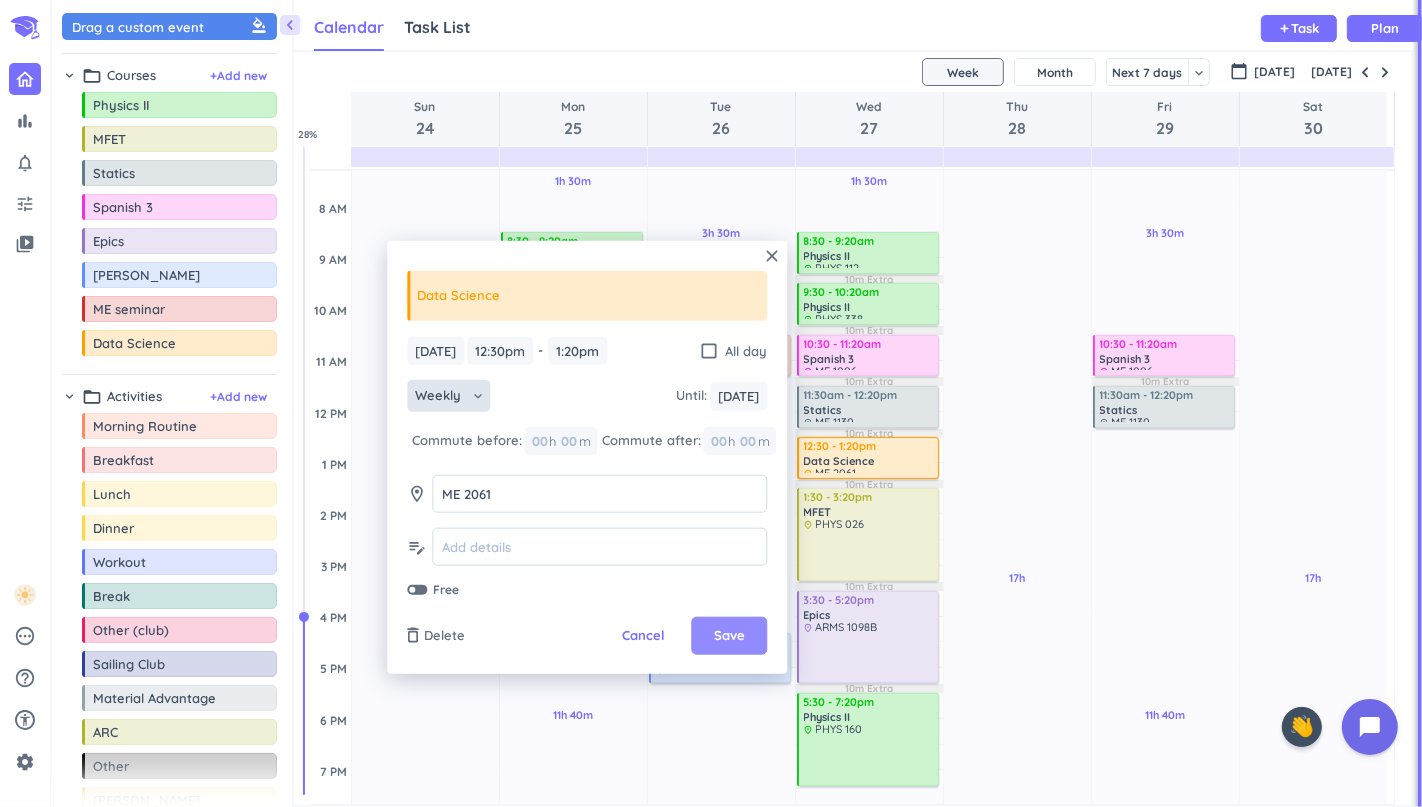 click on "Save" at bounding box center [729, 636] 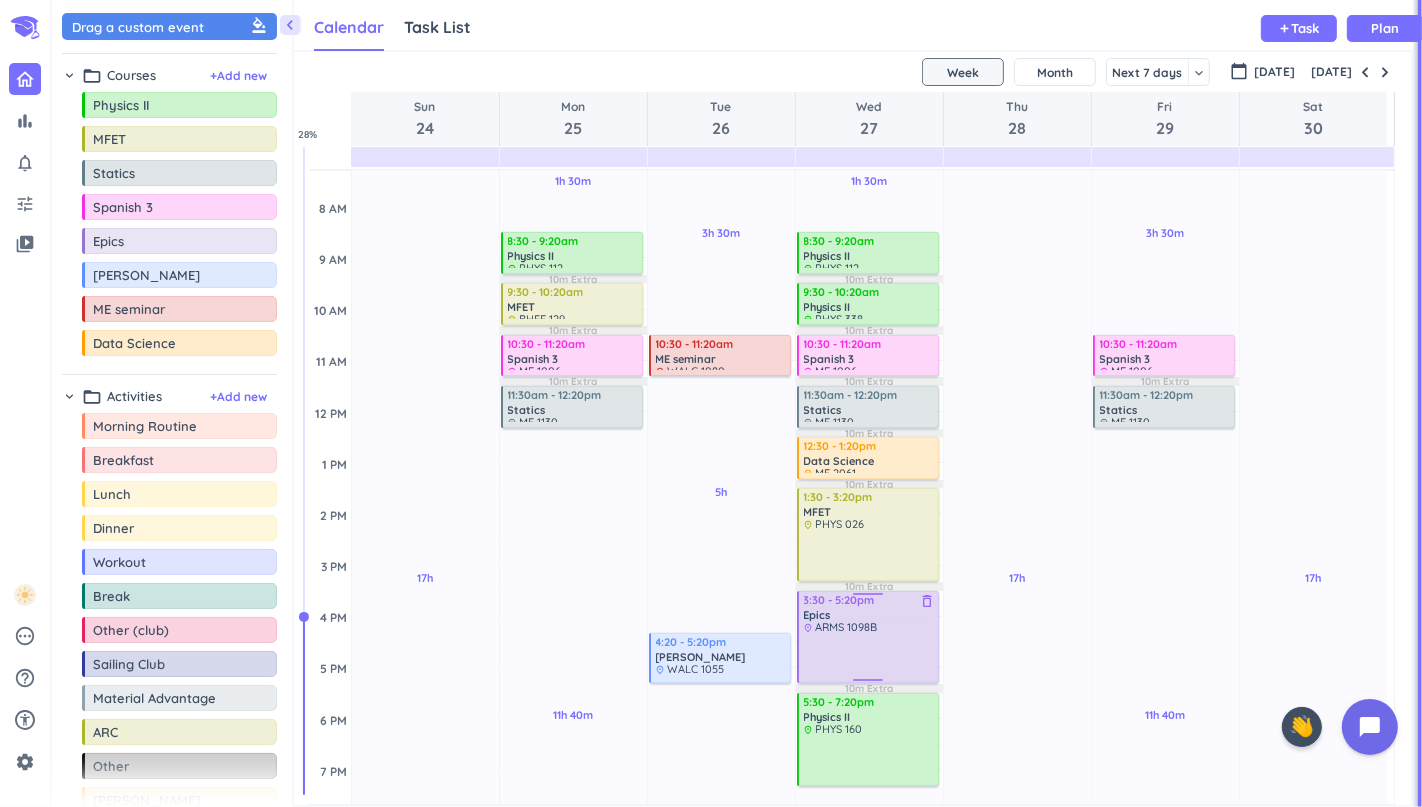 click at bounding box center [869, 657] 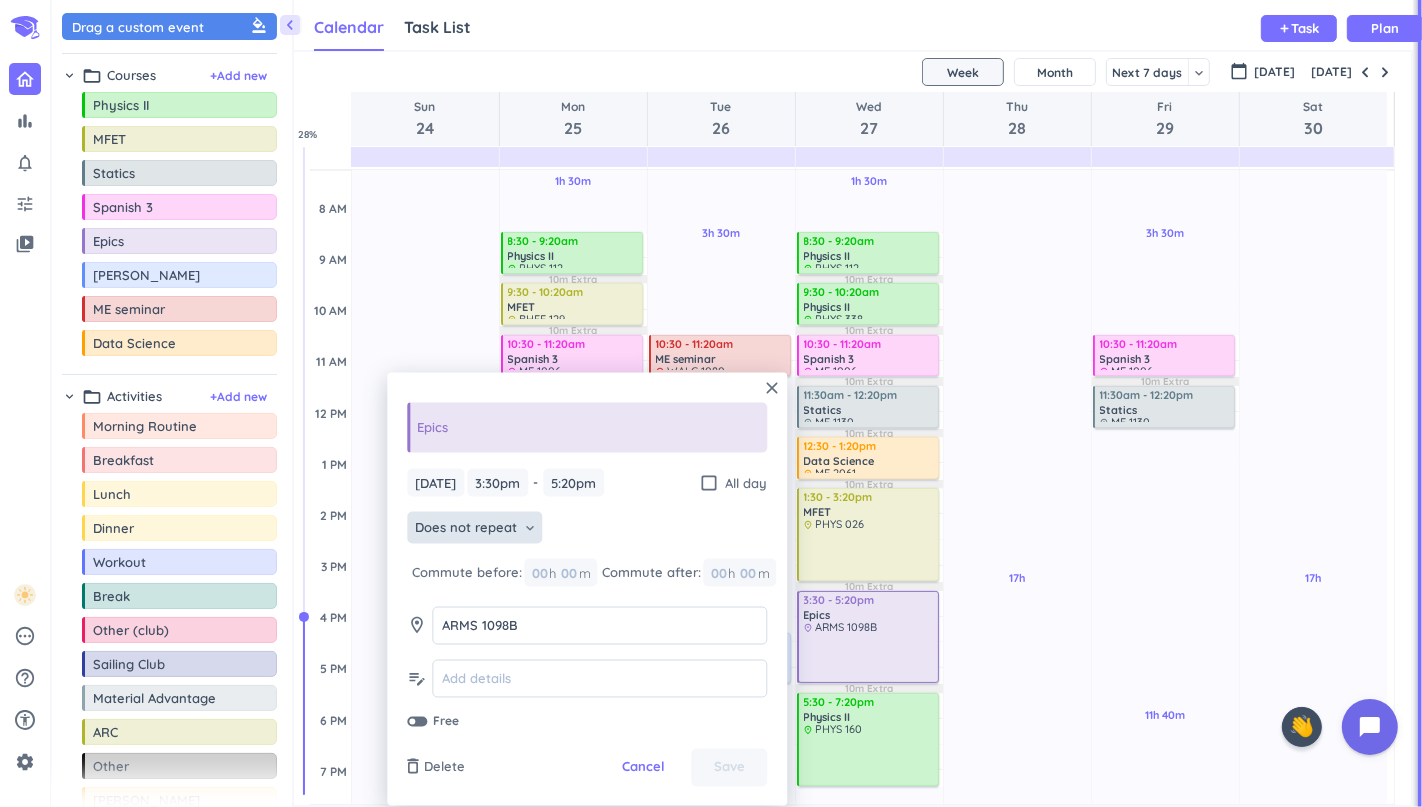 click on "Does not repeat" at bounding box center [466, 528] 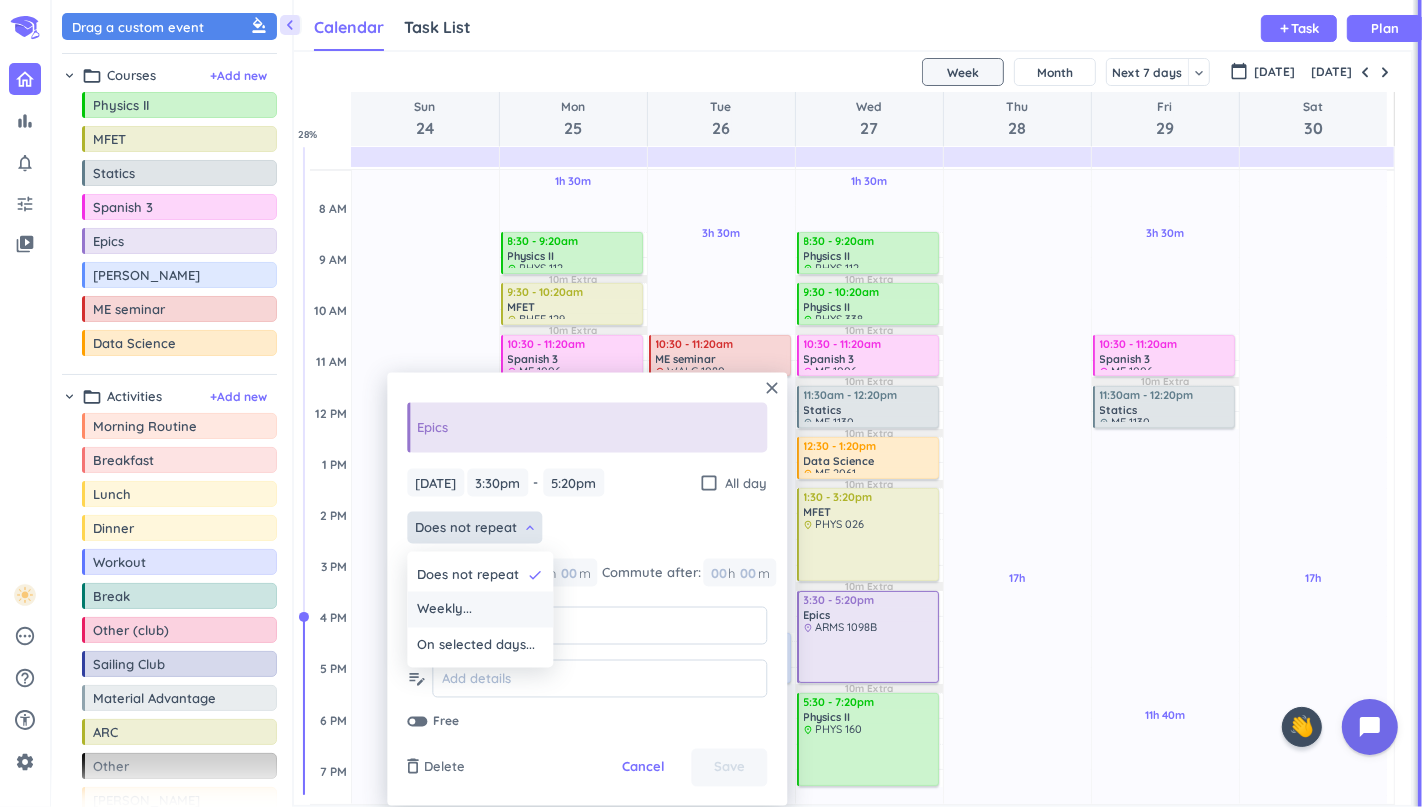 click on "Weekly..." at bounding box center (480, 610) 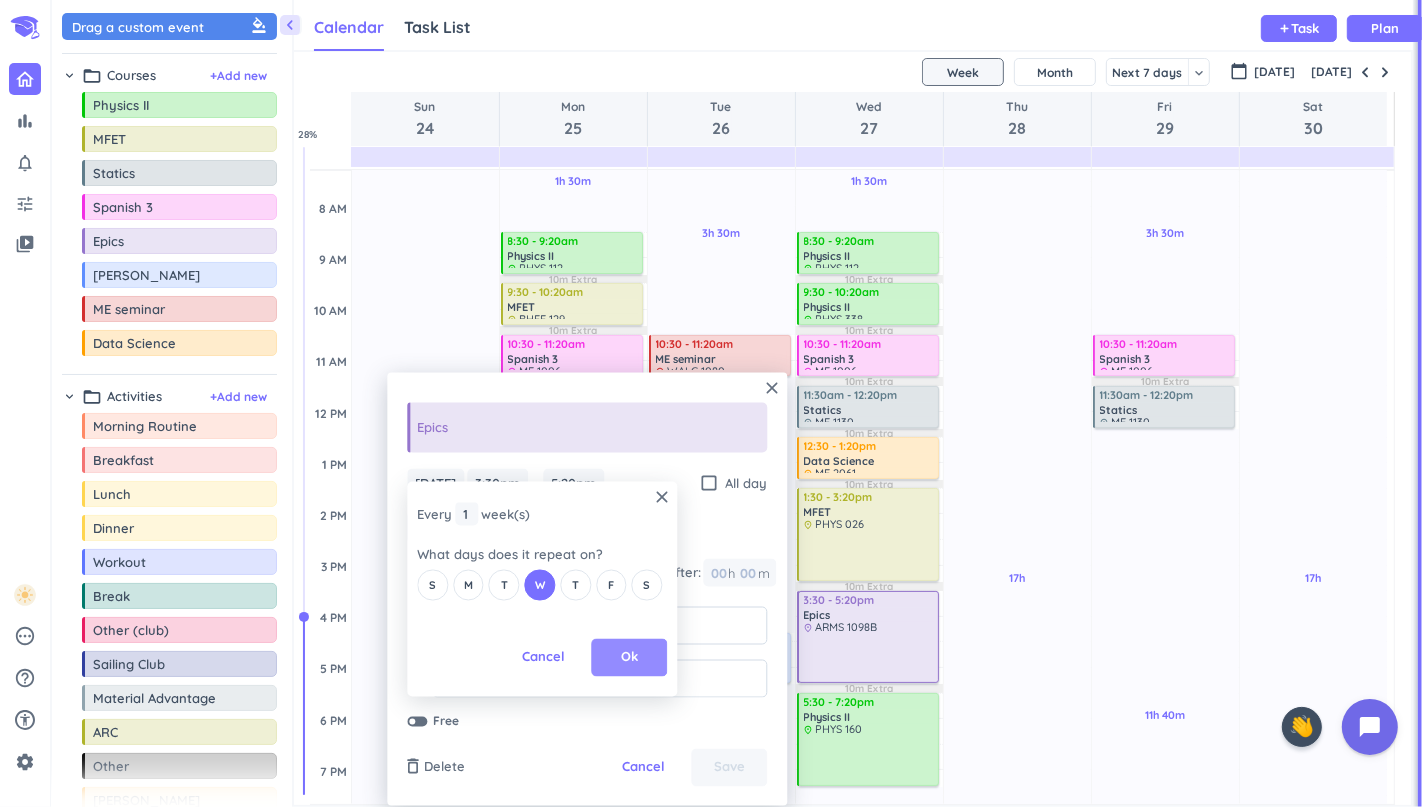 click on "Ok" at bounding box center (629, 658) 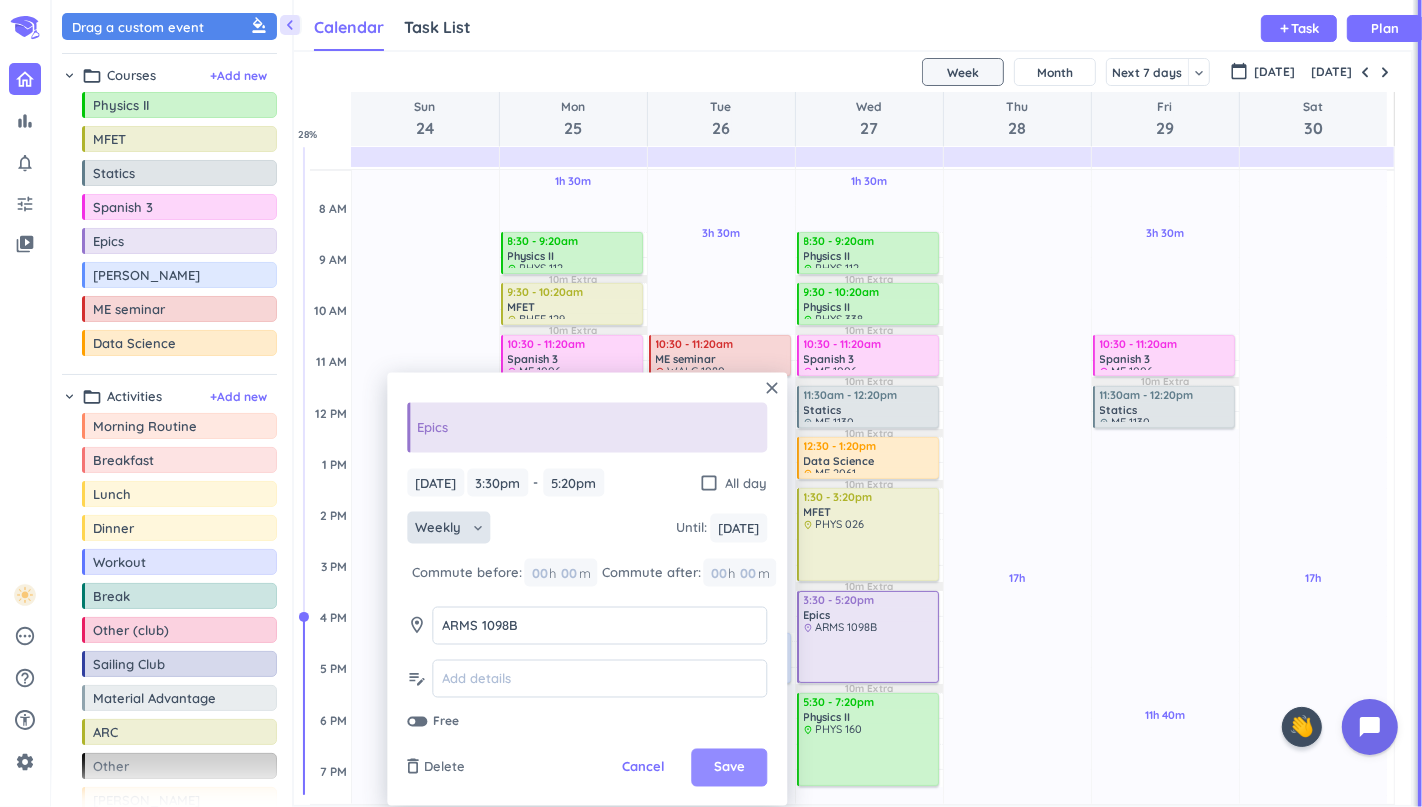click on "Save" at bounding box center (729, 768) 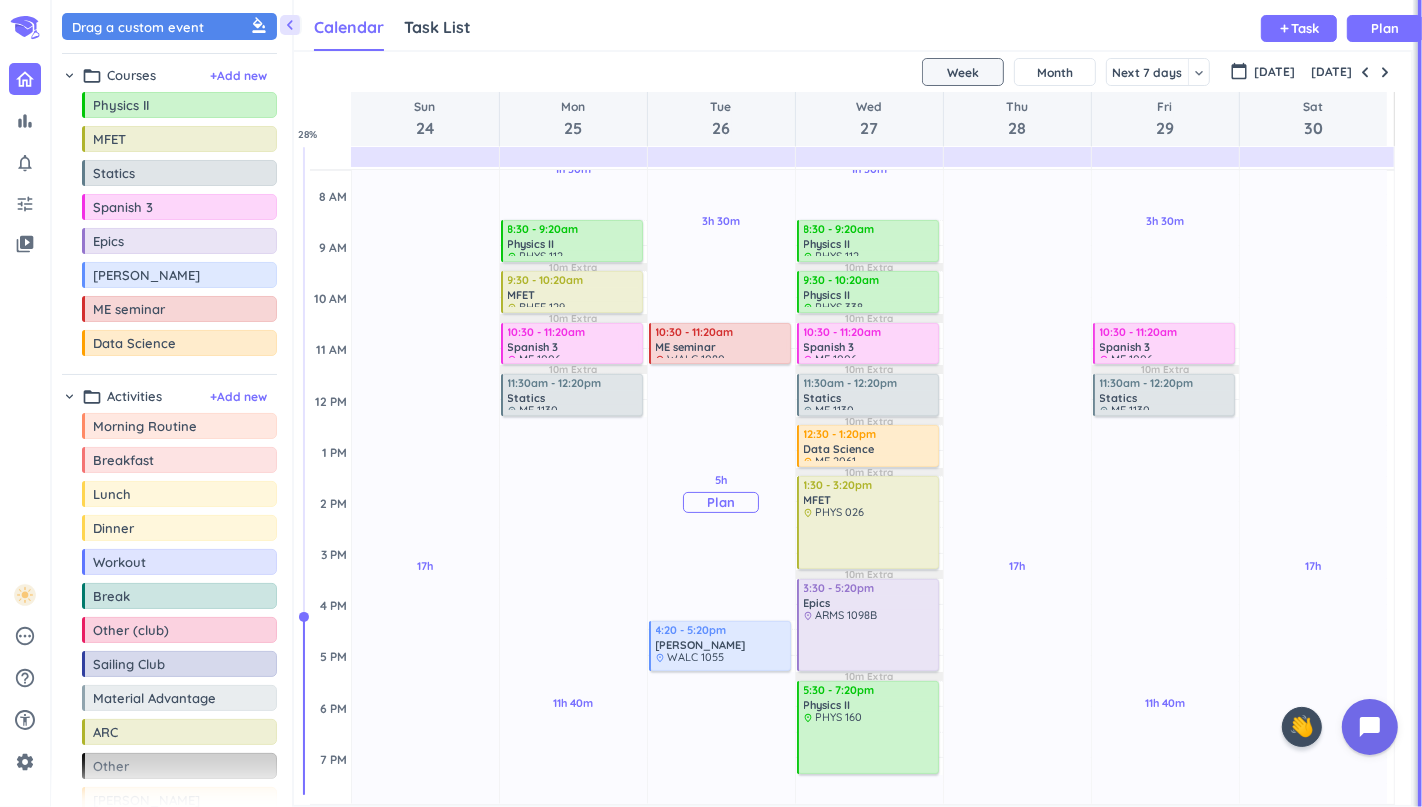 scroll, scrollTop: 182, scrollLeft: 0, axis: vertical 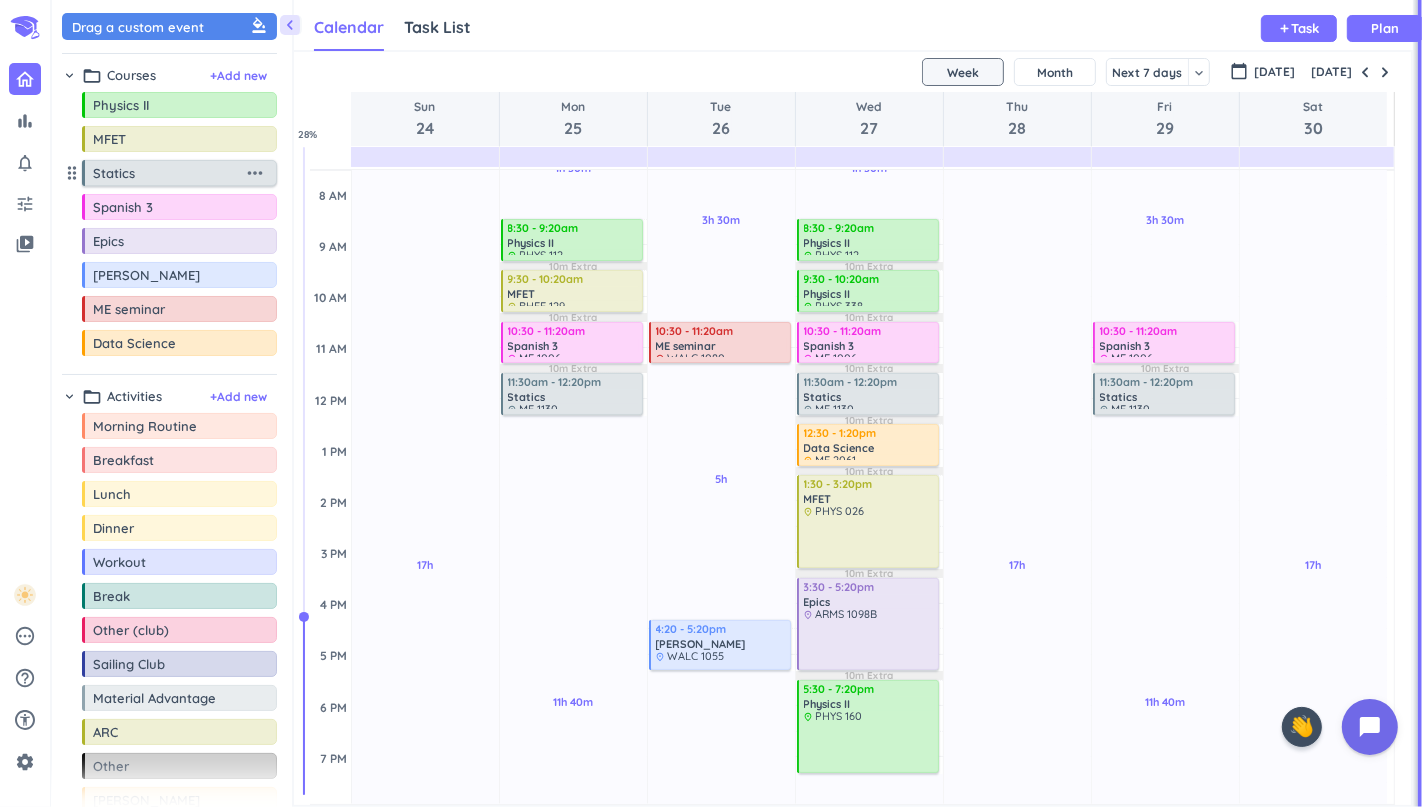 click on "more_horiz" at bounding box center (255, 173) 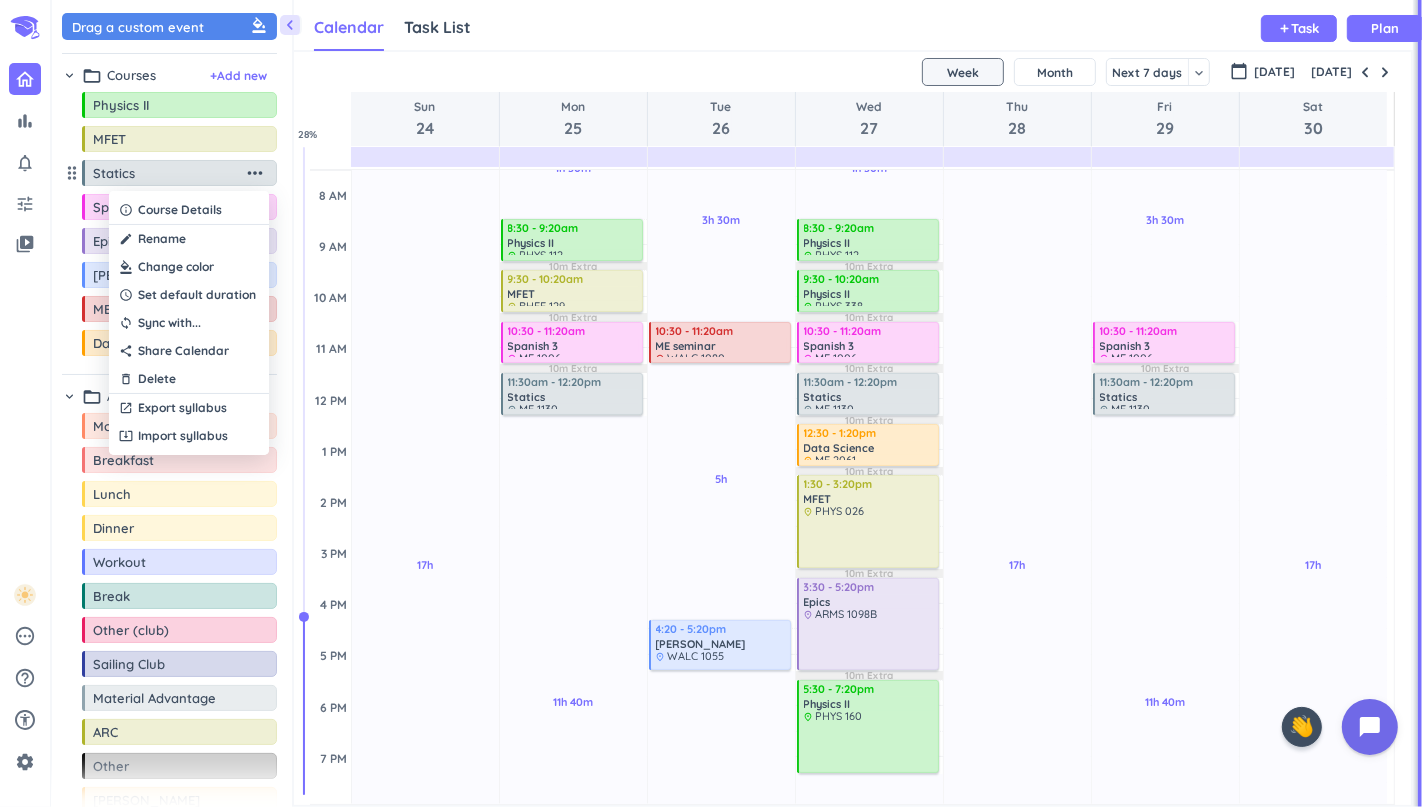 click at bounding box center (189, 267) 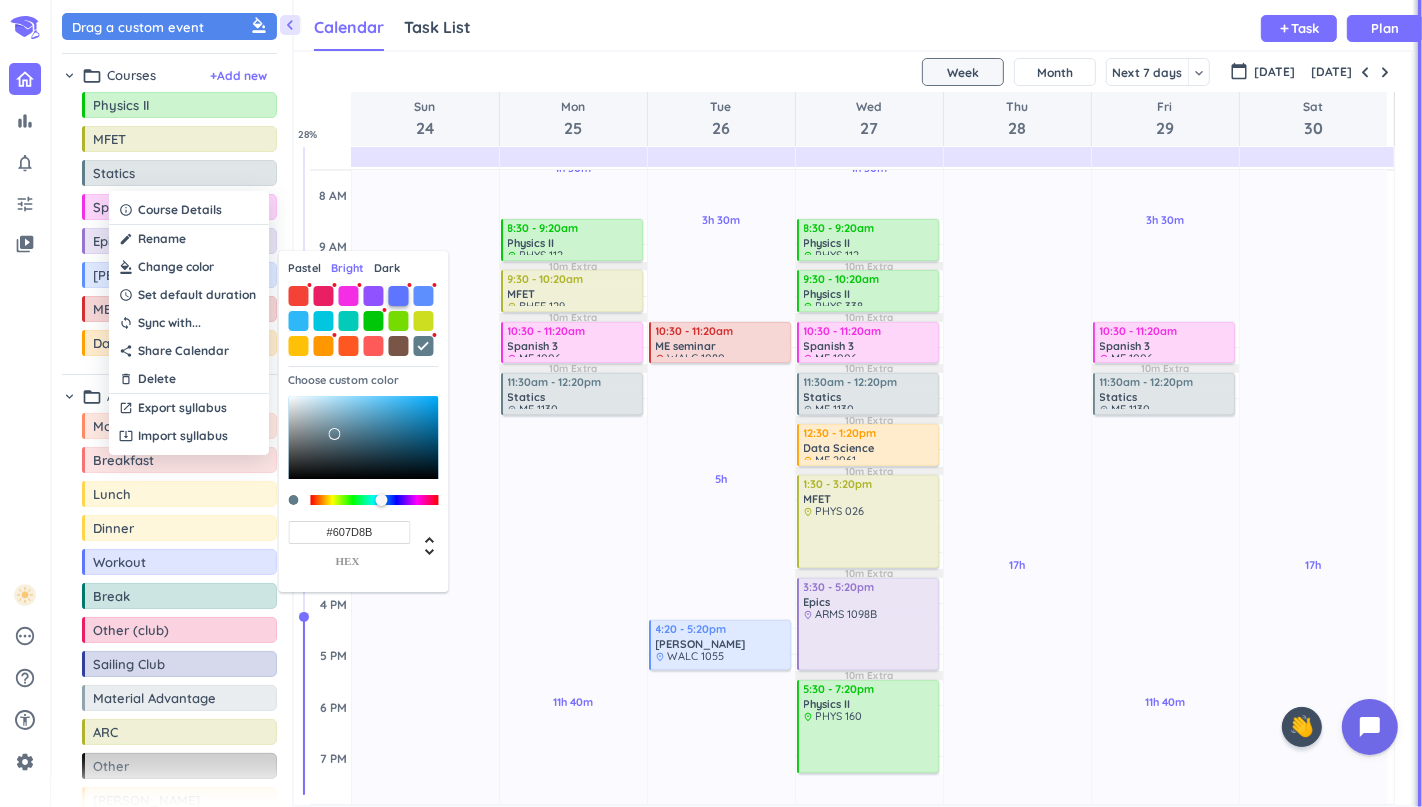 click at bounding box center (399, 296) 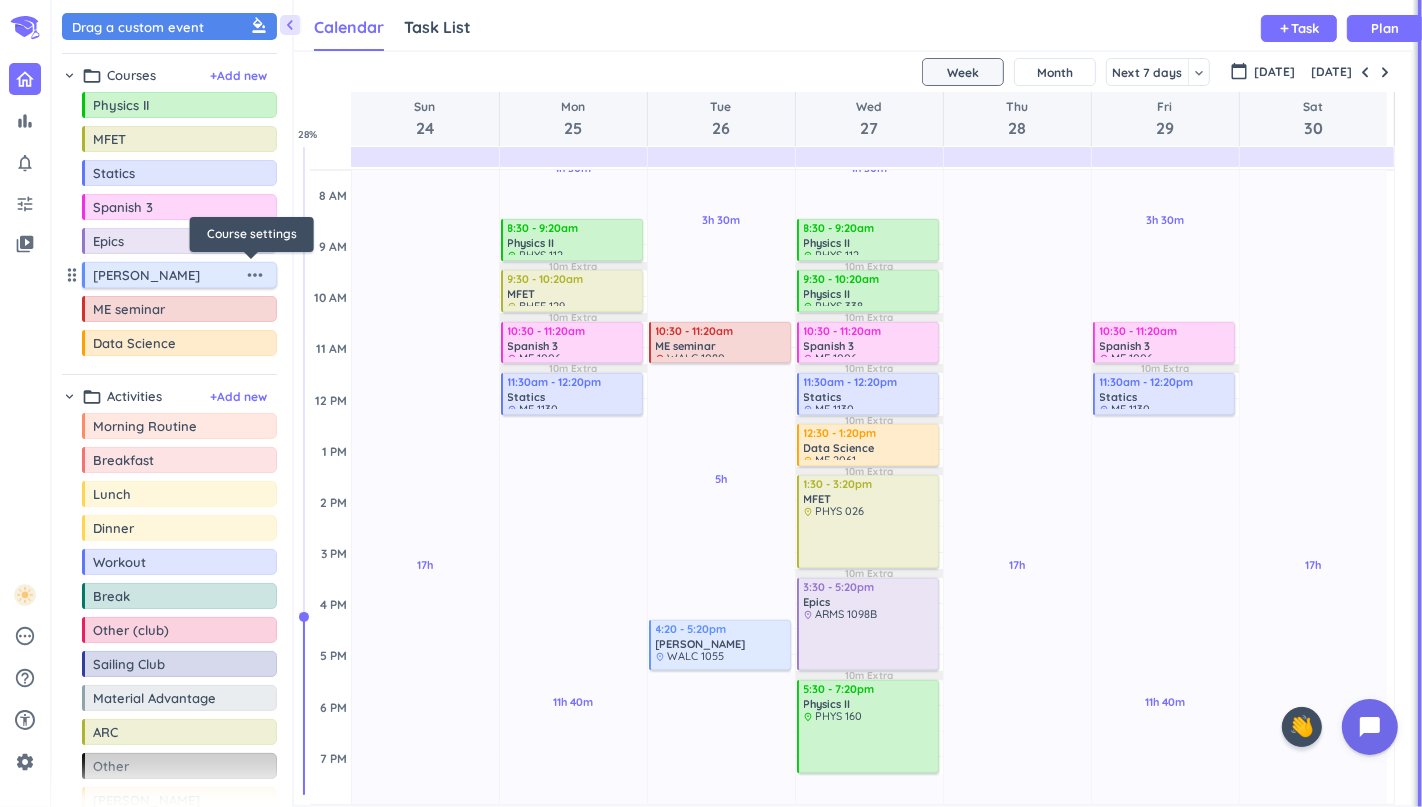 click on "more_horiz" at bounding box center [255, 275] 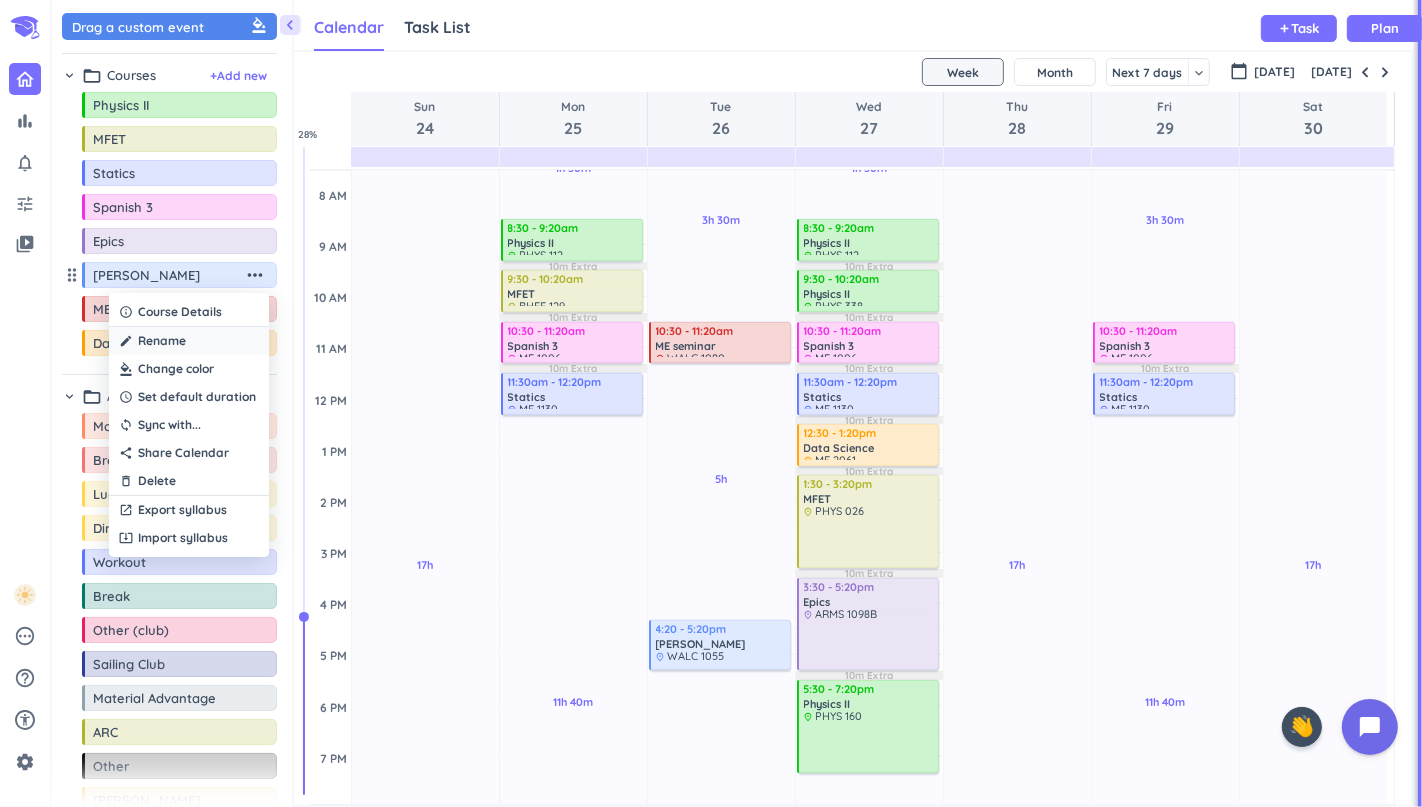 click on "create Rename" at bounding box center [189, 341] 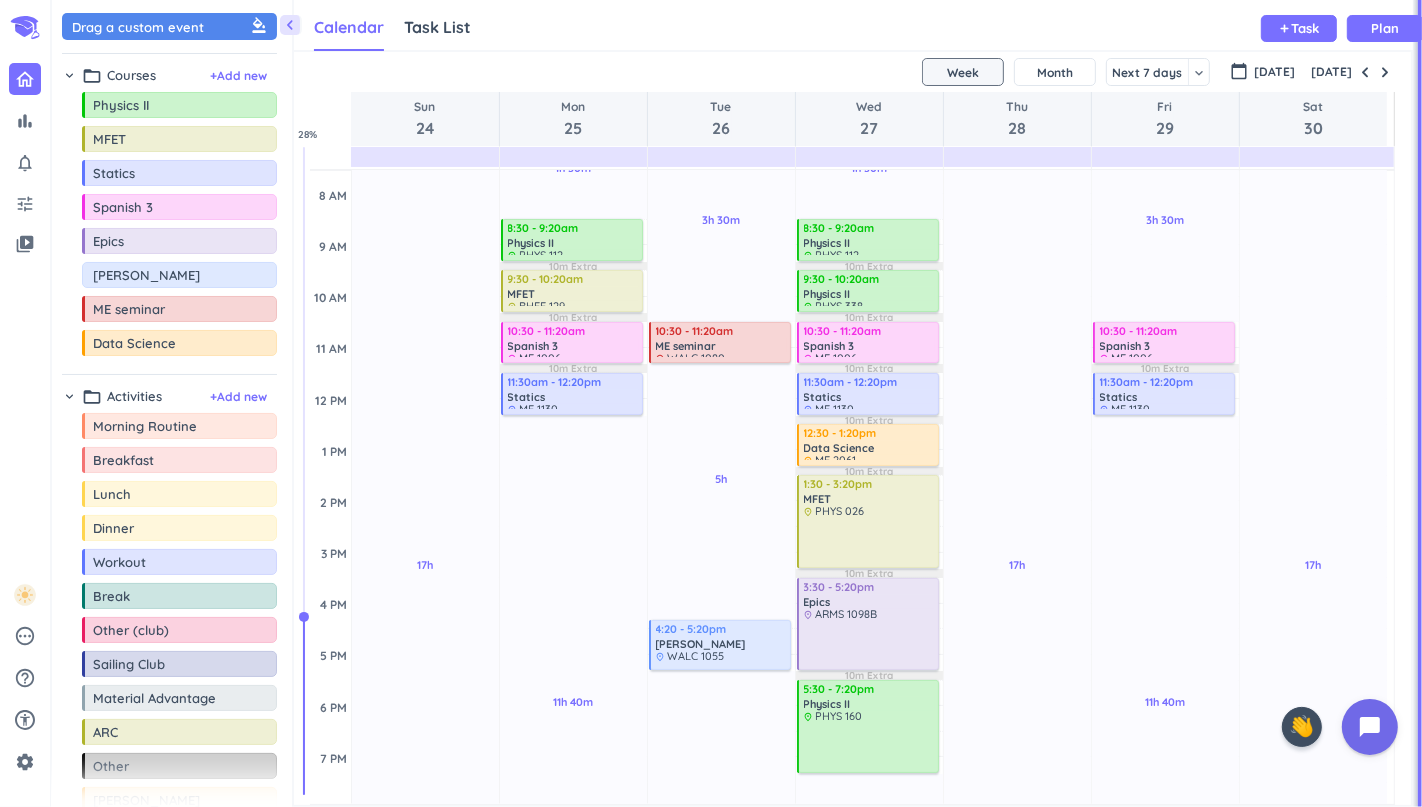 click on "[PERSON_NAME]" at bounding box center (184, 275) 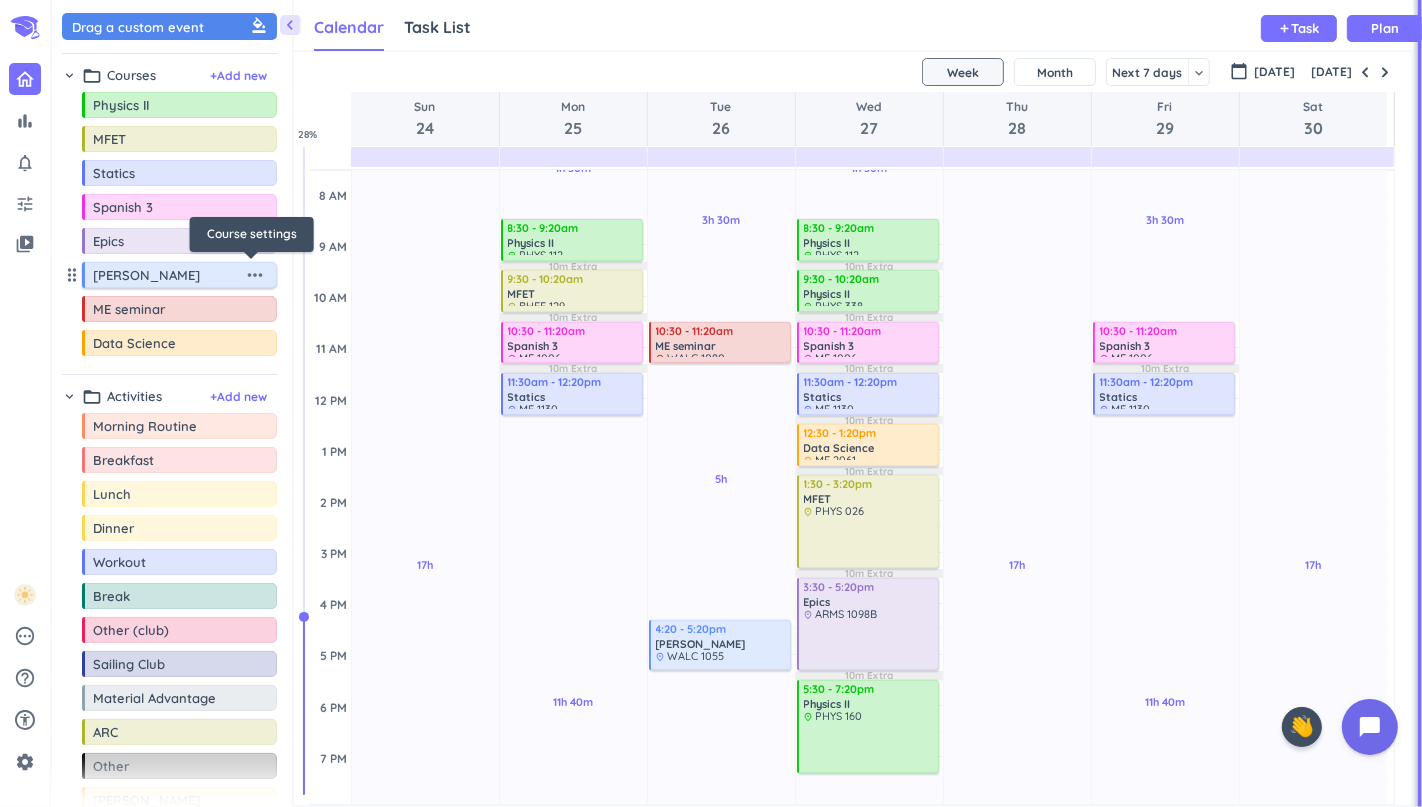 click on "more_horiz" at bounding box center (255, 275) 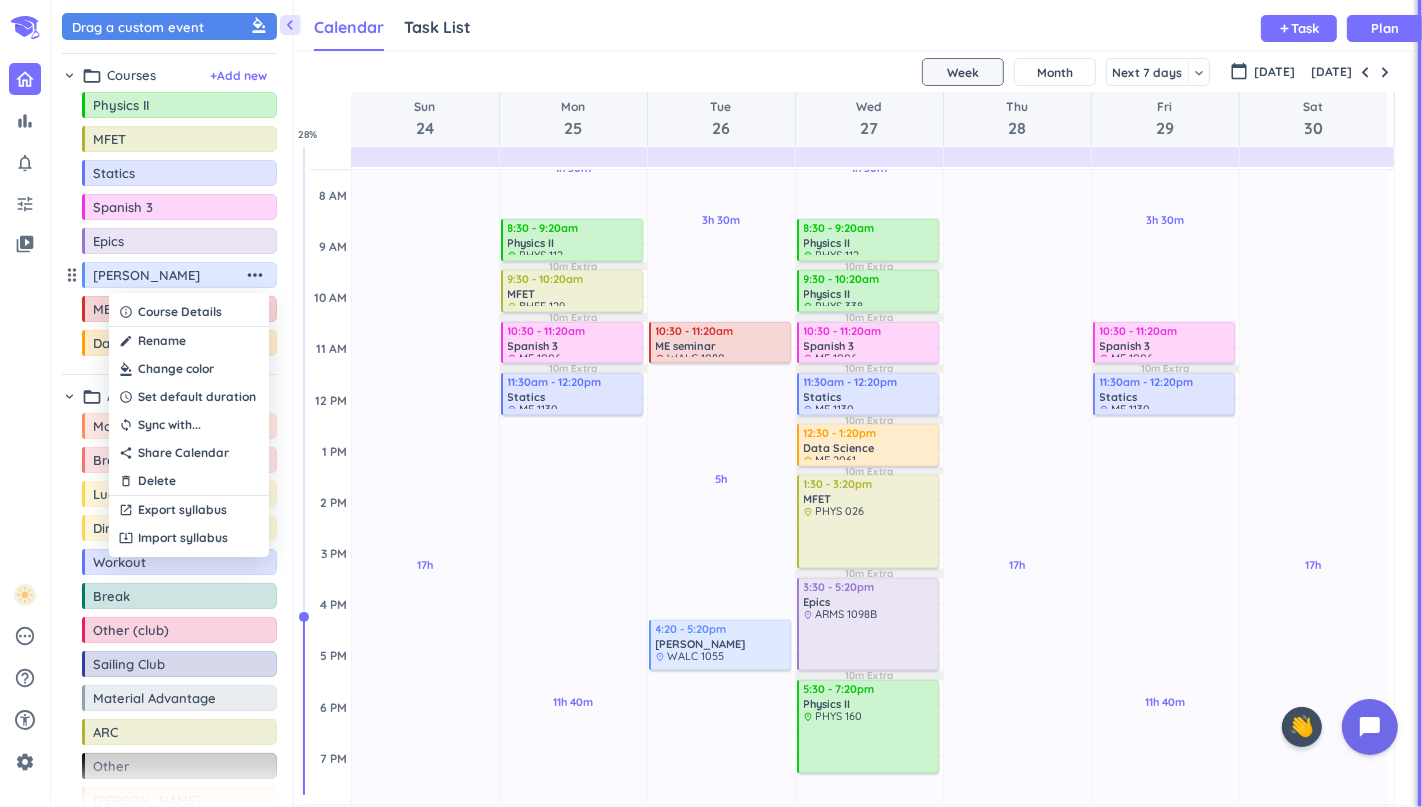 click at bounding box center (189, 369) 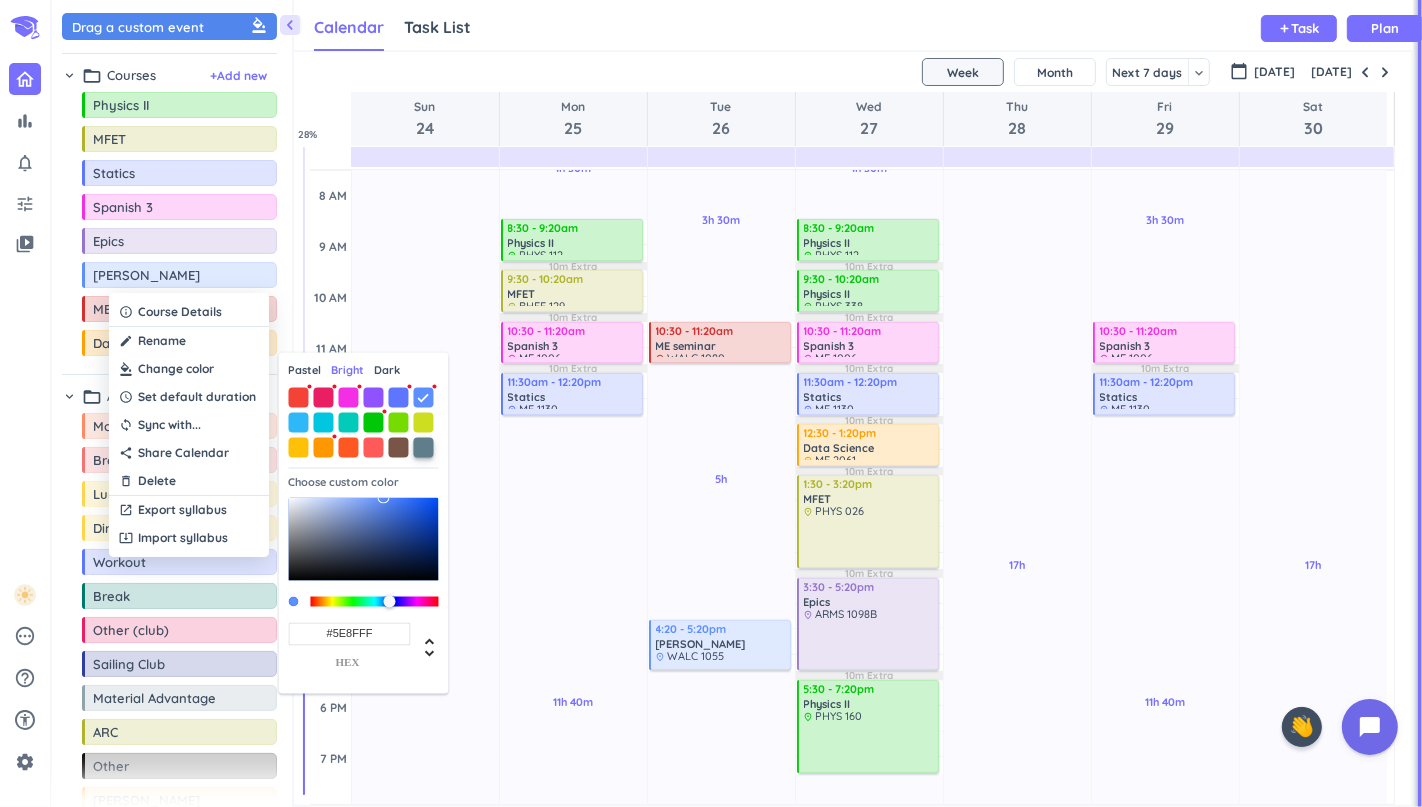 click at bounding box center (424, 447) 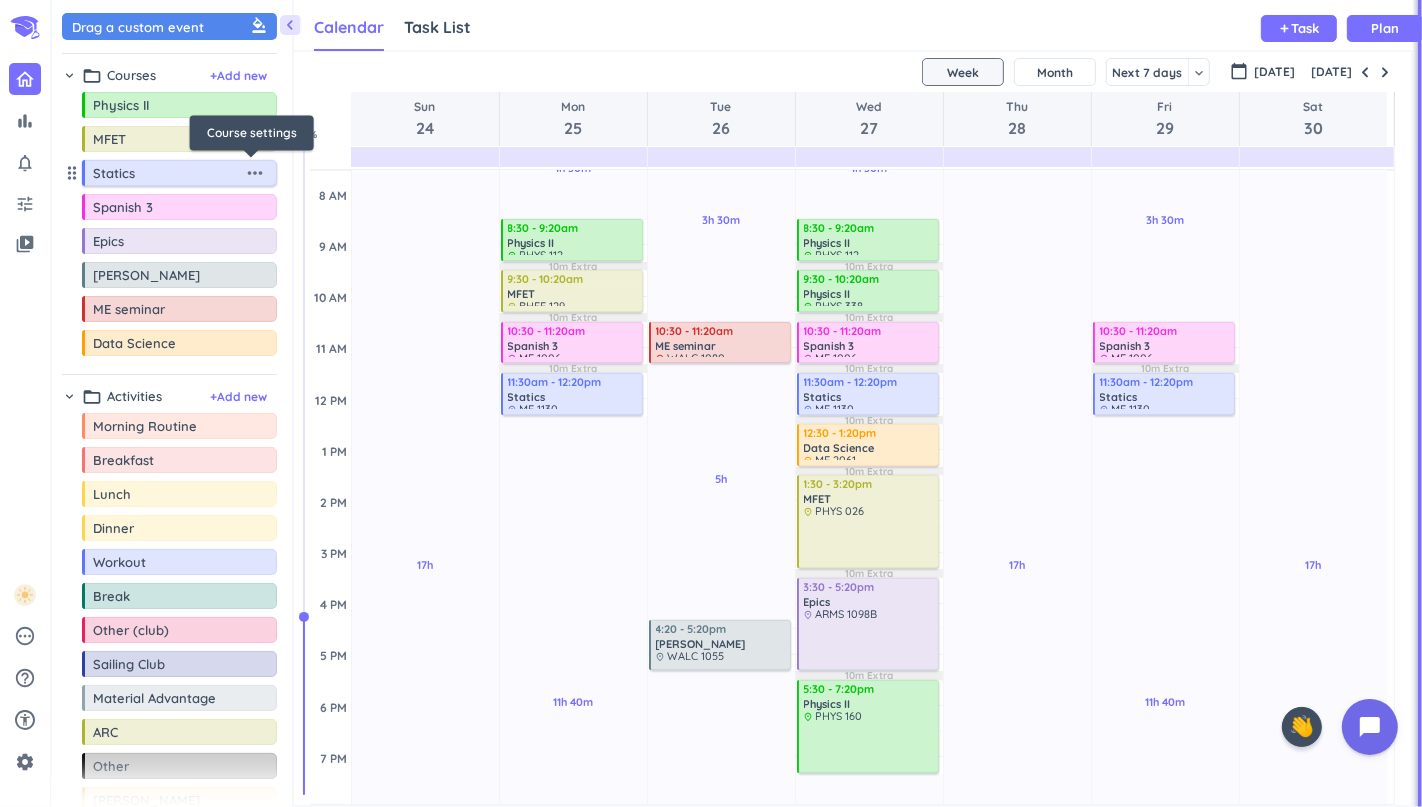 click on "more_horiz" at bounding box center [255, 173] 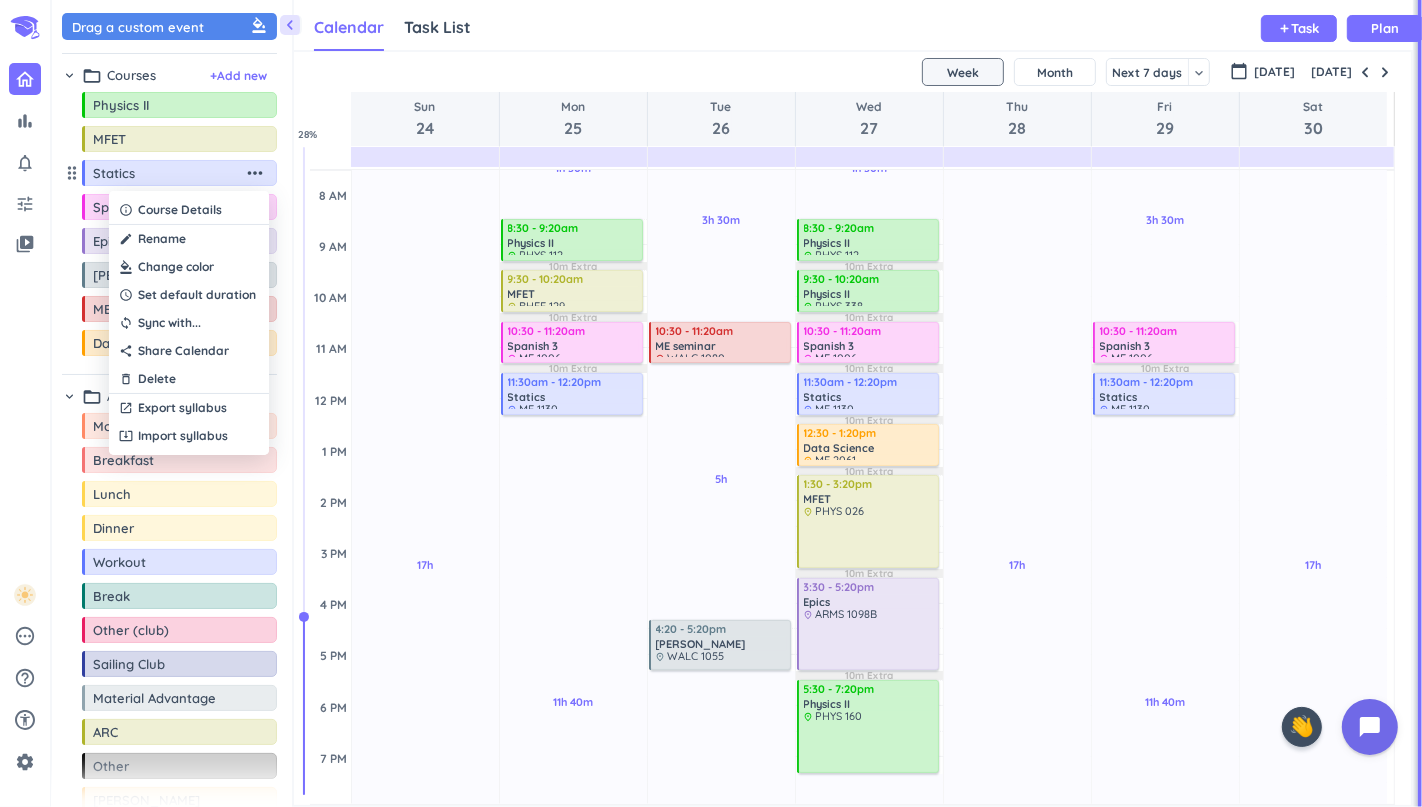 click at bounding box center [189, 267] 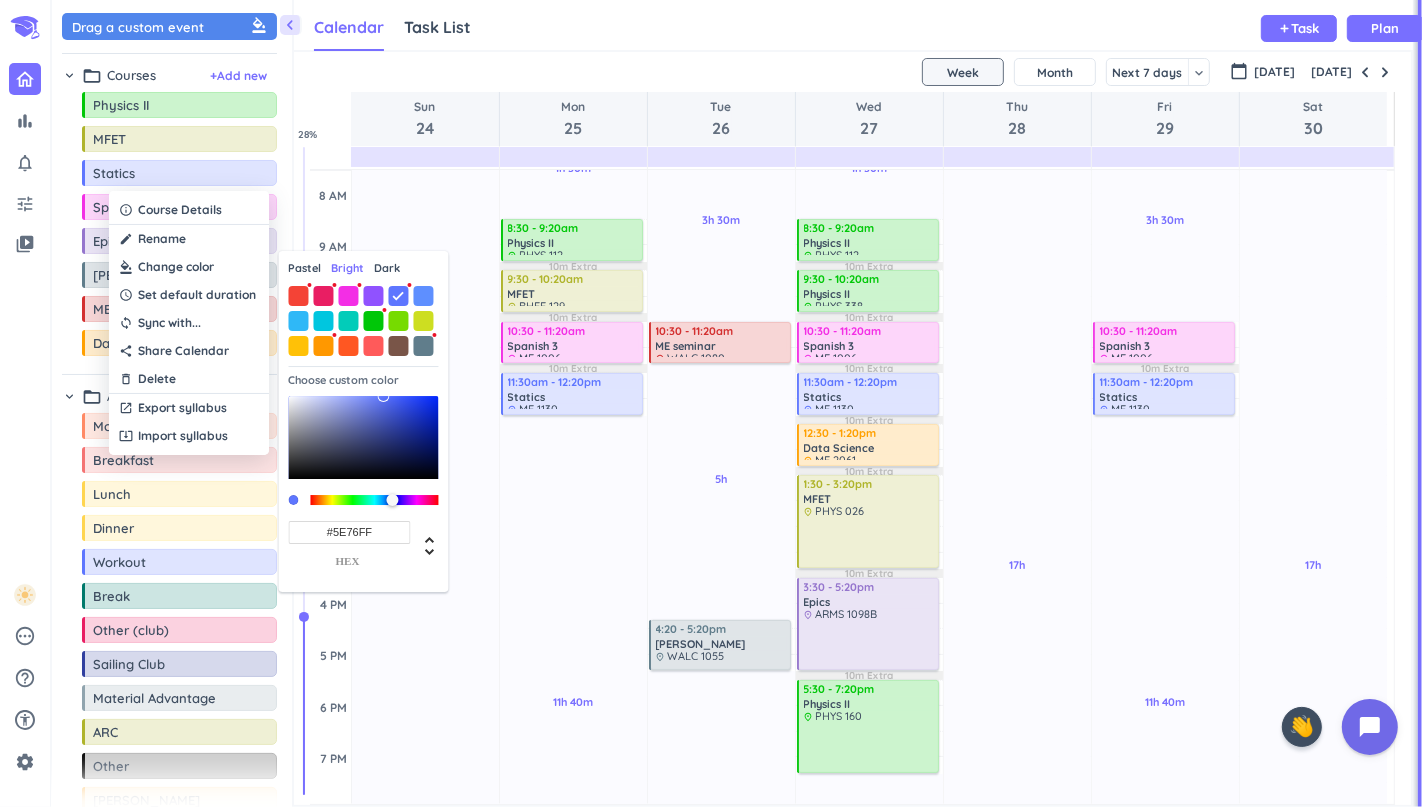 click on "Pastel" at bounding box center [305, 268] 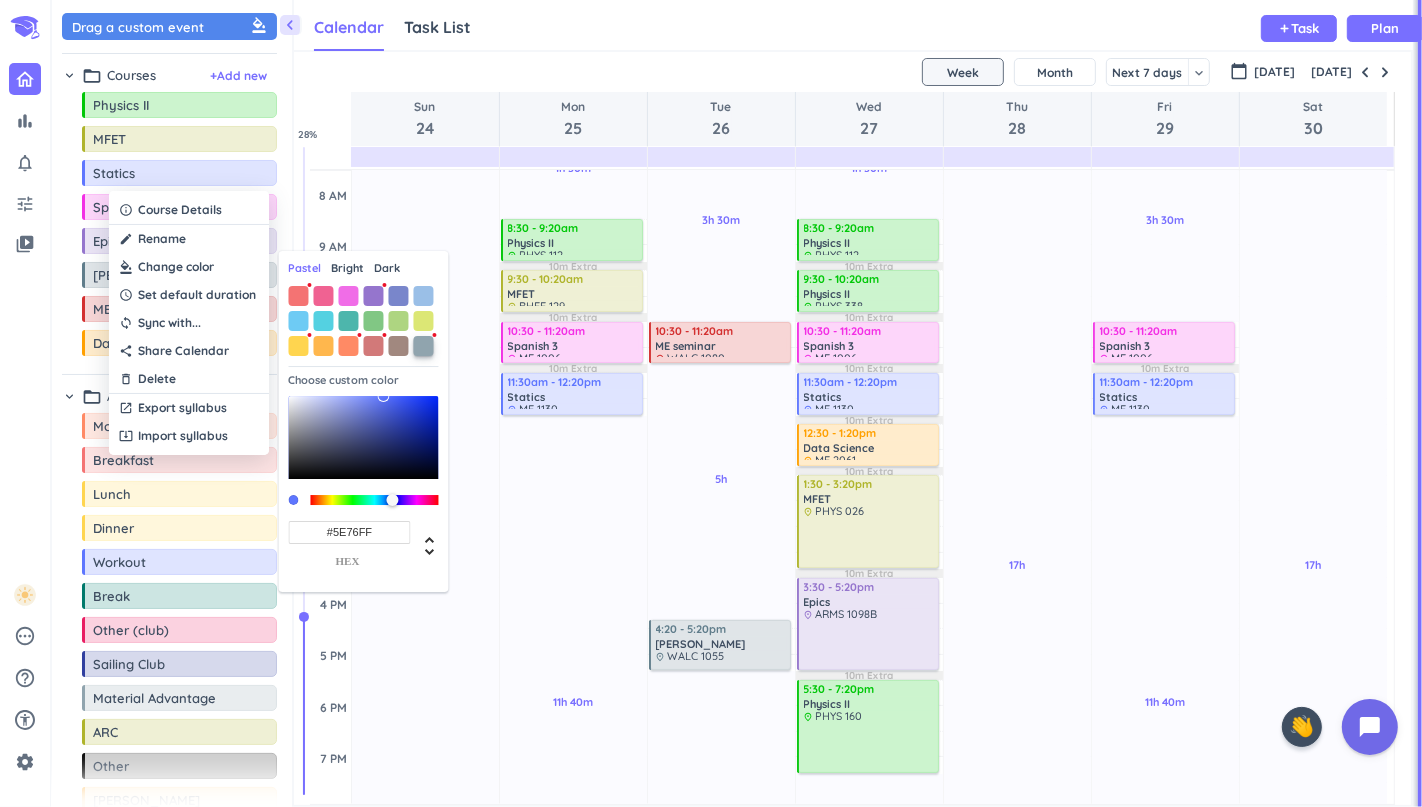 click at bounding box center (424, 346) 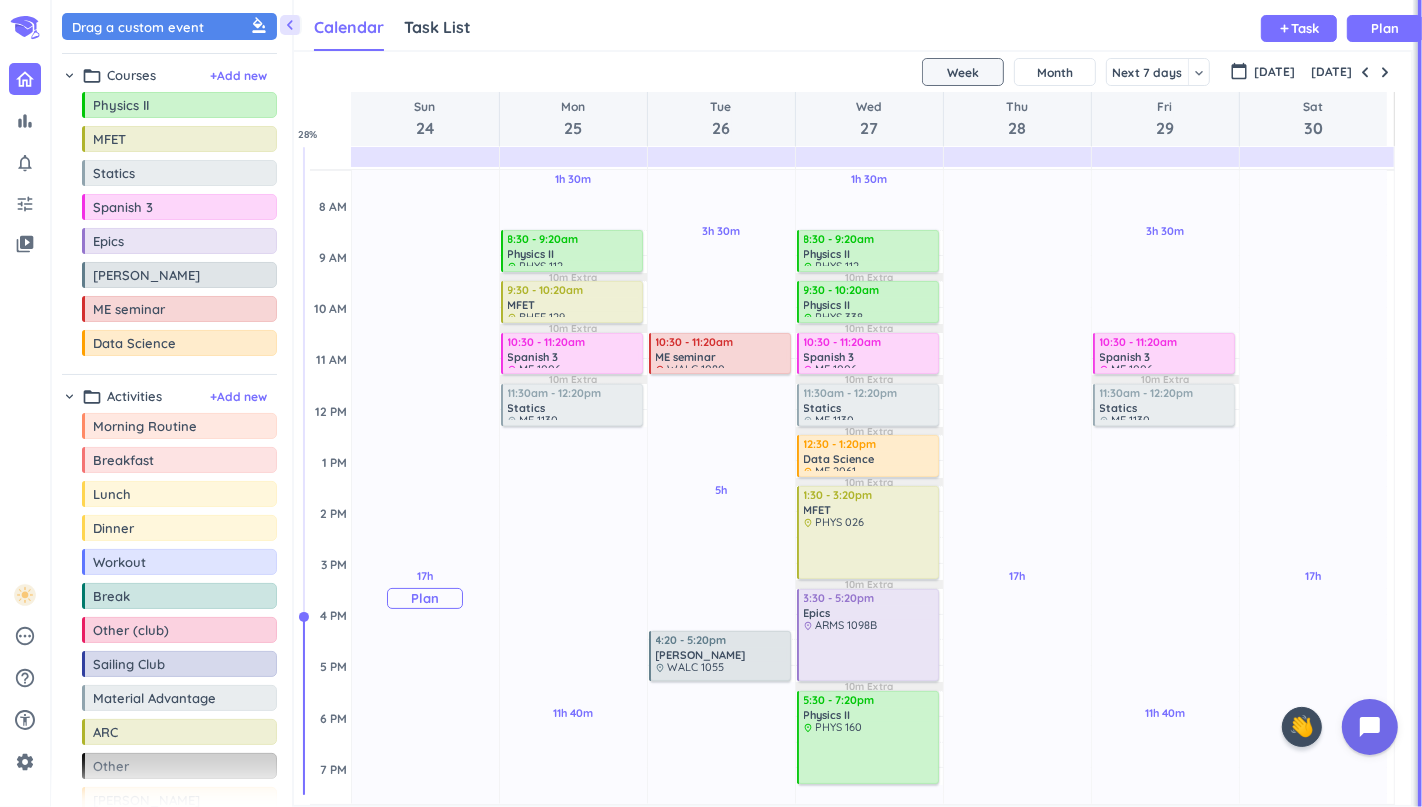 scroll, scrollTop: 169, scrollLeft: 0, axis: vertical 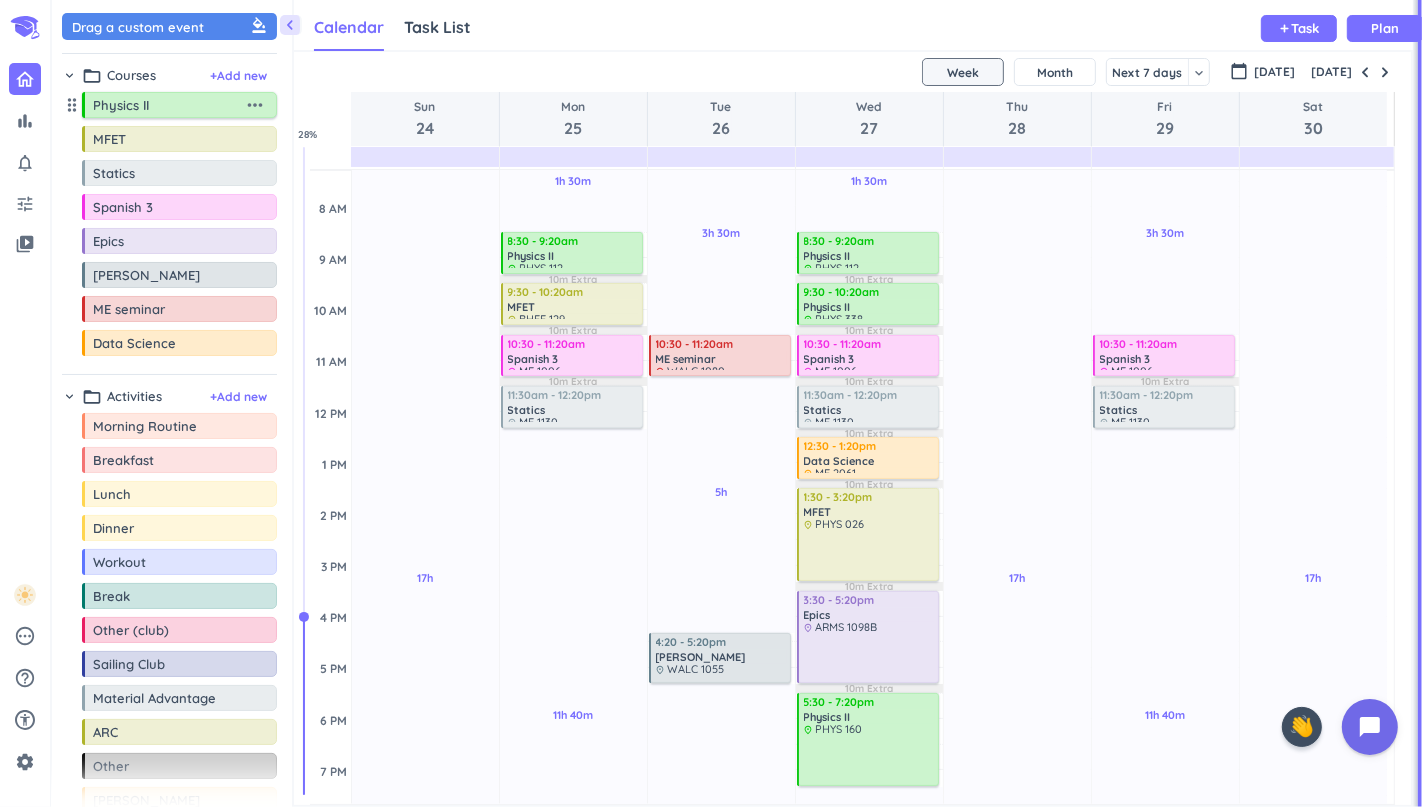 click on "more_horiz" at bounding box center (255, 105) 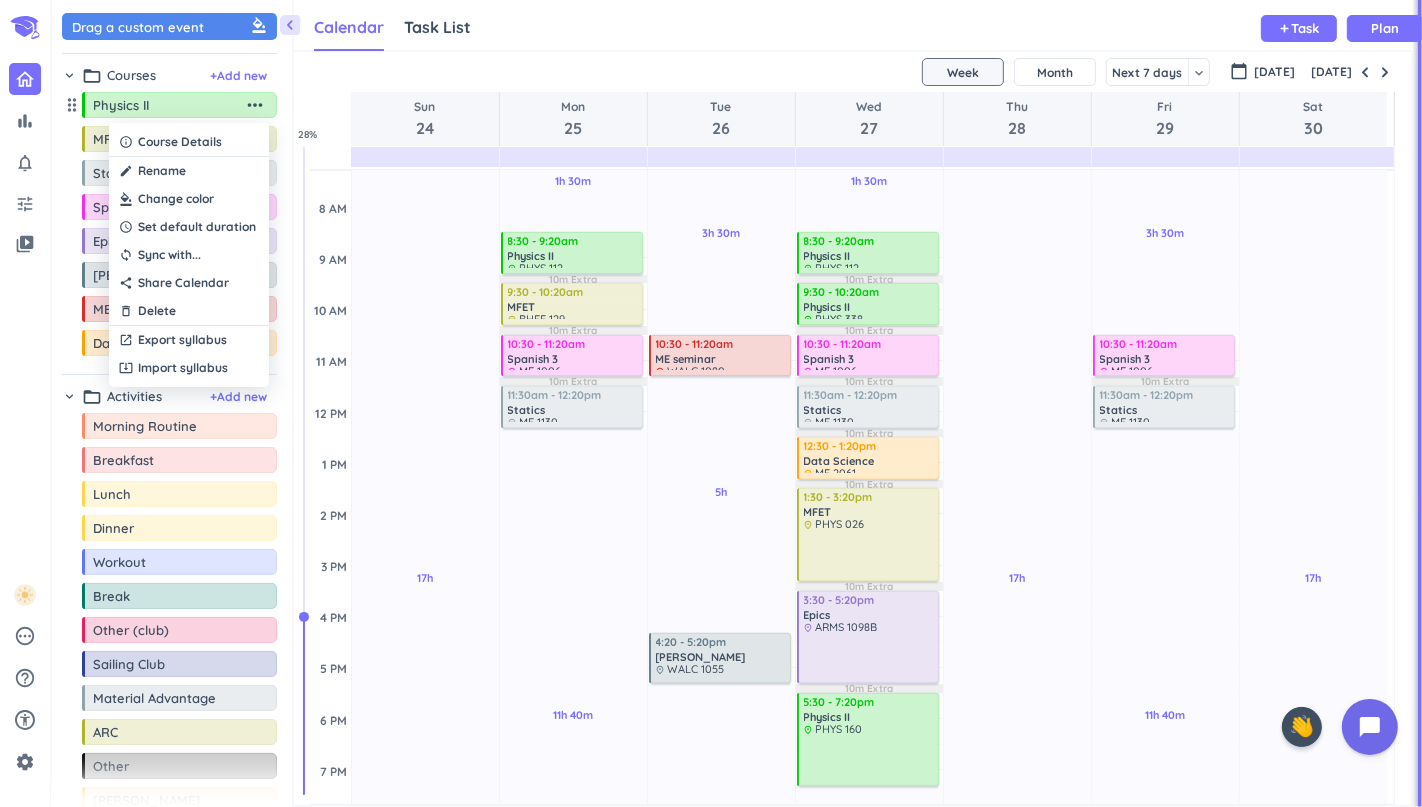 click at bounding box center [189, 199] 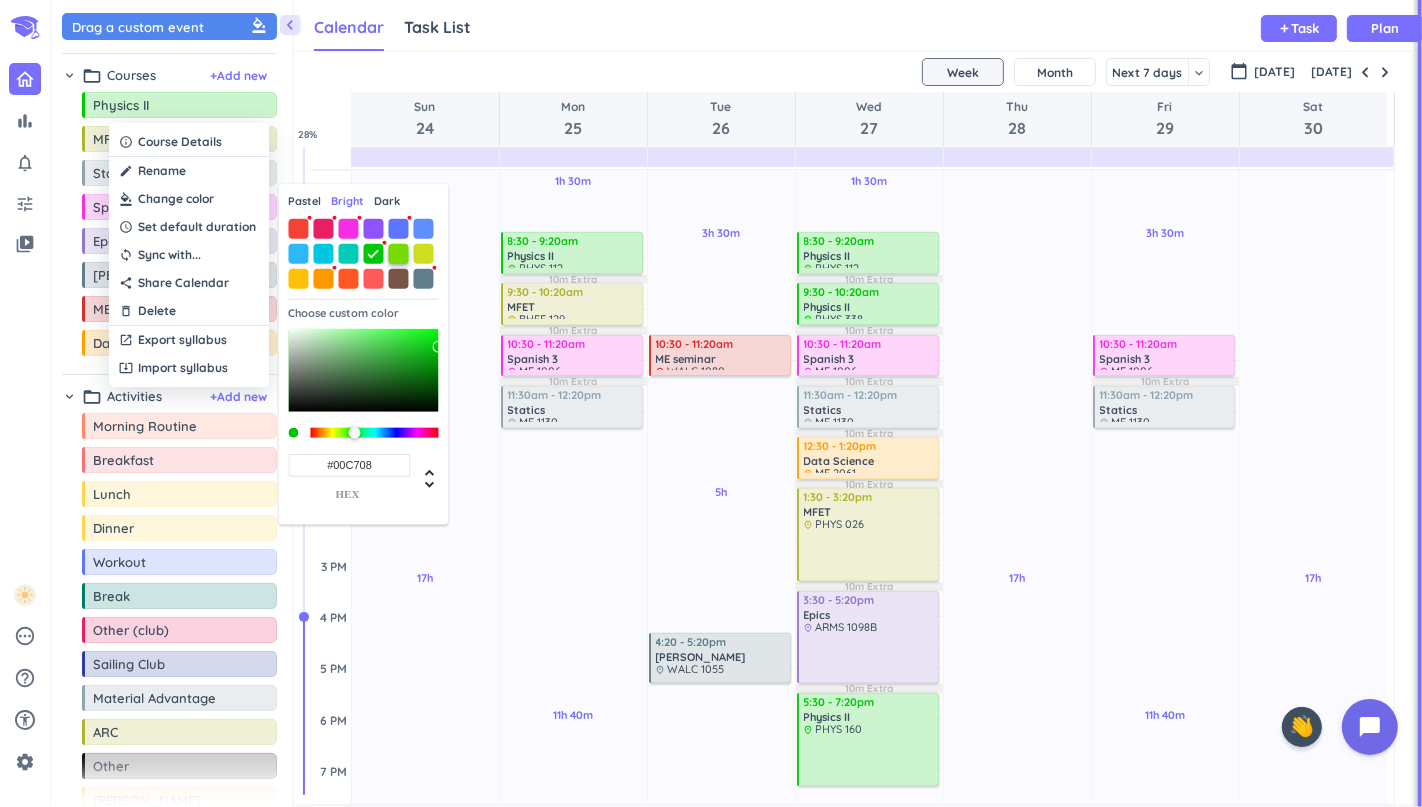 click at bounding box center (399, 253) 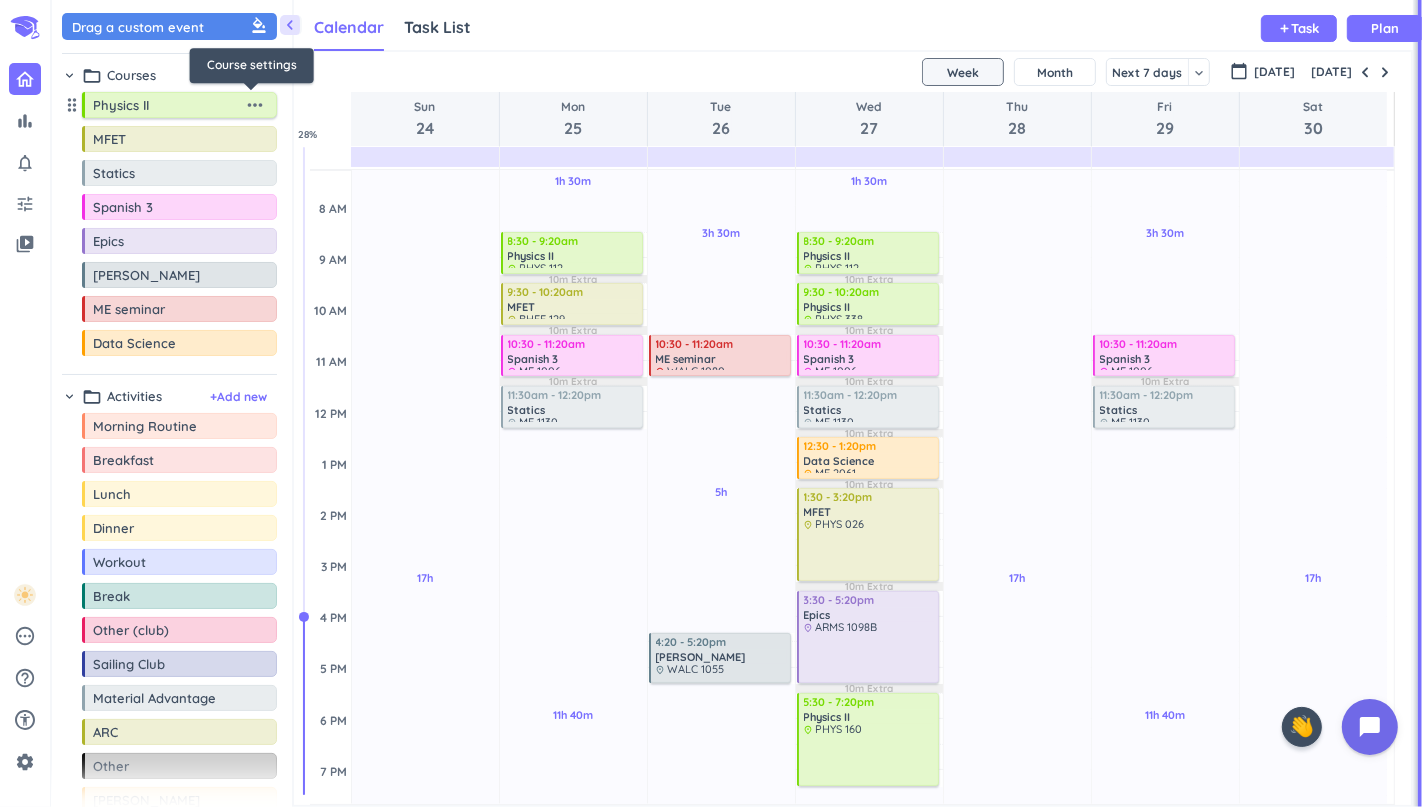 click on "more_horiz" at bounding box center (255, 105) 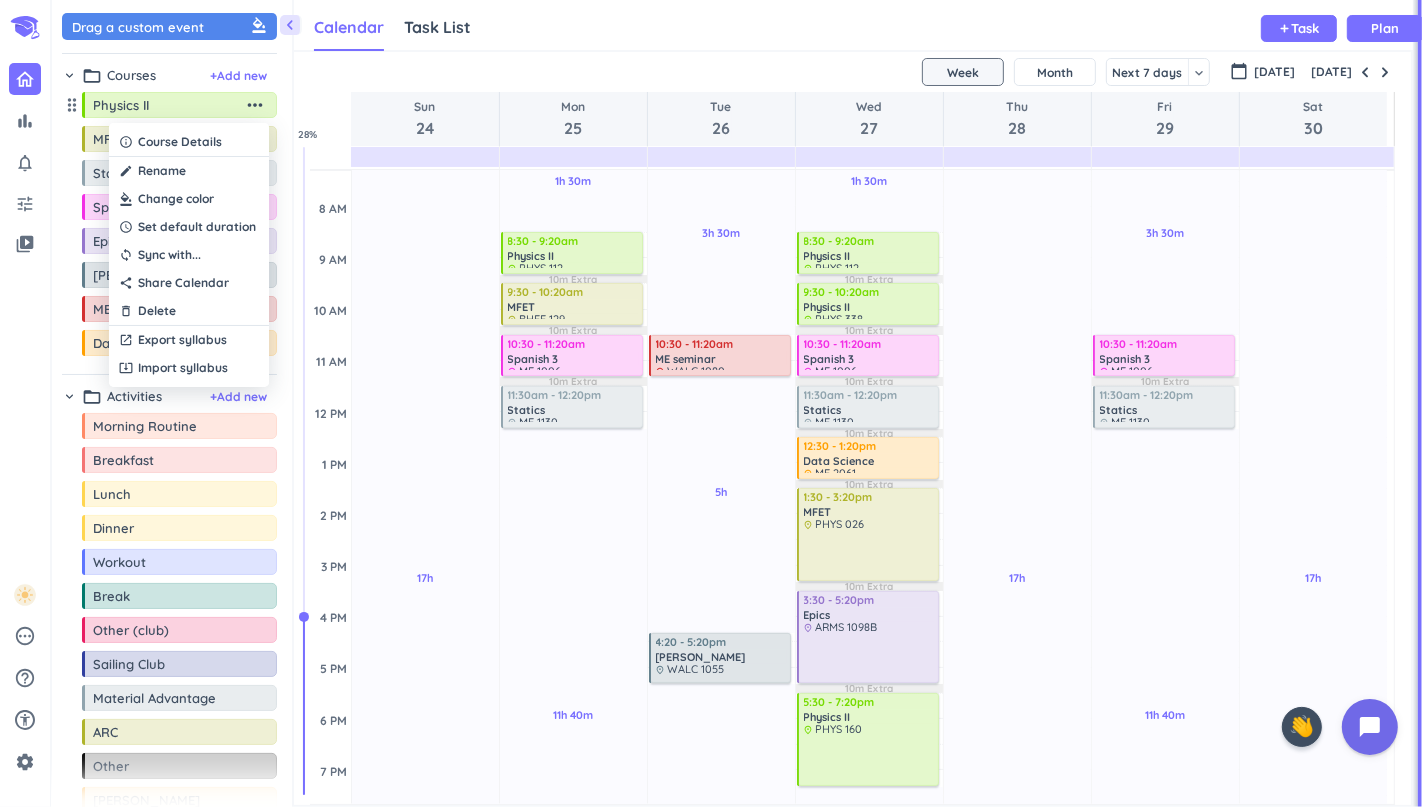 click at bounding box center (189, 199) 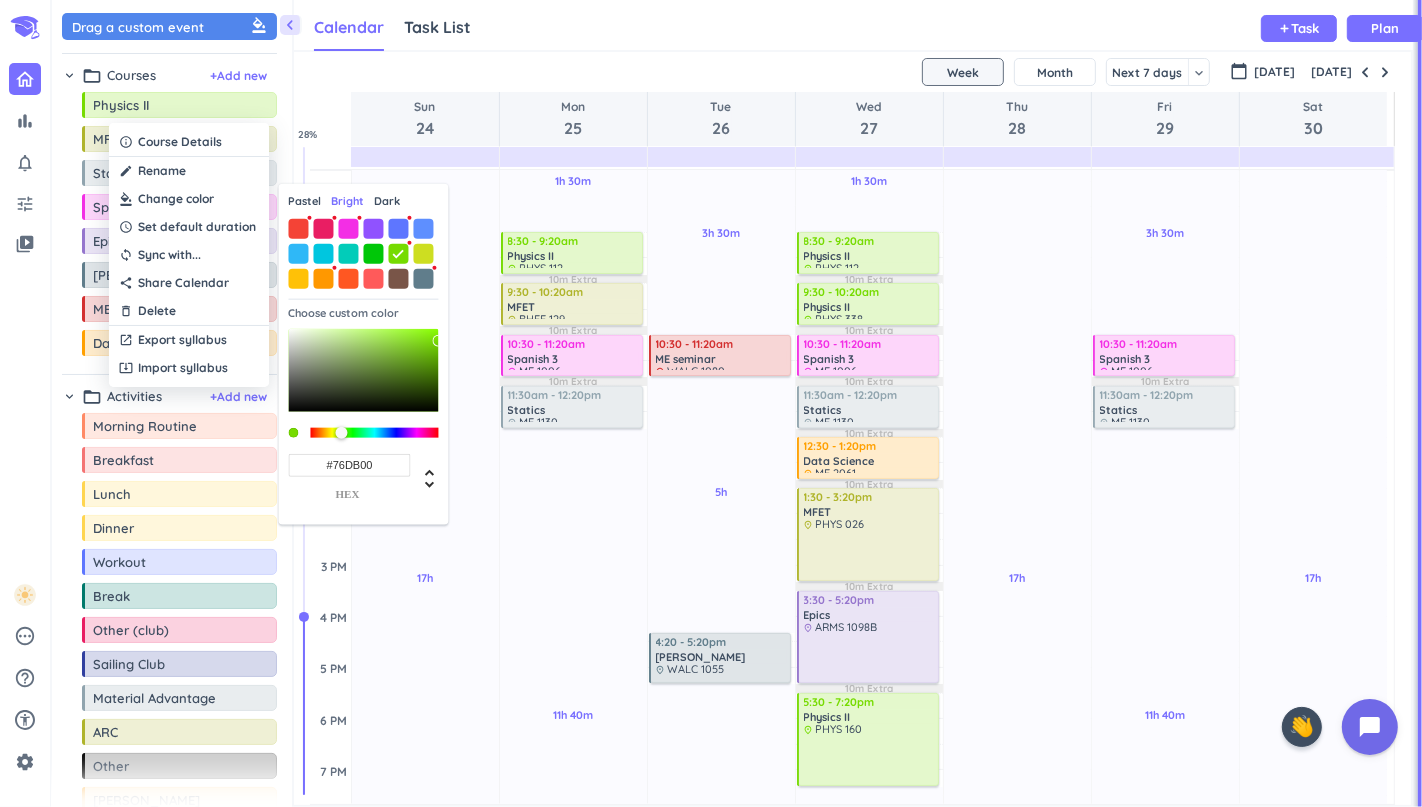 click on "Dark" at bounding box center [388, 201] 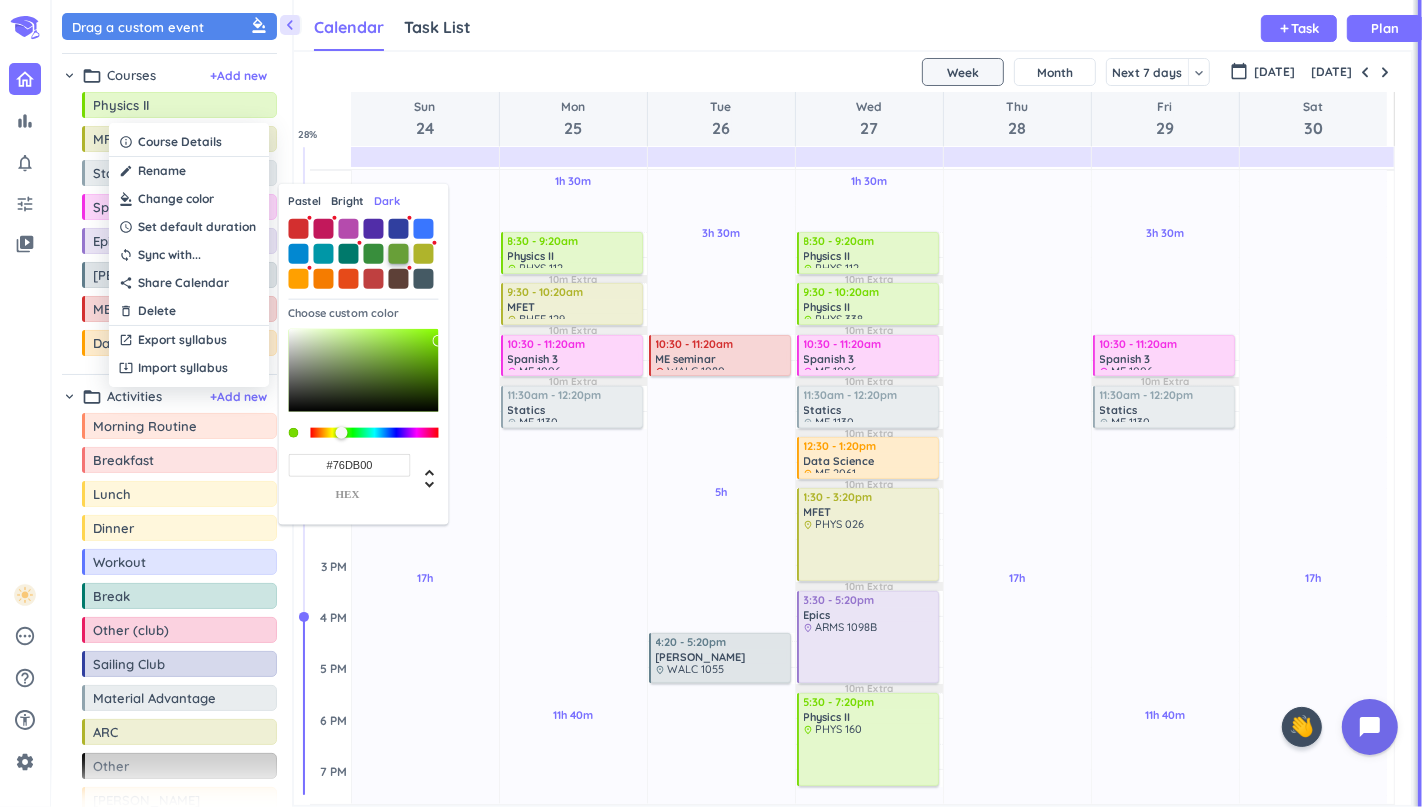click at bounding box center (399, 253) 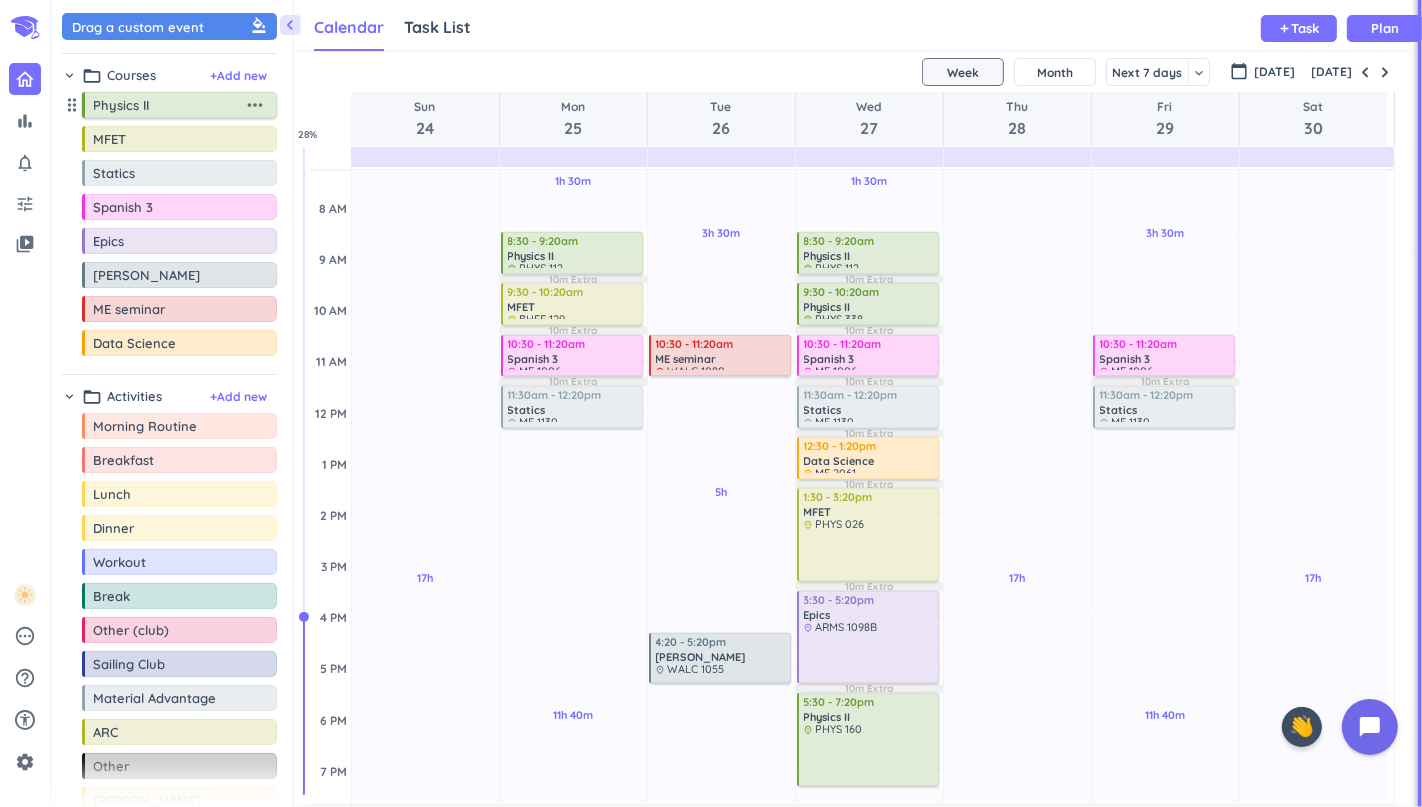 click on "more_horiz" at bounding box center [255, 105] 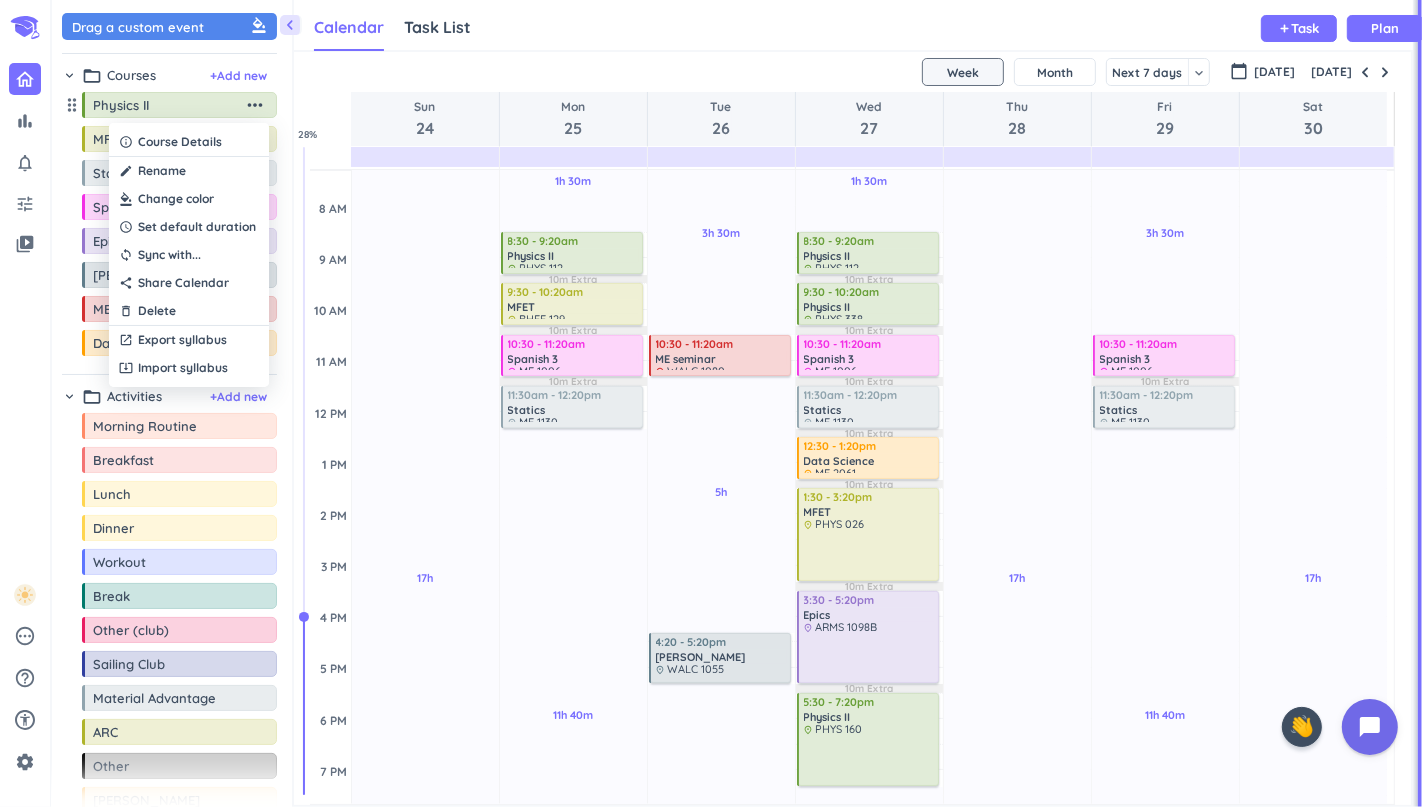 click at bounding box center [189, 199] 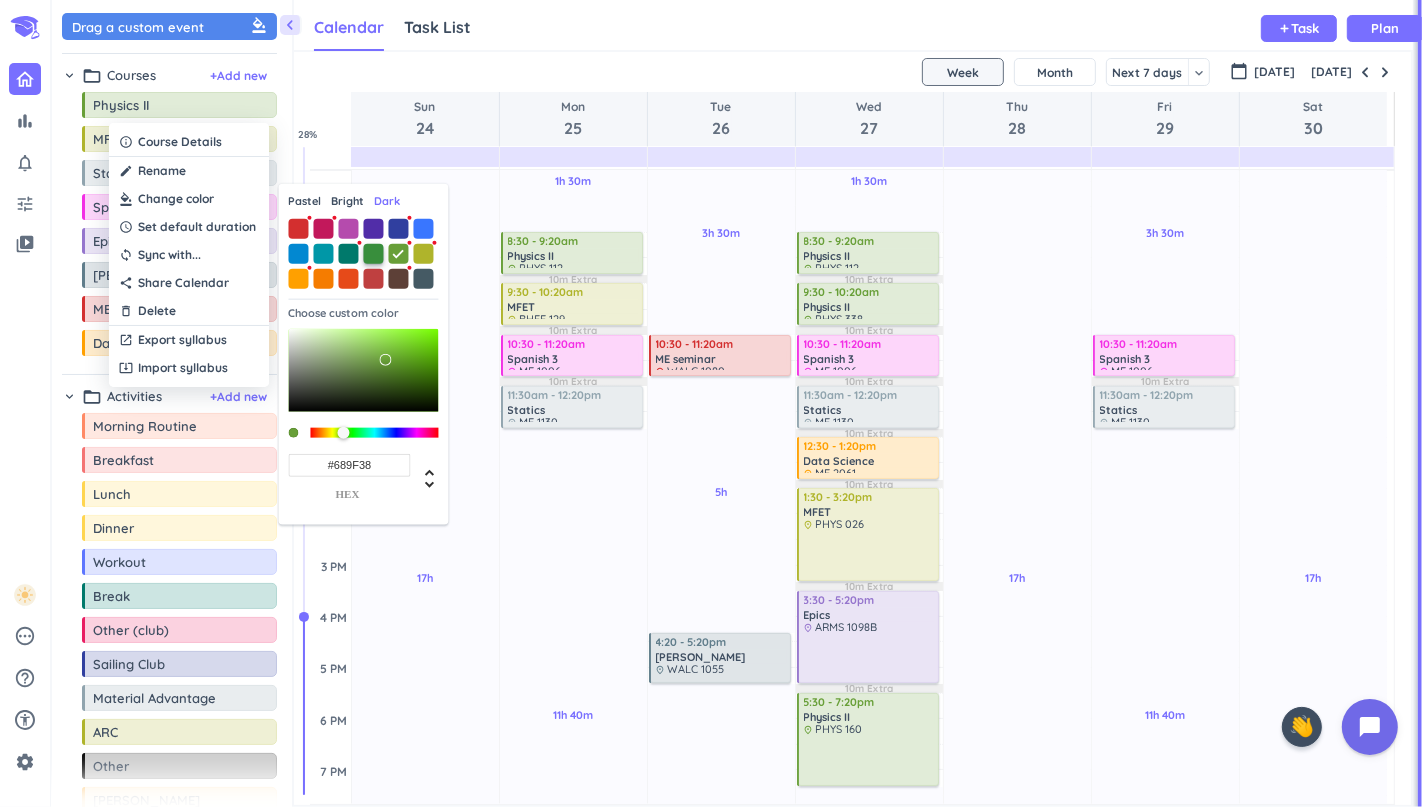 click at bounding box center [374, 253] 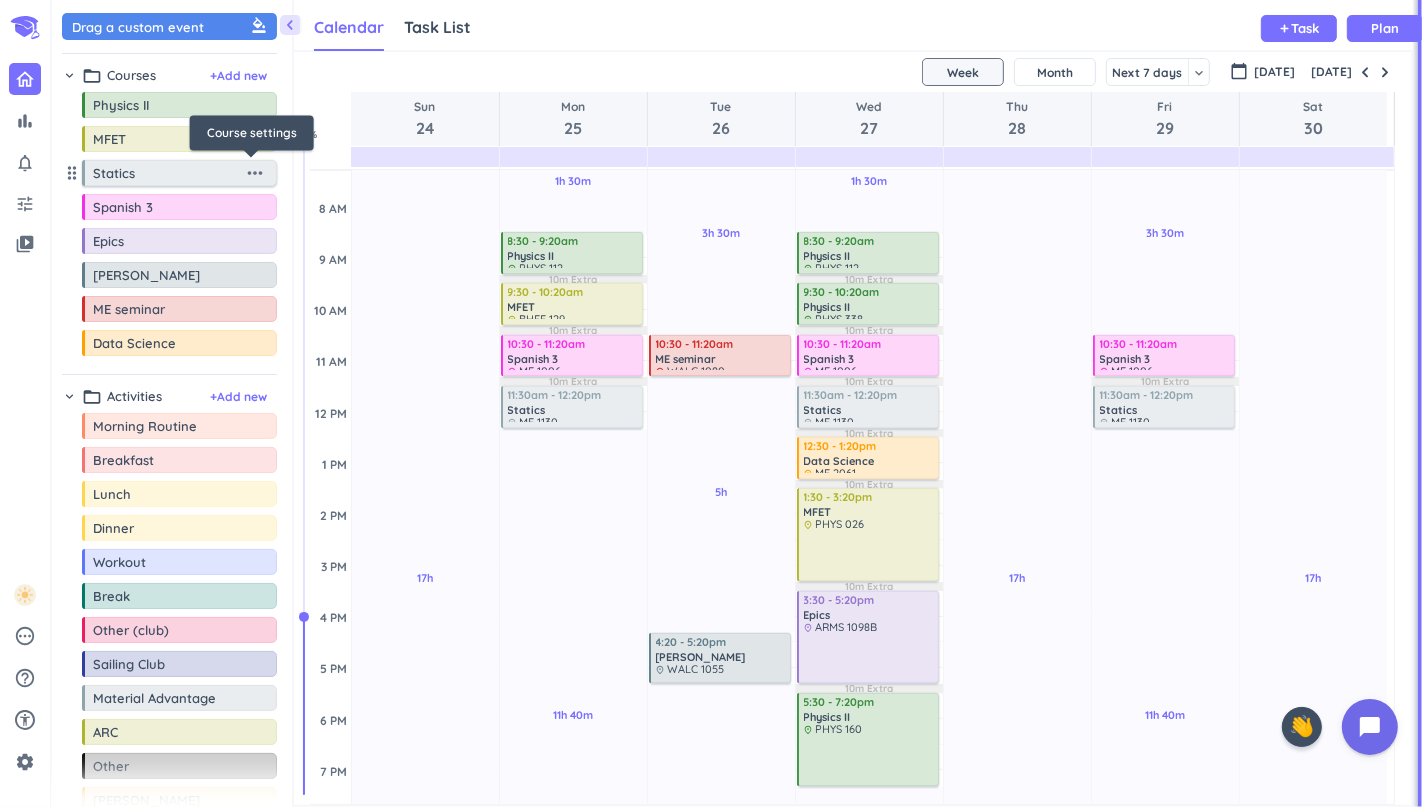 click on "more_horiz" at bounding box center [255, 173] 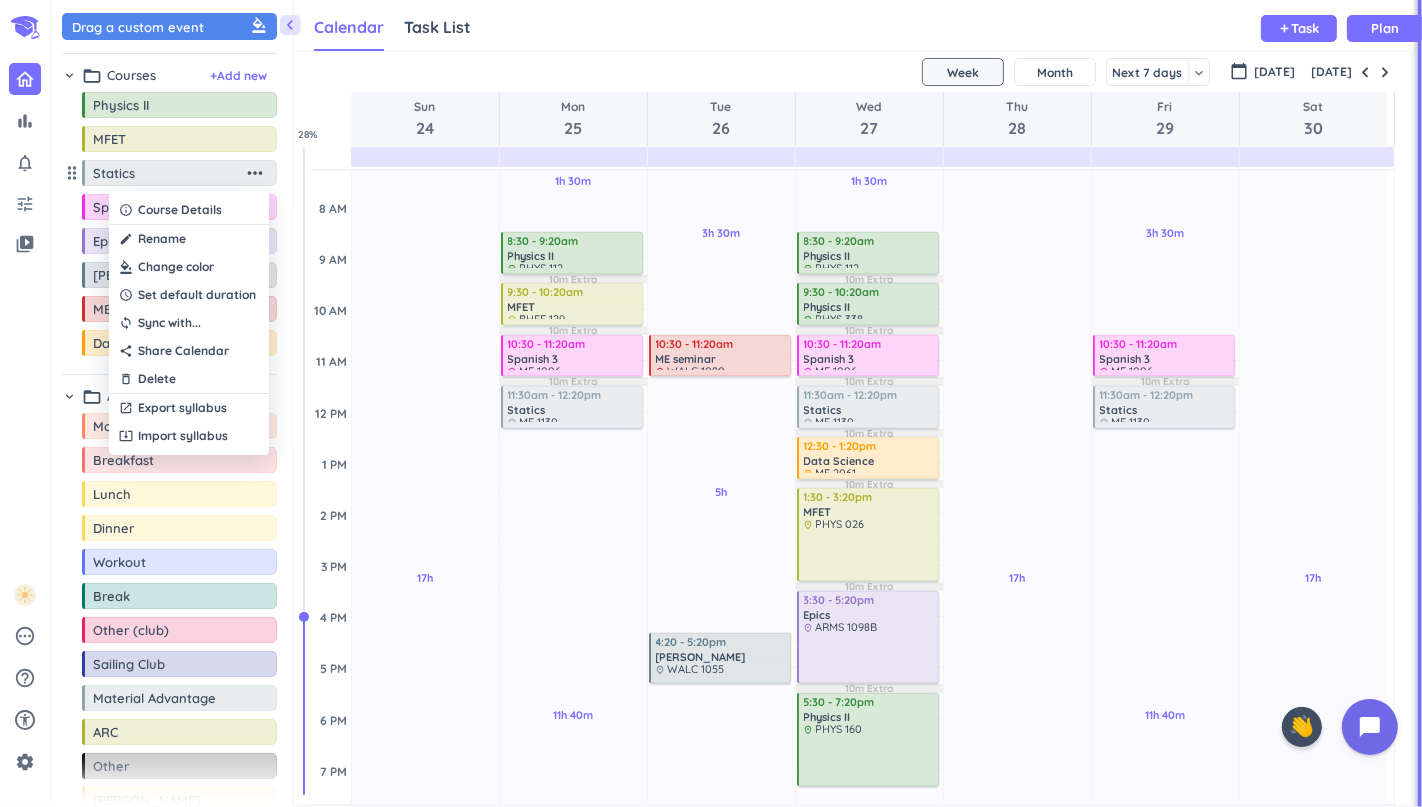 click at bounding box center [189, 267] 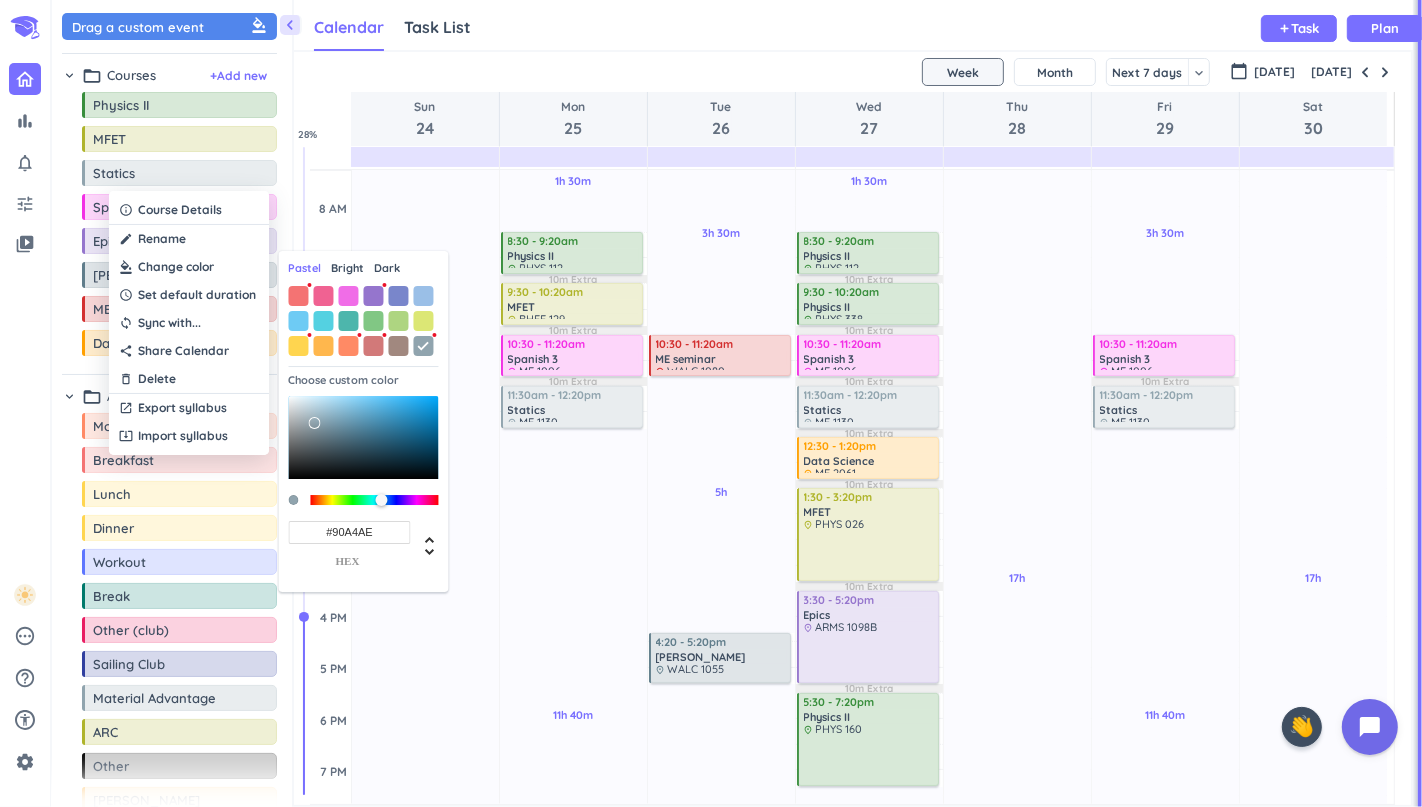 click on "Dark" at bounding box center [388, 268] 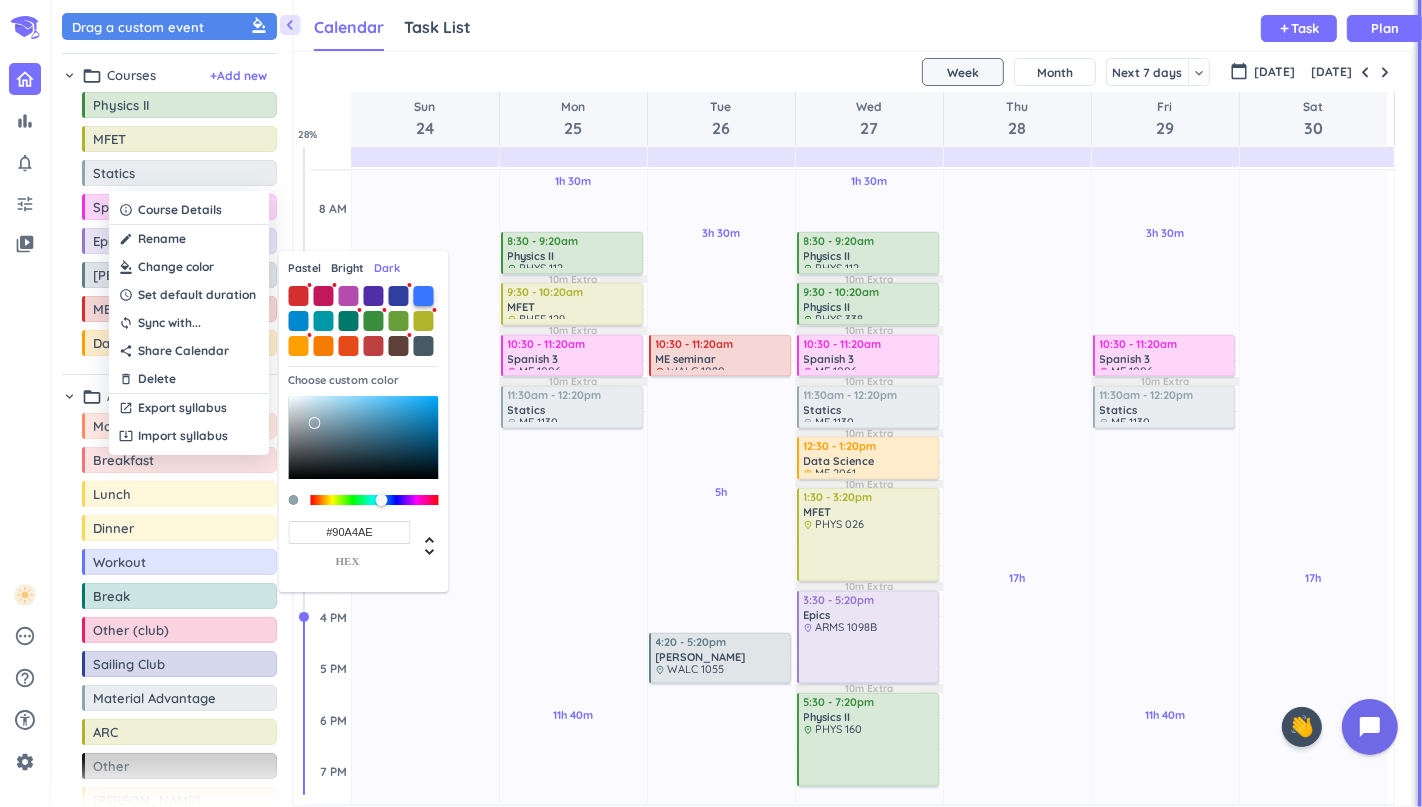 click at bounding box center [424, 296] 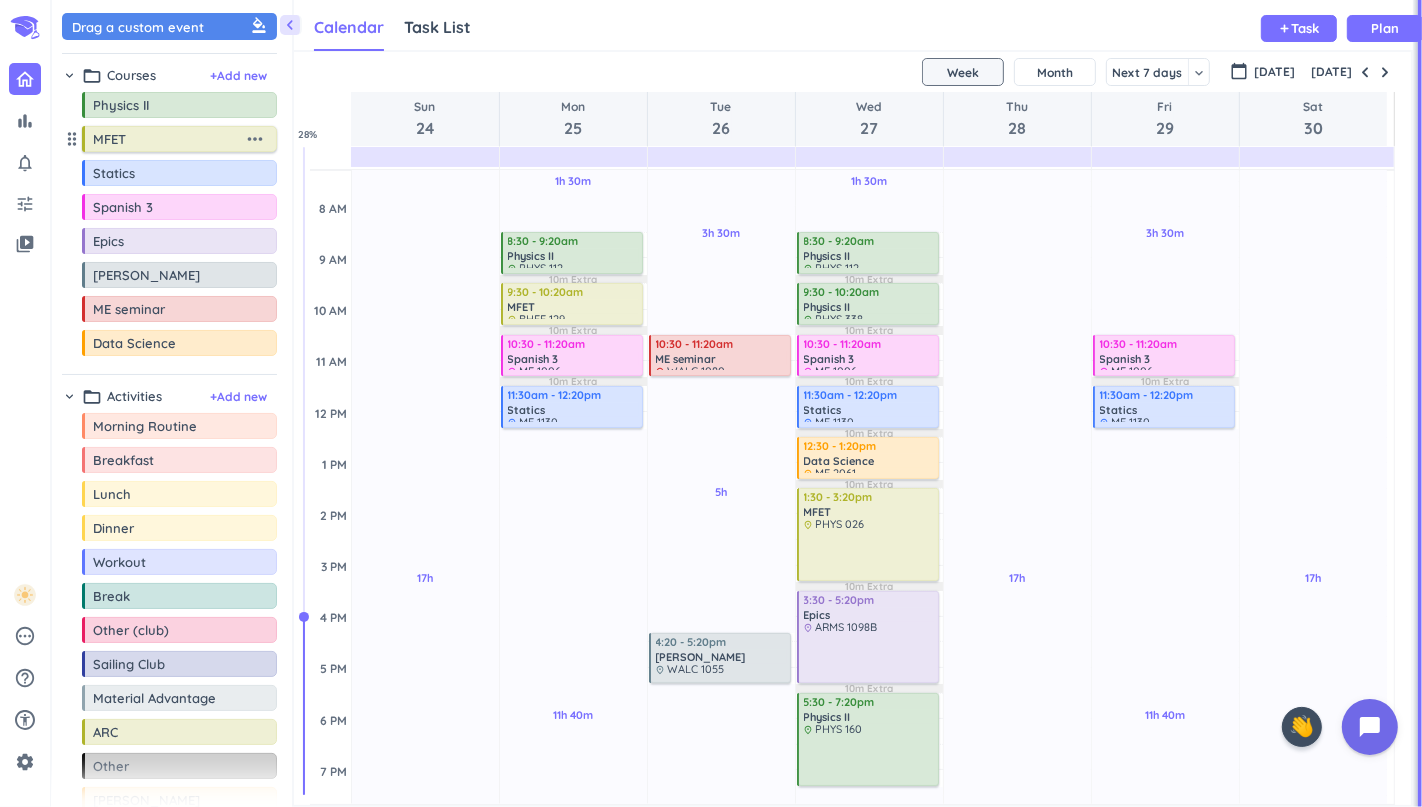 click on "more_horiz" at bounding box center [255, 139] 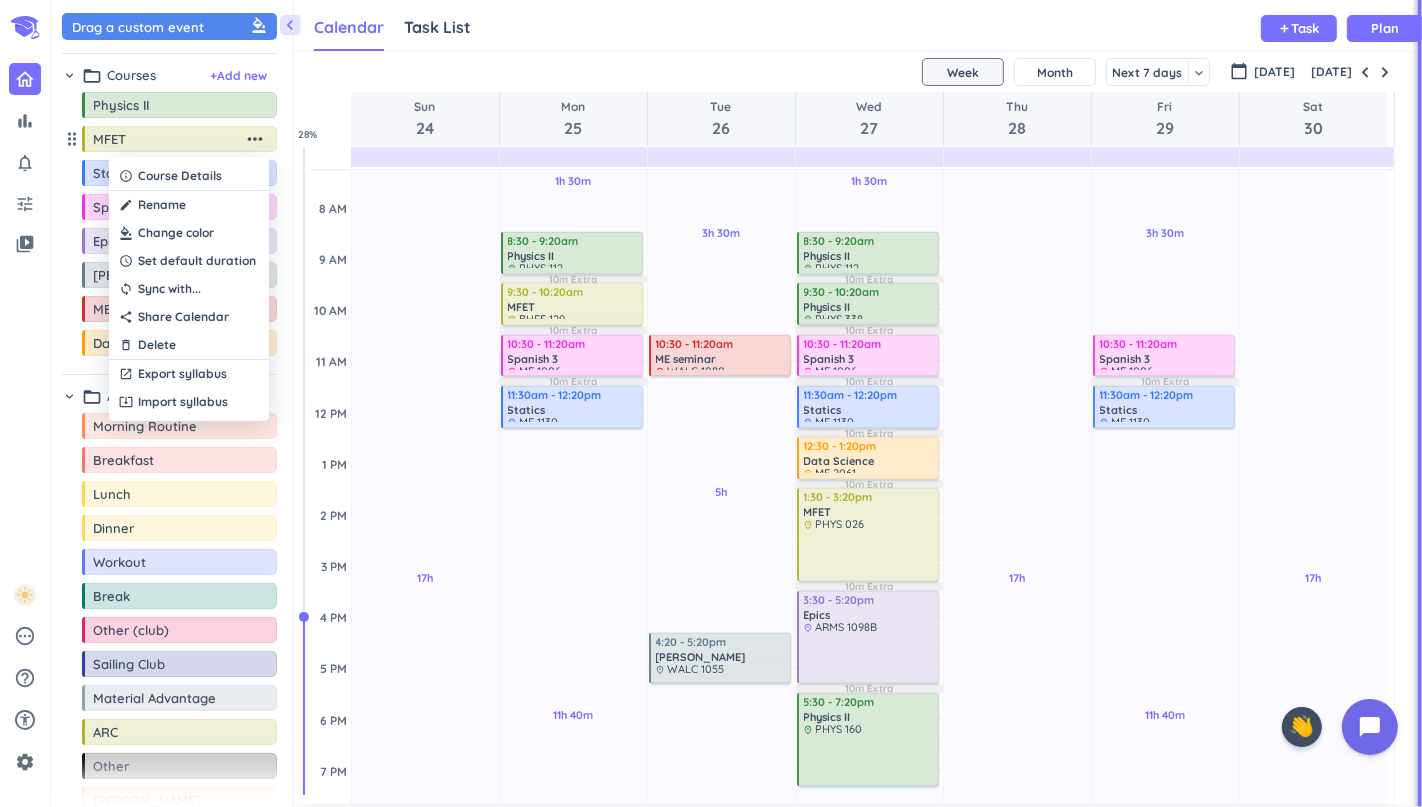 click at bounding box center (189, 233) 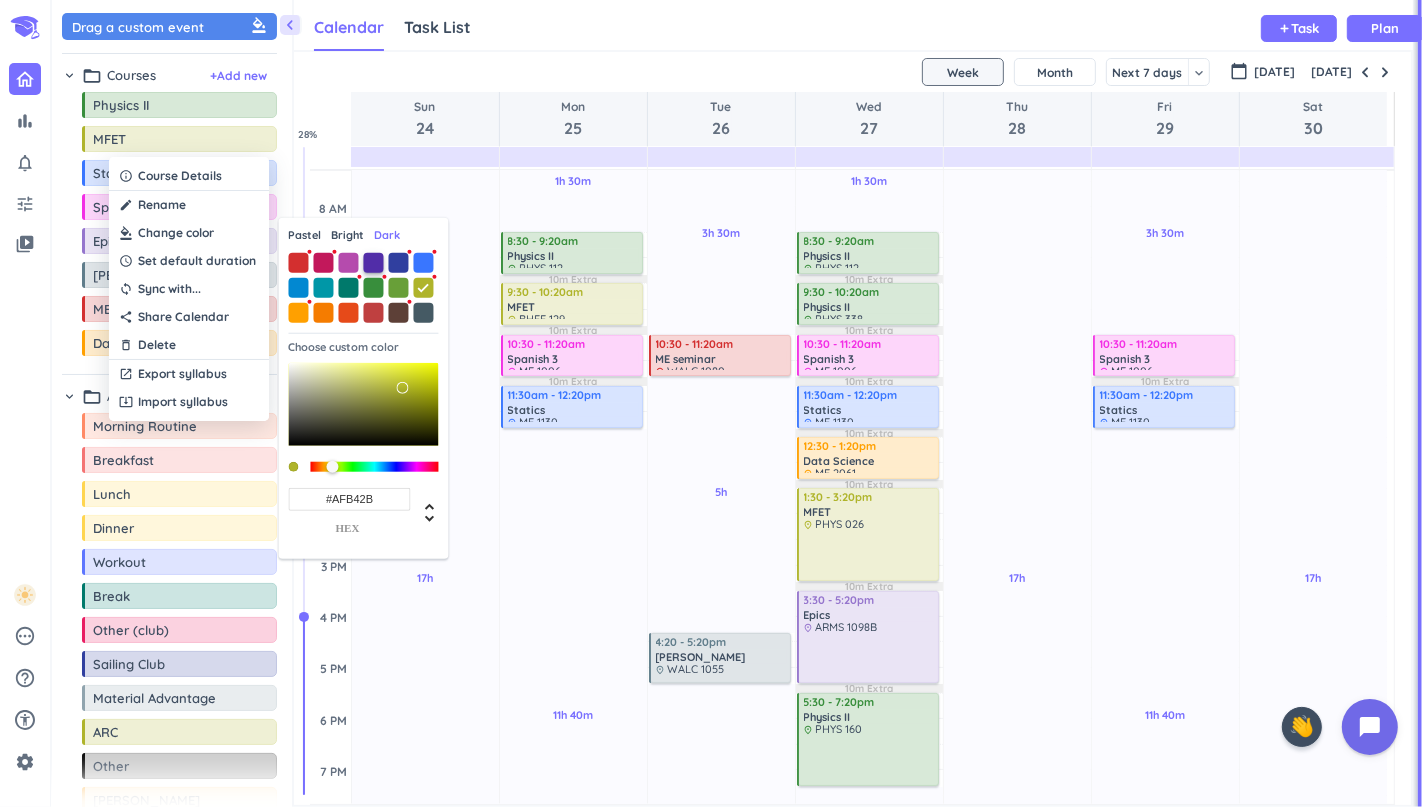 click at bounding box center [374, 262] 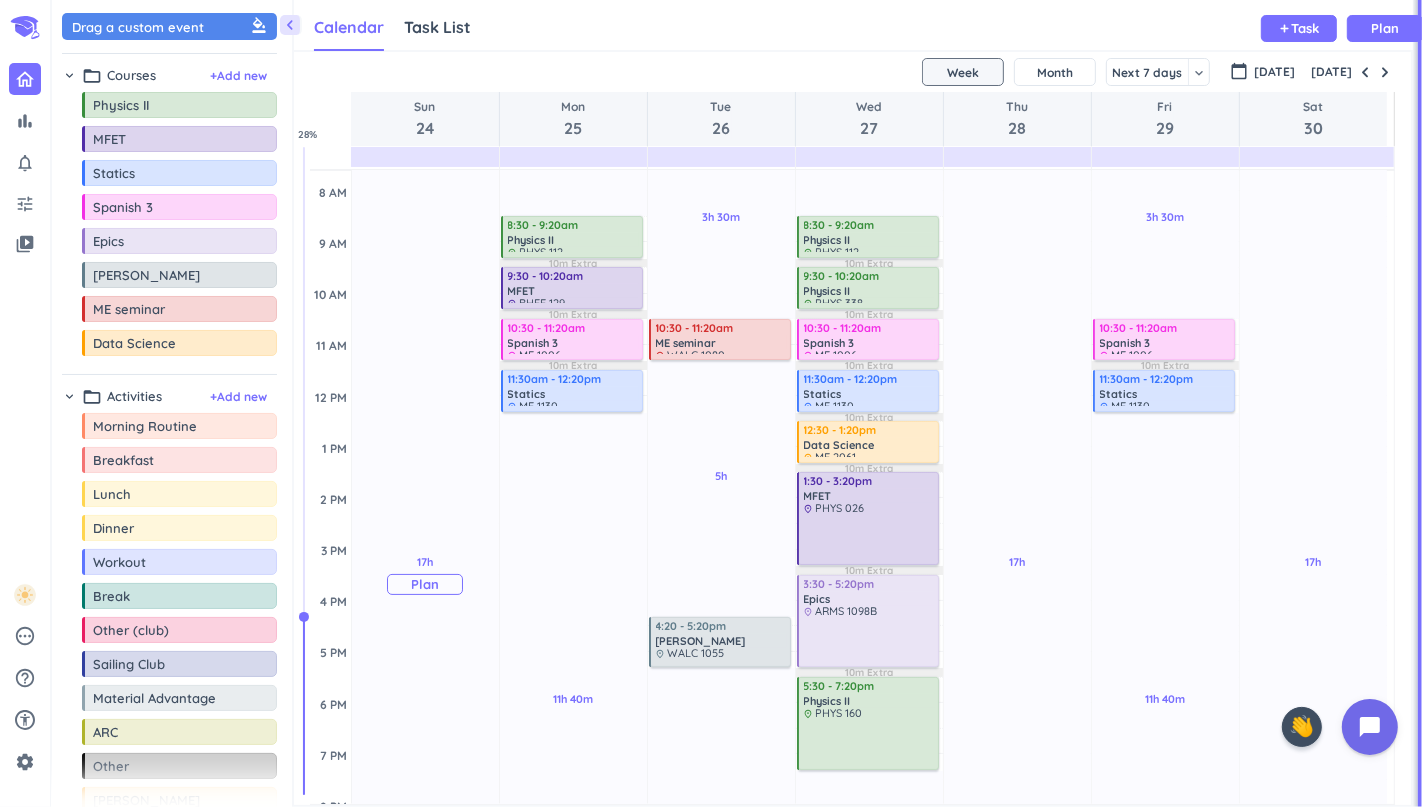 scroll, scrollTop: 187, scrollLeft: 0, axis: vertical 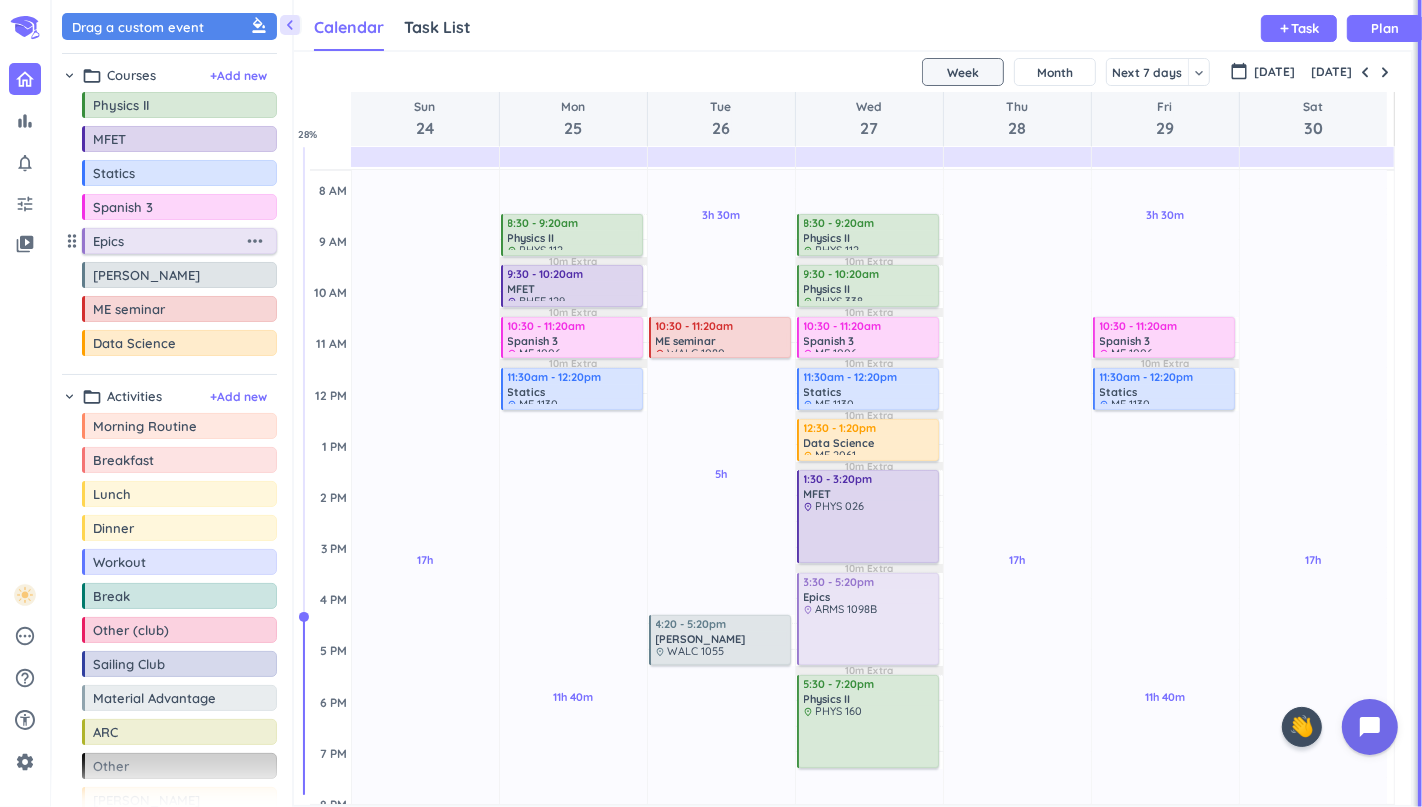 click on "more_horiz" at bounding box center (255, 241) 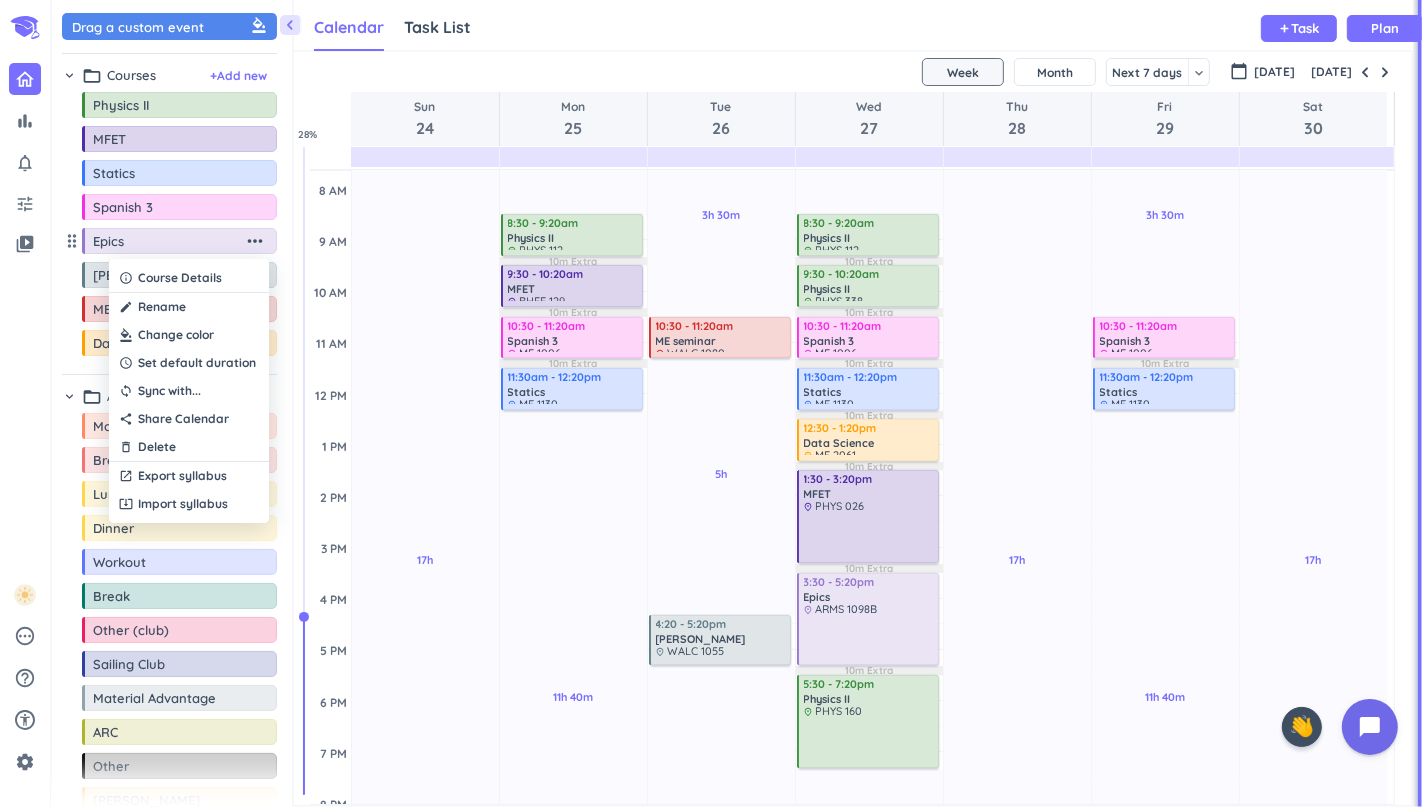 click at bounding box center (189, 335) 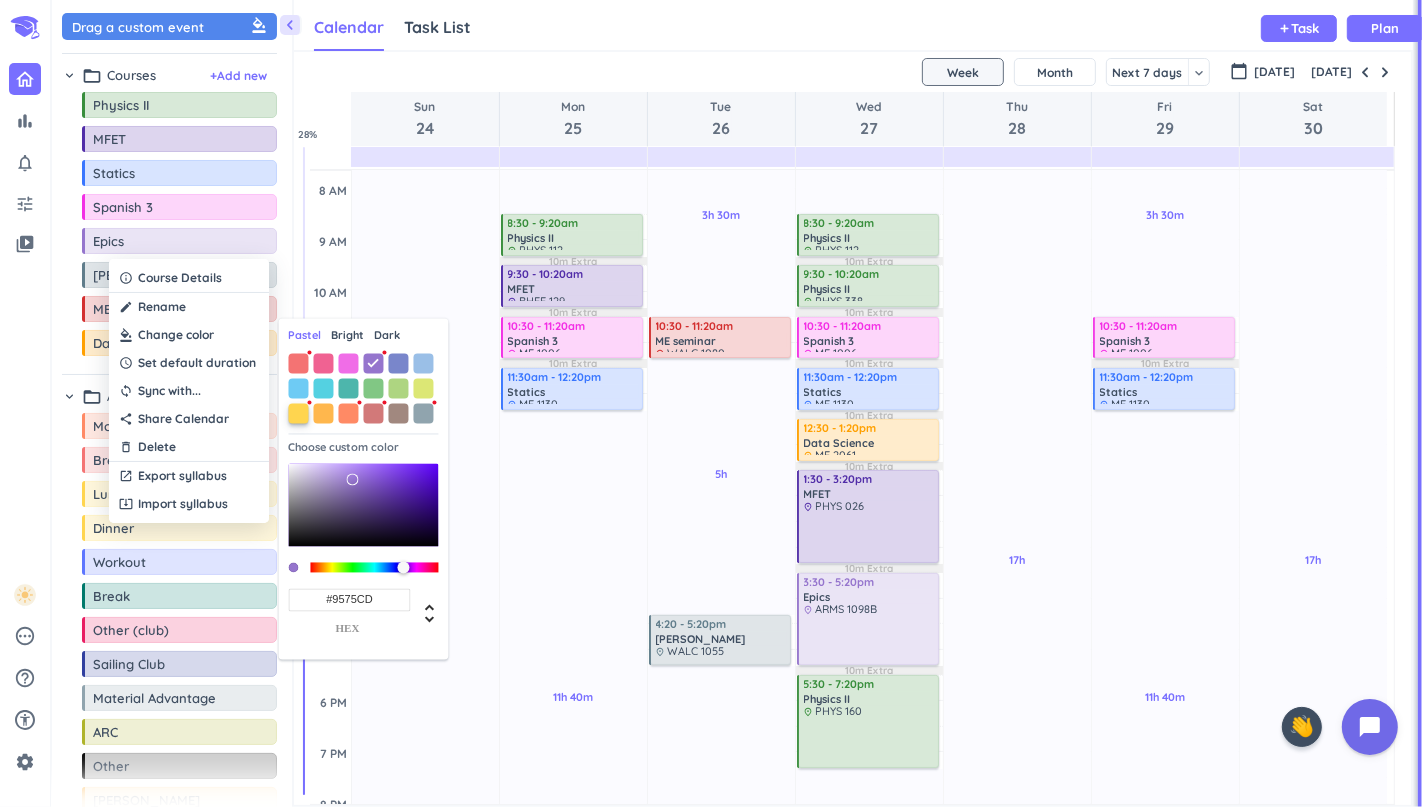 click at bounding box center [299, 413] 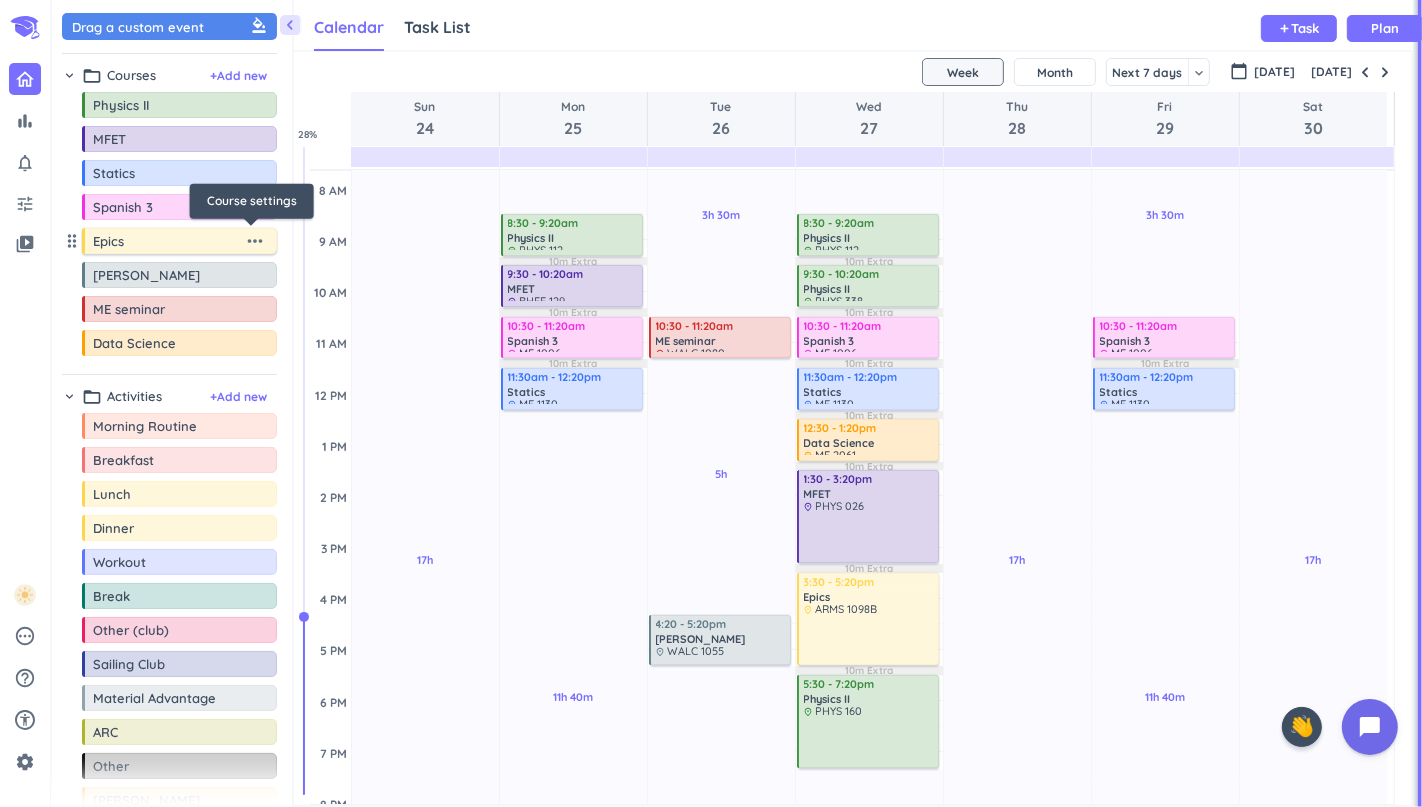 click on "more_horiz" at bounding box center [255, 241] 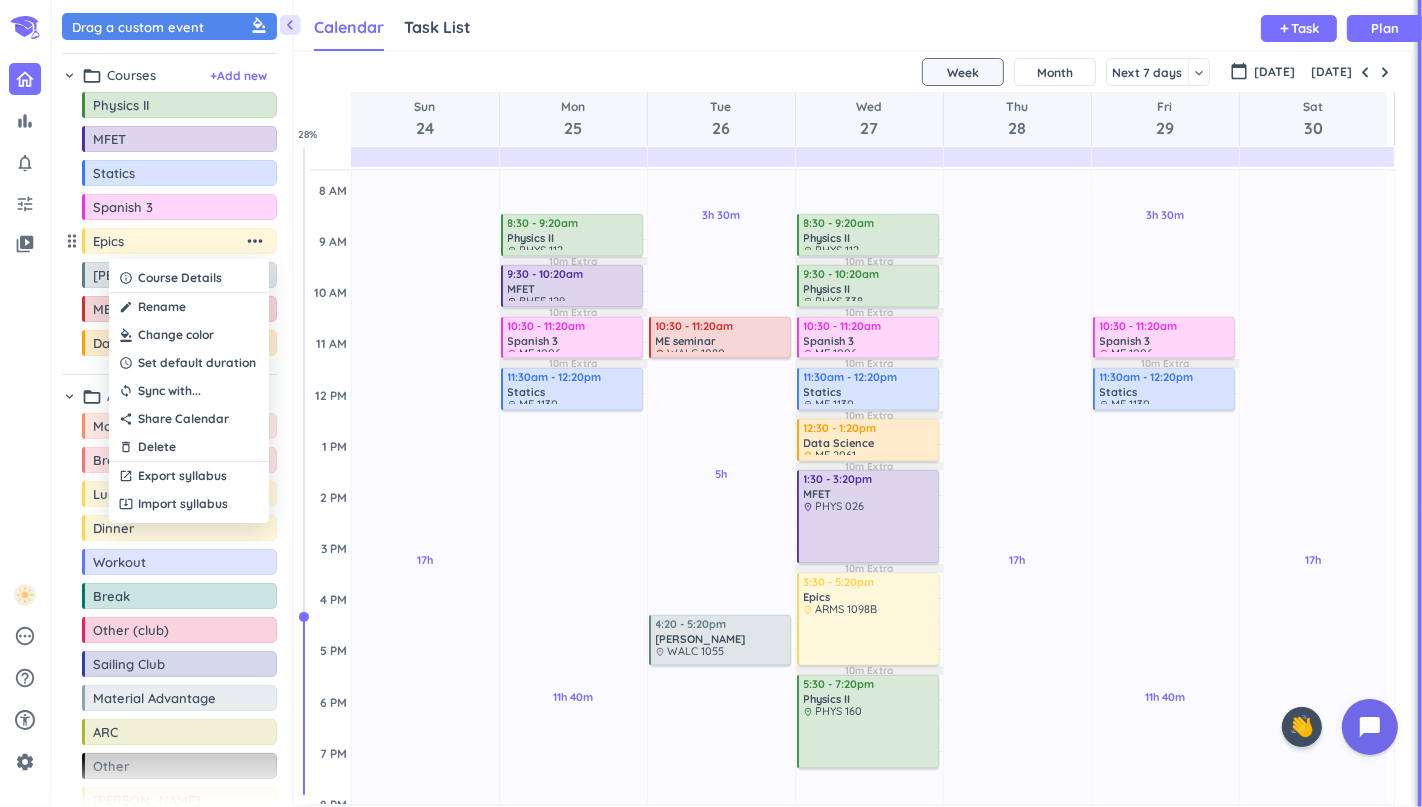 click at bounding box center [189, 335] 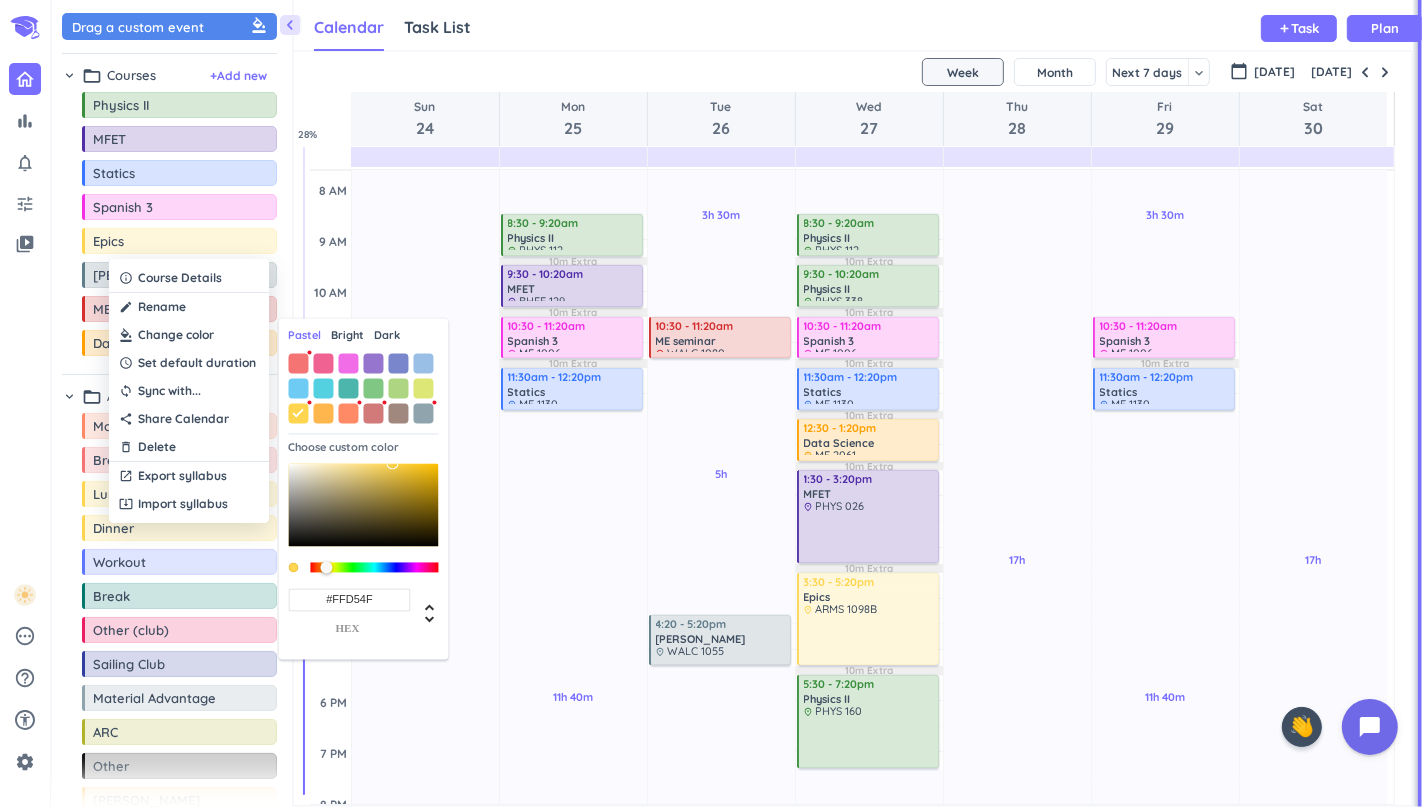 click on "Dark" at bounding box center (388, 336) 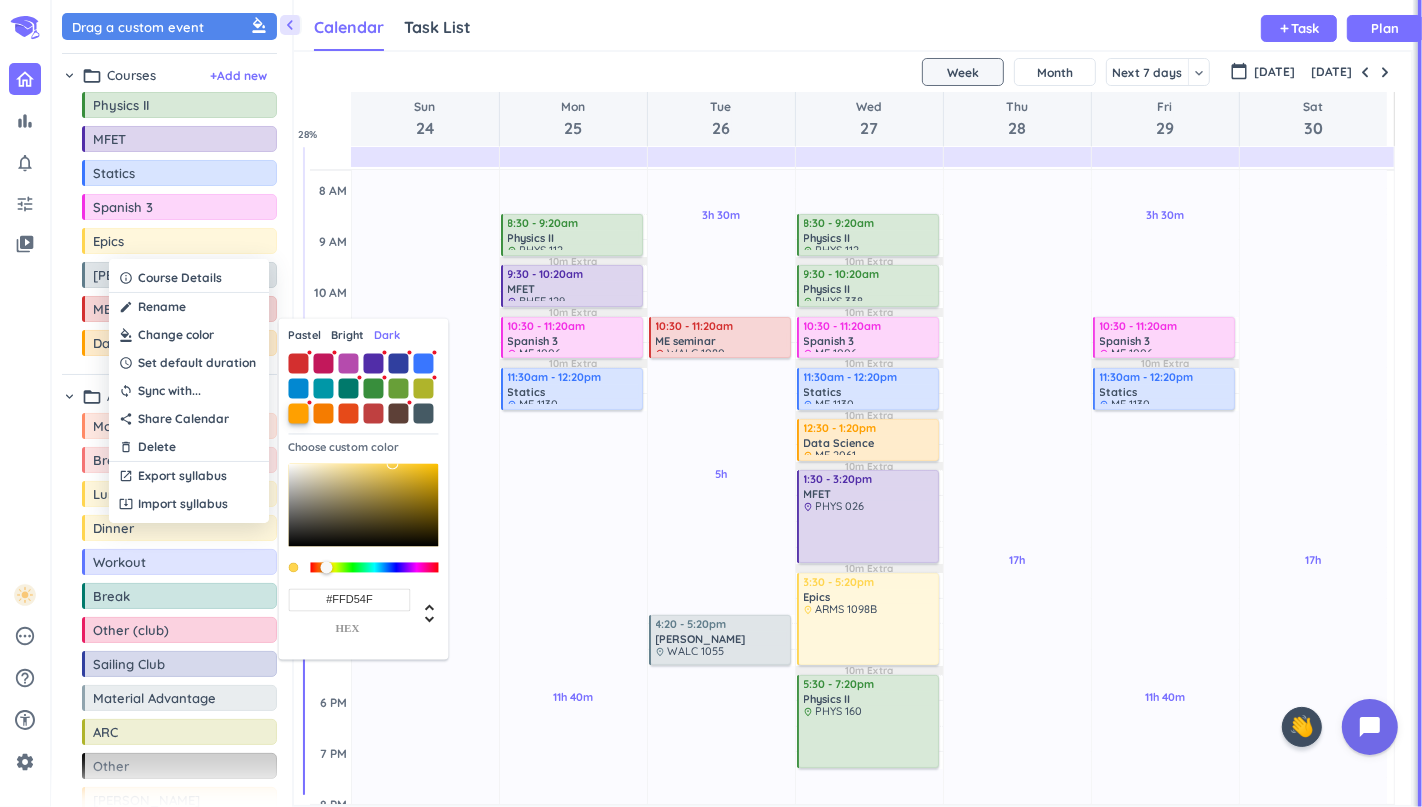 click at bounding box center (299, 413) 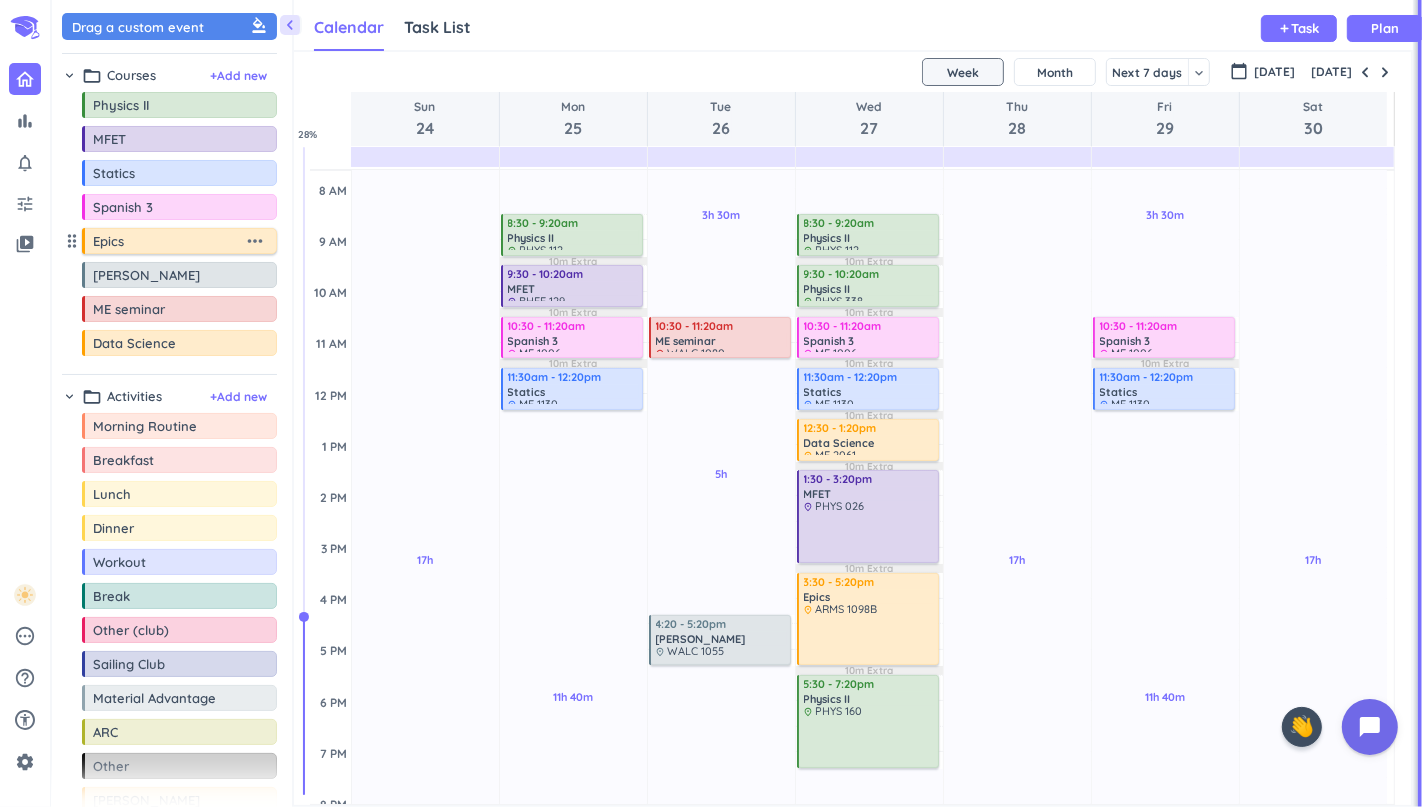 click on "more_horiz" at bounding box center [255, 241] 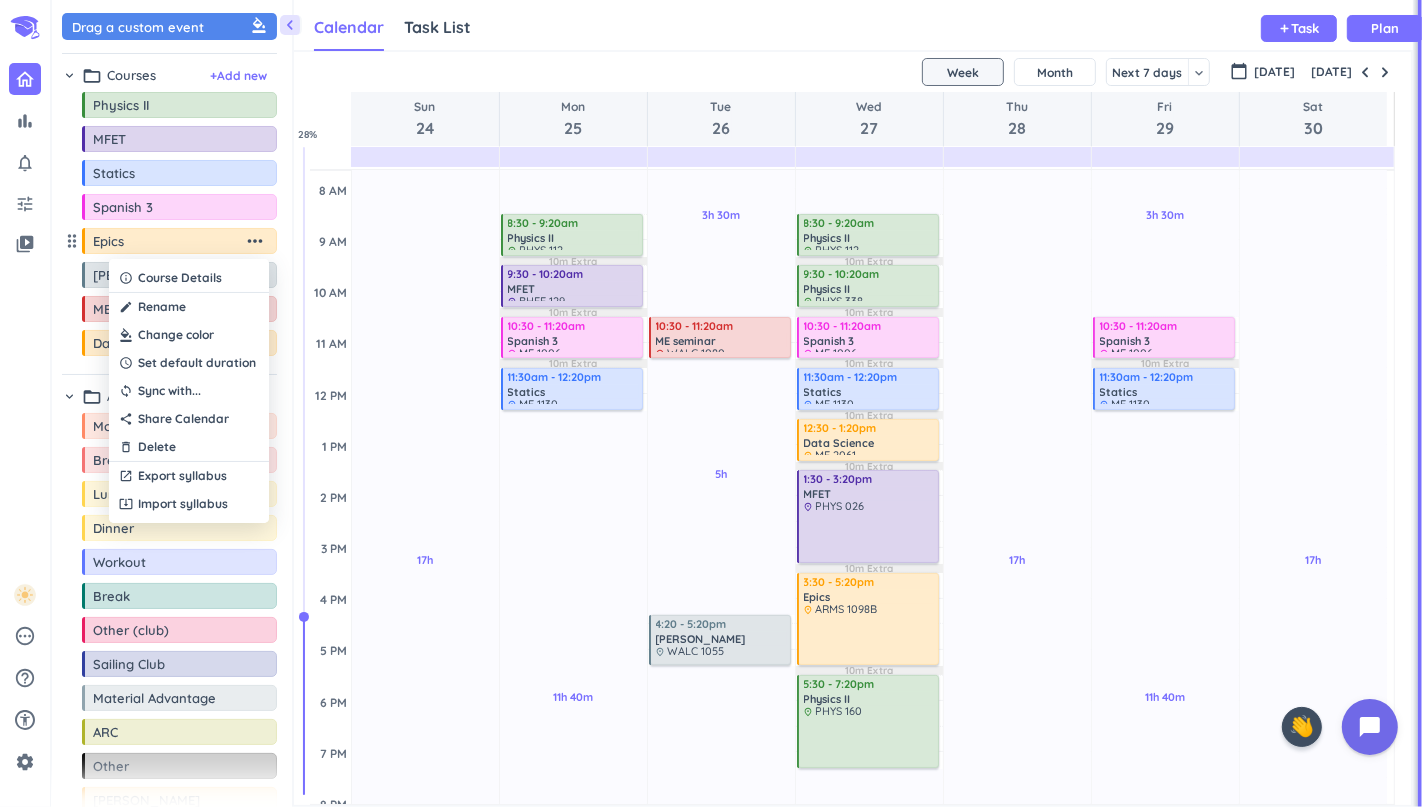 click at bounding box center [189, 335] 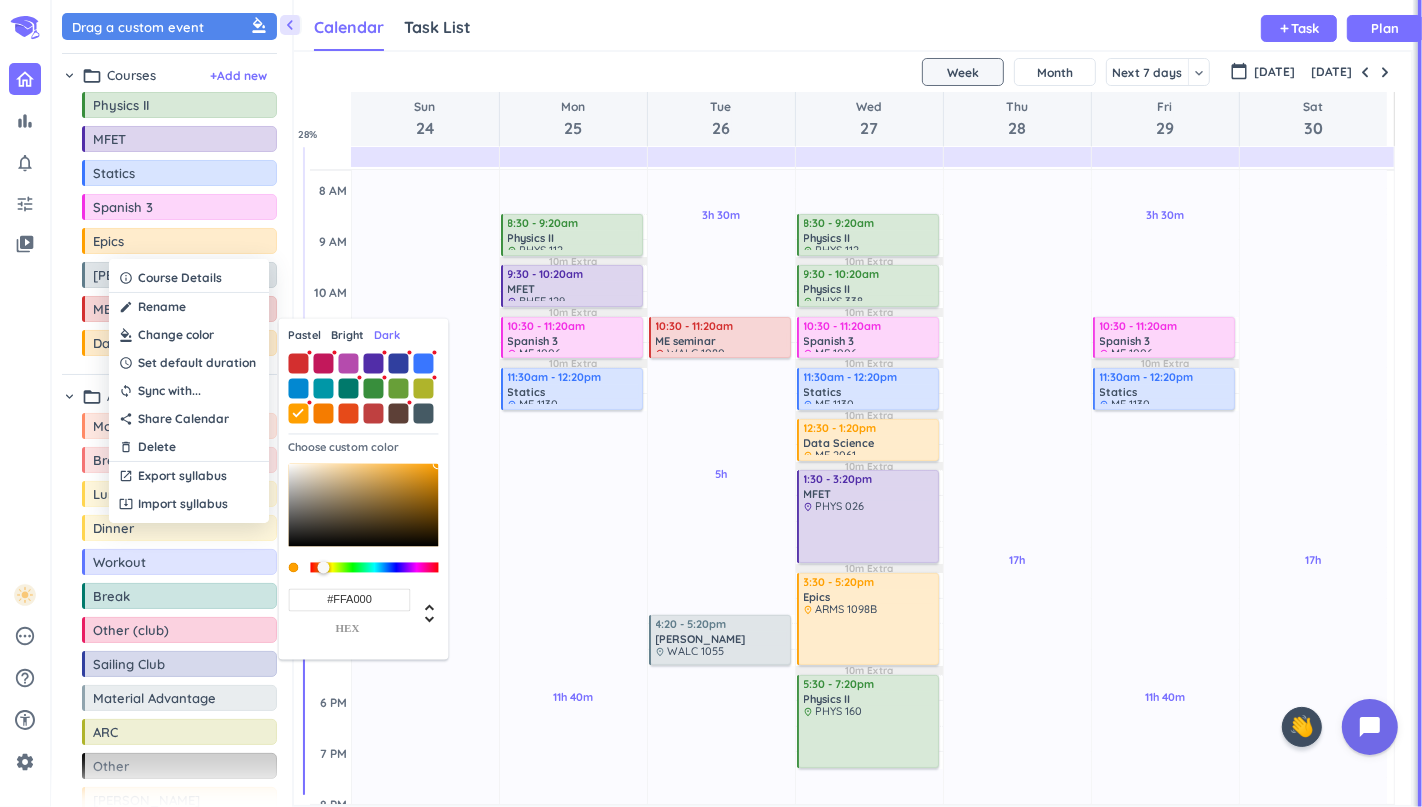 click on "Bright" at bounding box center (348, 336) 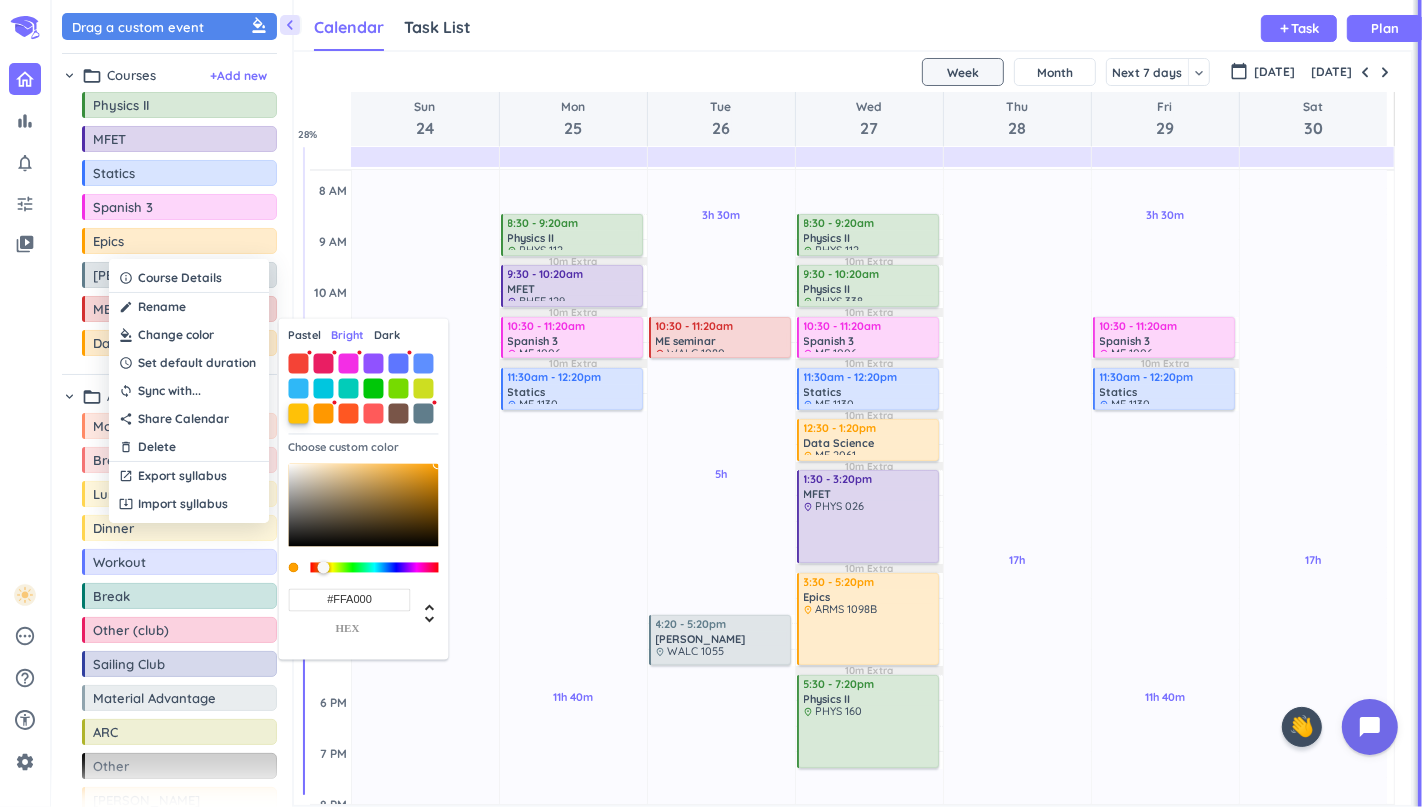 click at bounding box center (299, 413) 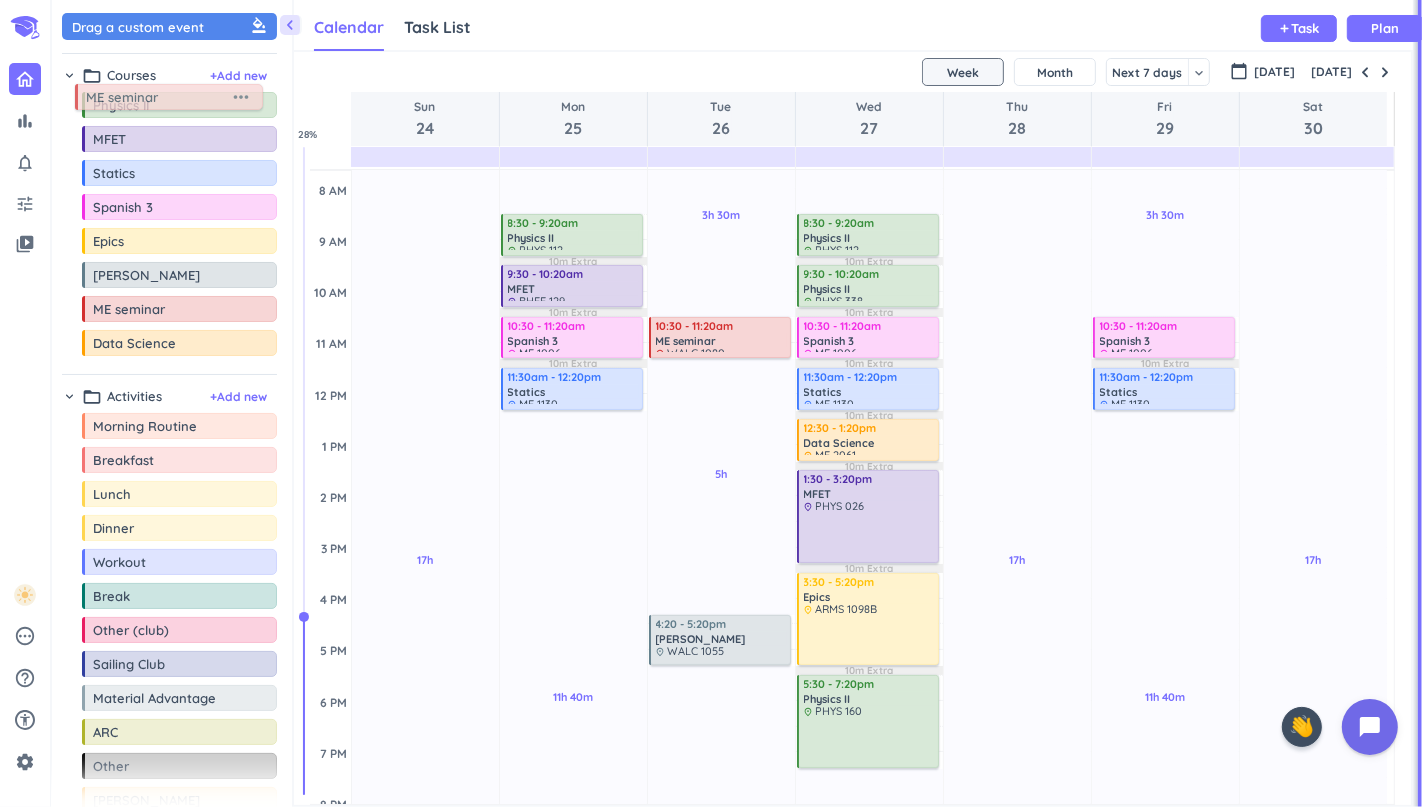 drag, startPoint x: 184, startPoint y: 307, endPoint x: 177, endPoint y: 94, distance: 213.11499 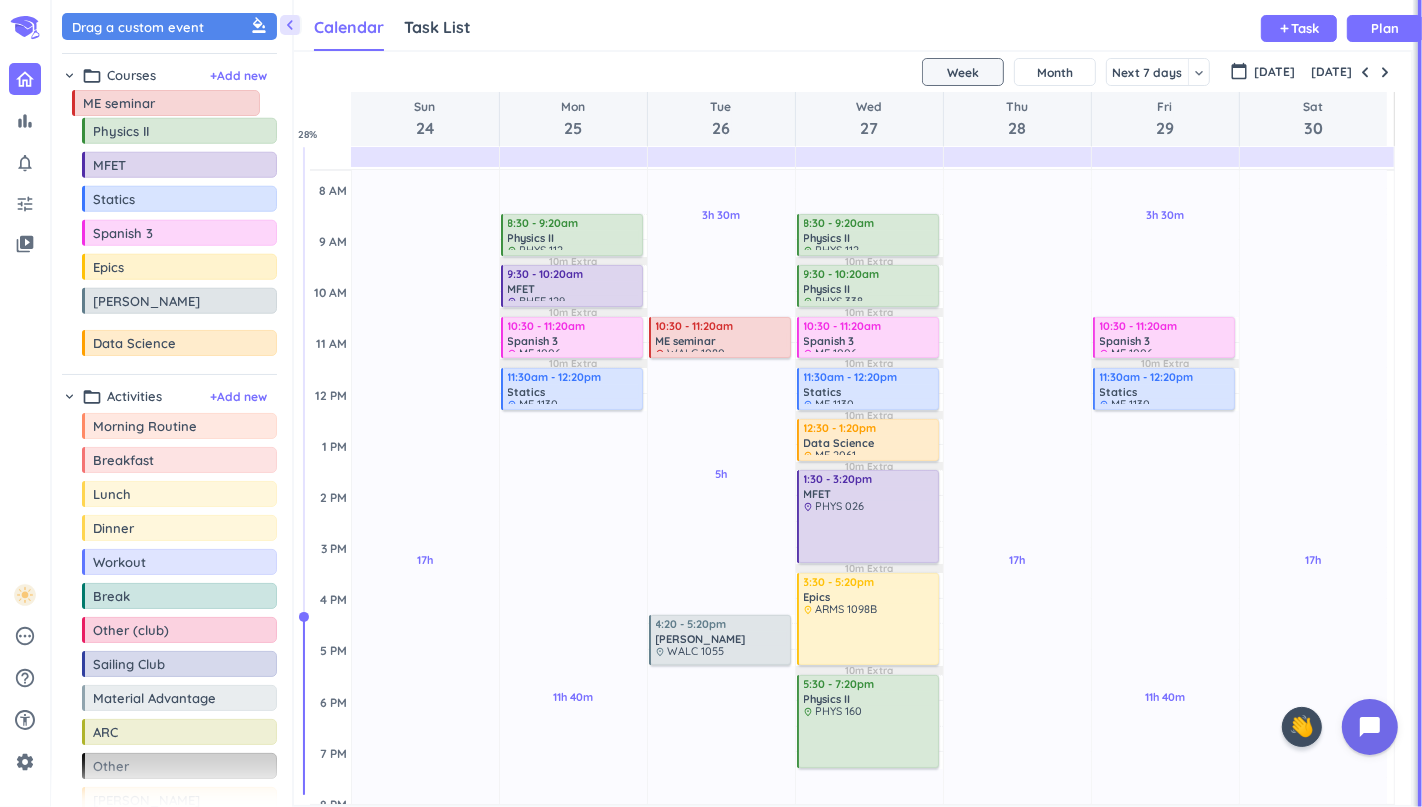 drag, startPoint x: 72, startPoint y: 304, endPoint x: 62, endPoint y: 93, distance: 211.23683 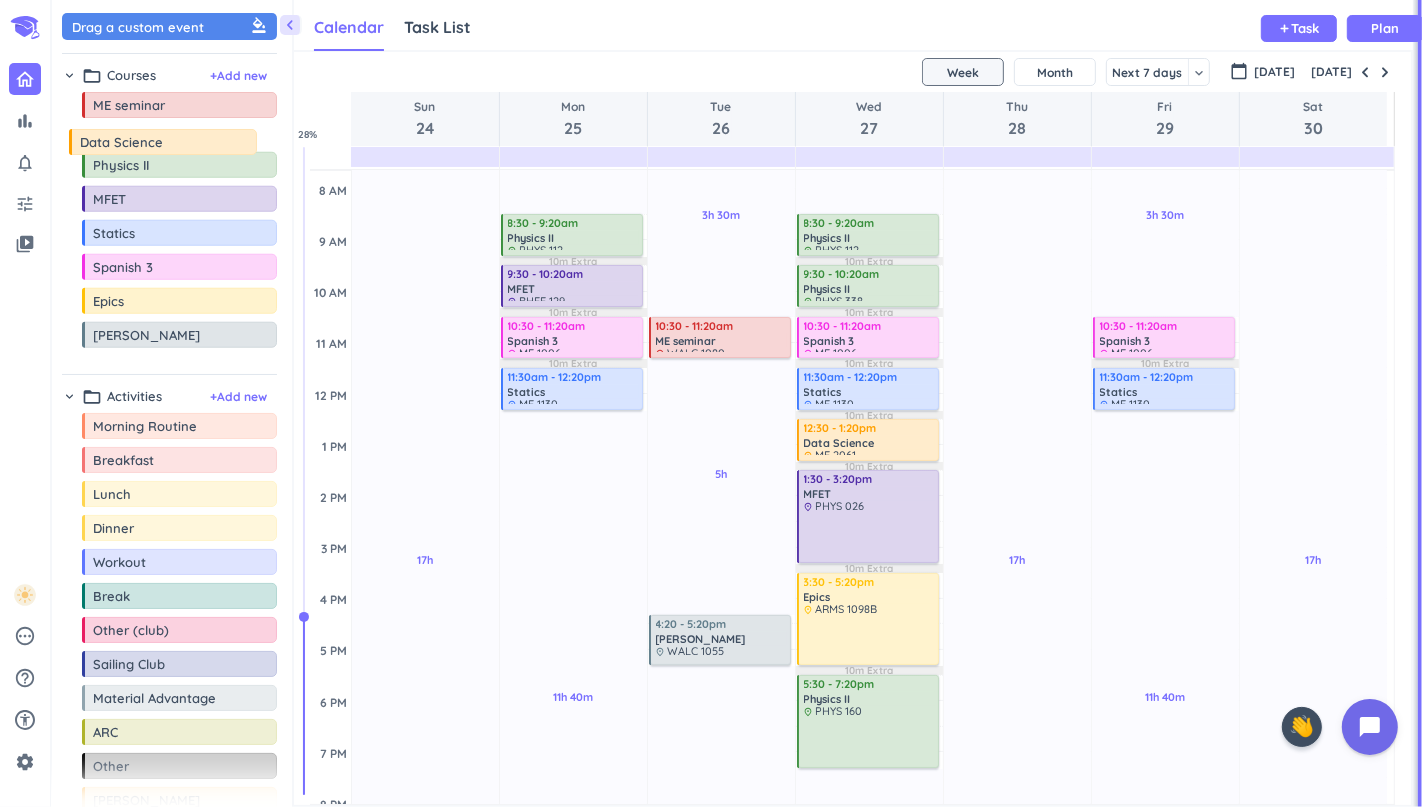 drag, startPoint x: 71, startPoint y: 344, endPoint x: 57, endPoint y: 133, distance: 211.46394 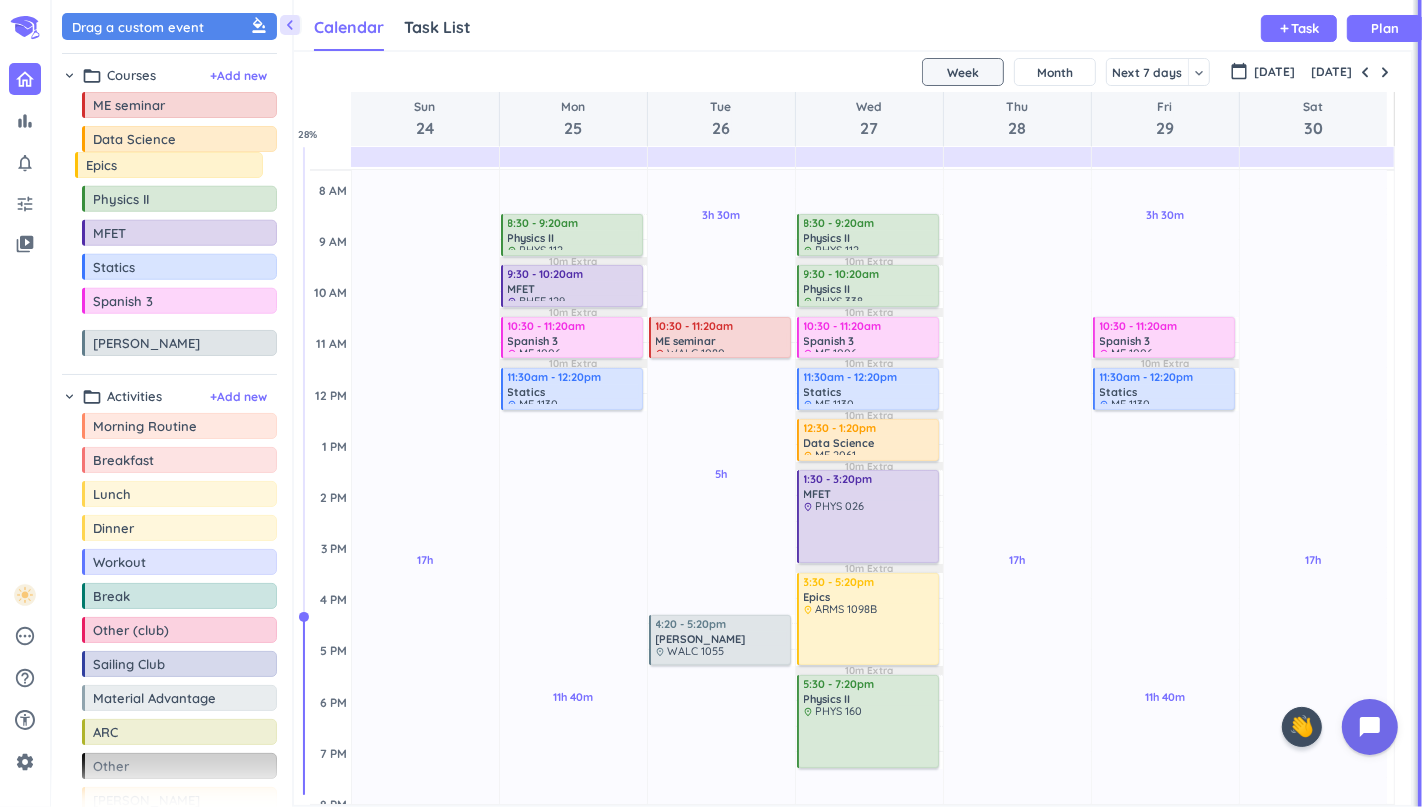 drag, startPoint x: 67, startPoint y: 309, endPoint x: 60, endPoint y: 161, distance: 148.16545 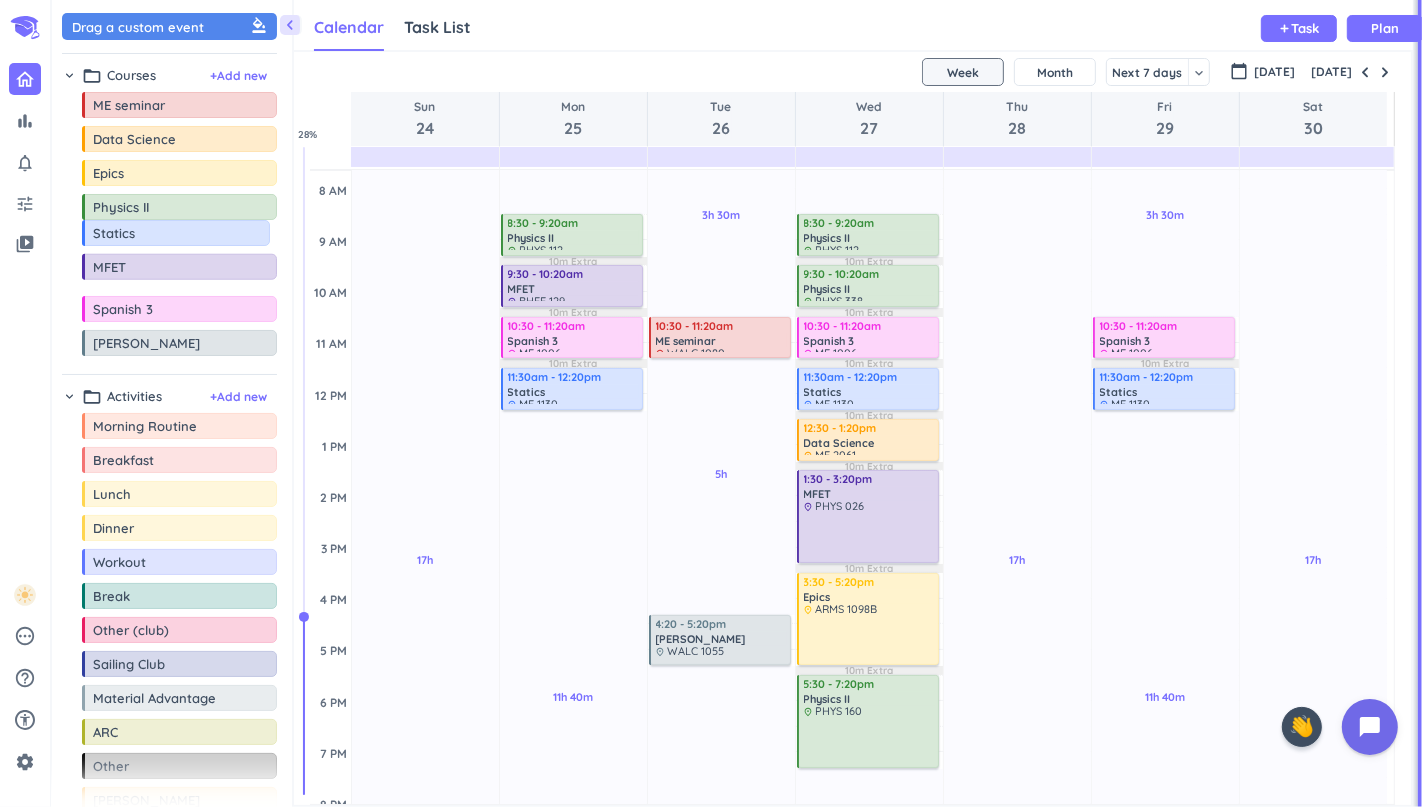 drag, startPoint x: 68, startPoint y: 277, endPoint x: 67, endPoint y: 228, distance: 49.010204 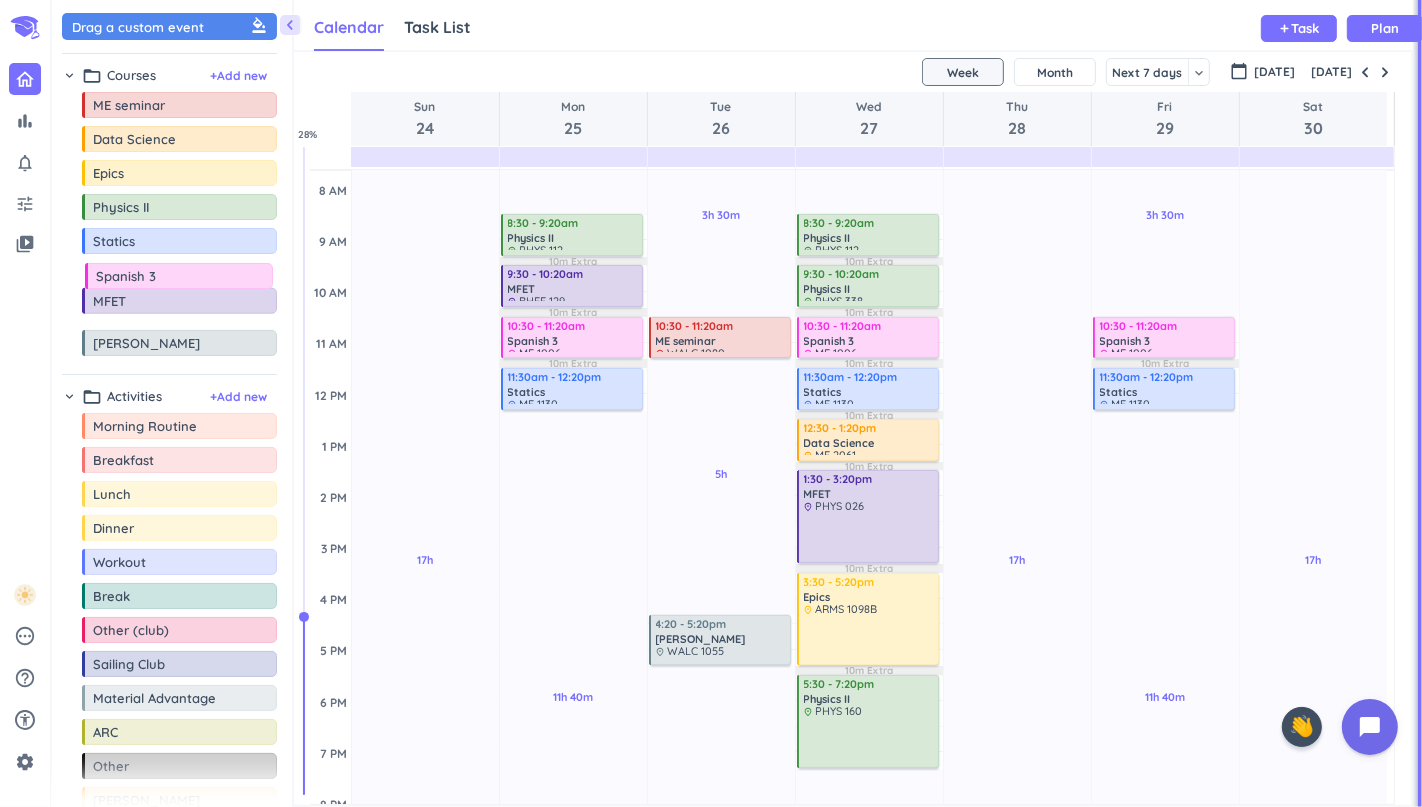 drag, startPoint x: 61, startPoint y: 313, endPoint x: 65, endPoint y: 274, distance: 39.20459 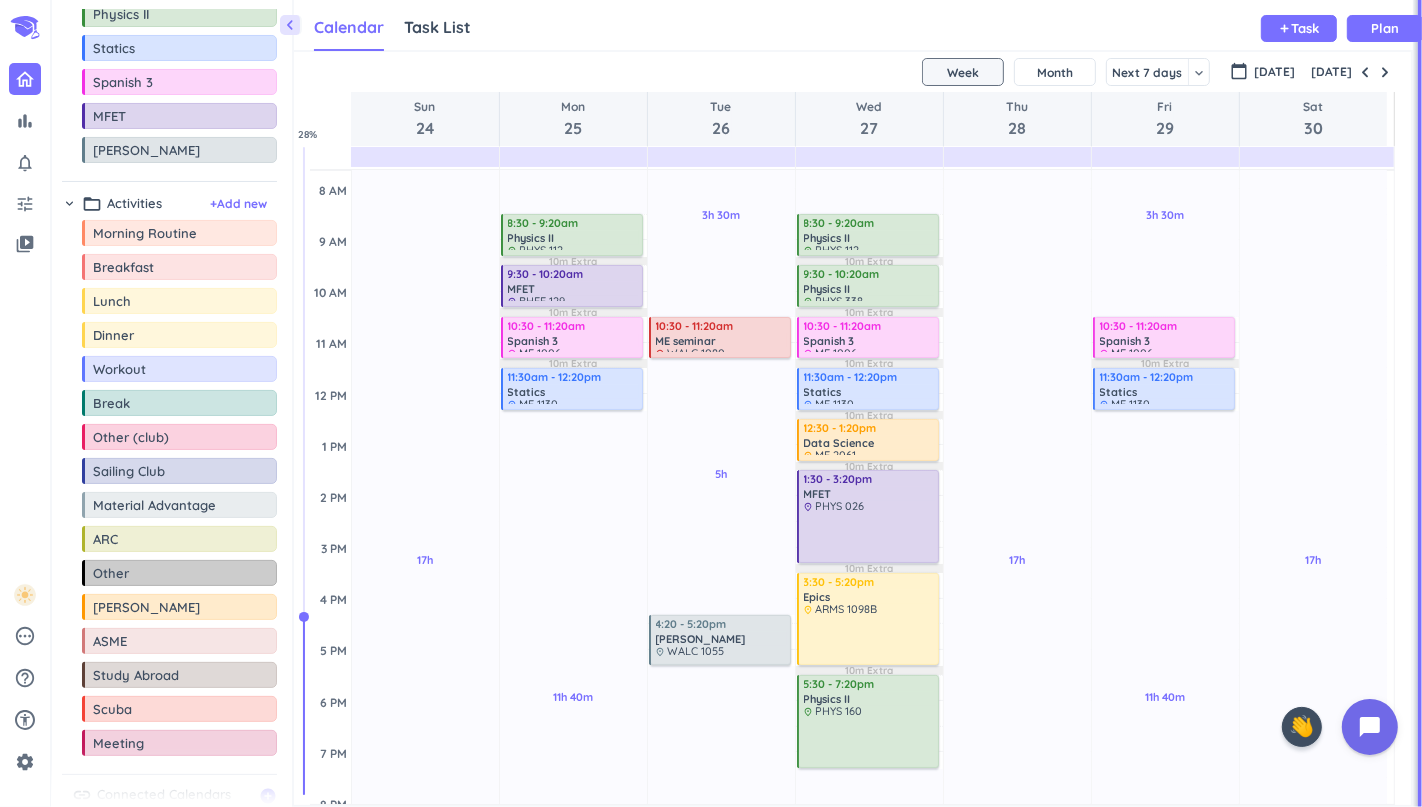 scroll, scrollTop: 223, scrollLeft: 0, axis: vertical 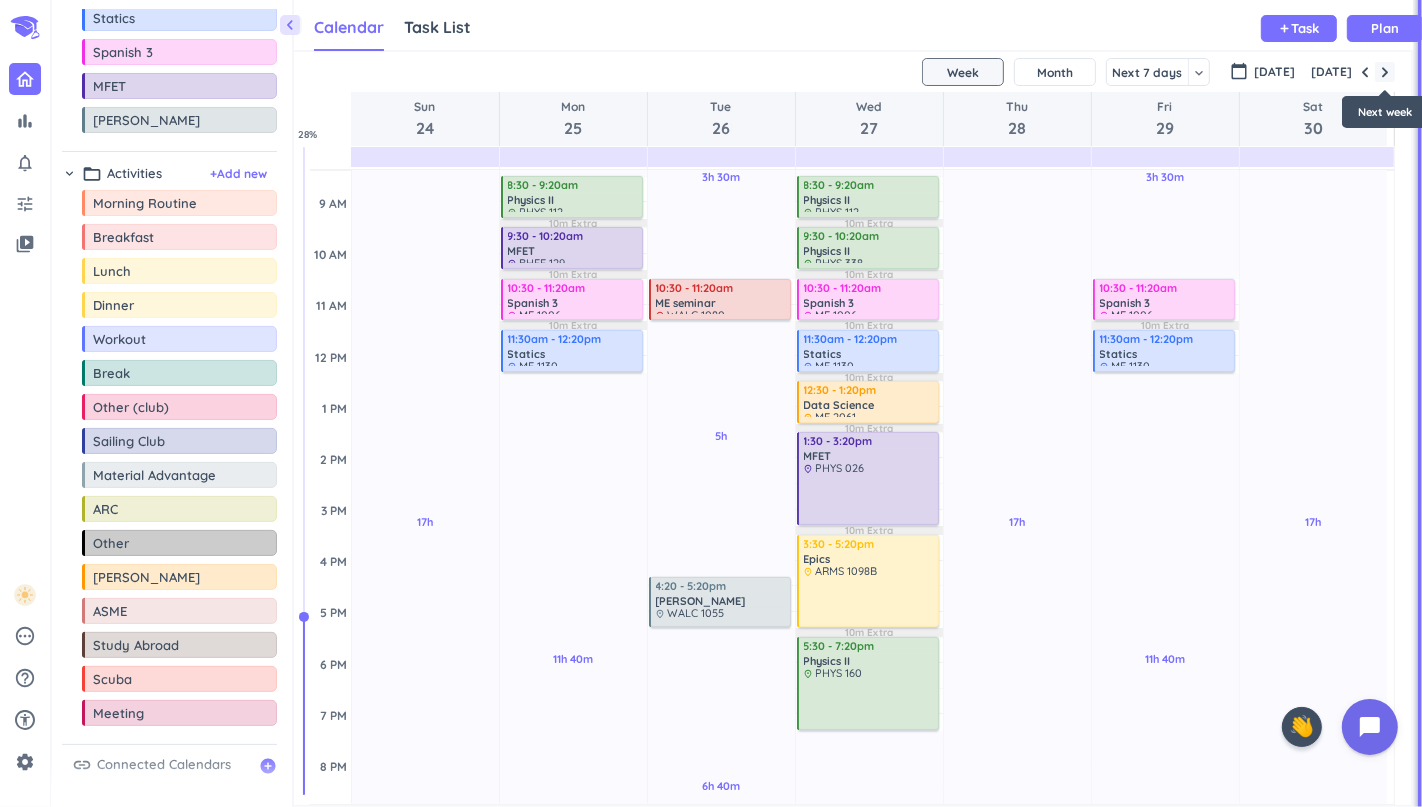 click at bounding box center [1385, 72] 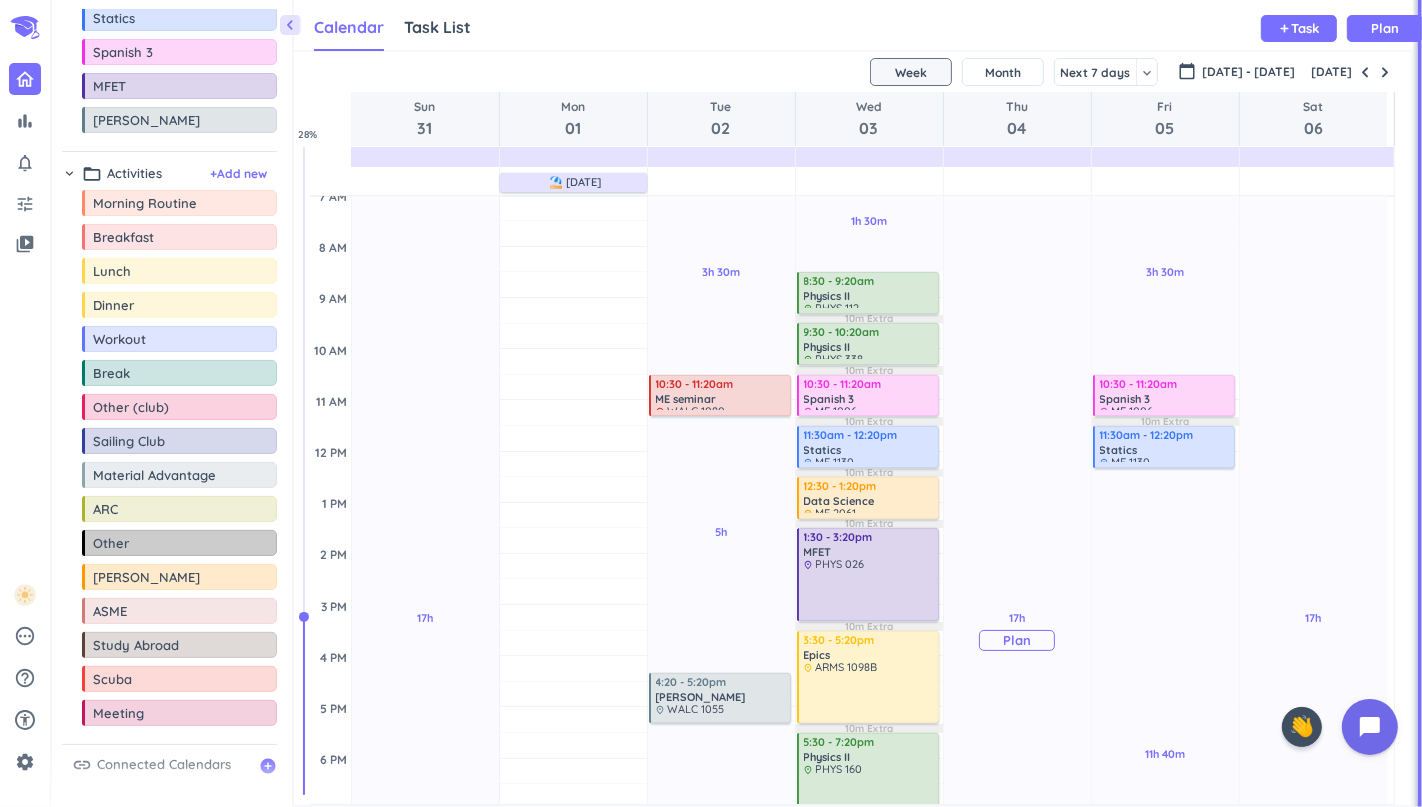 scroll, scrollTop: 140, scrollLeft: 0, axis: vertical 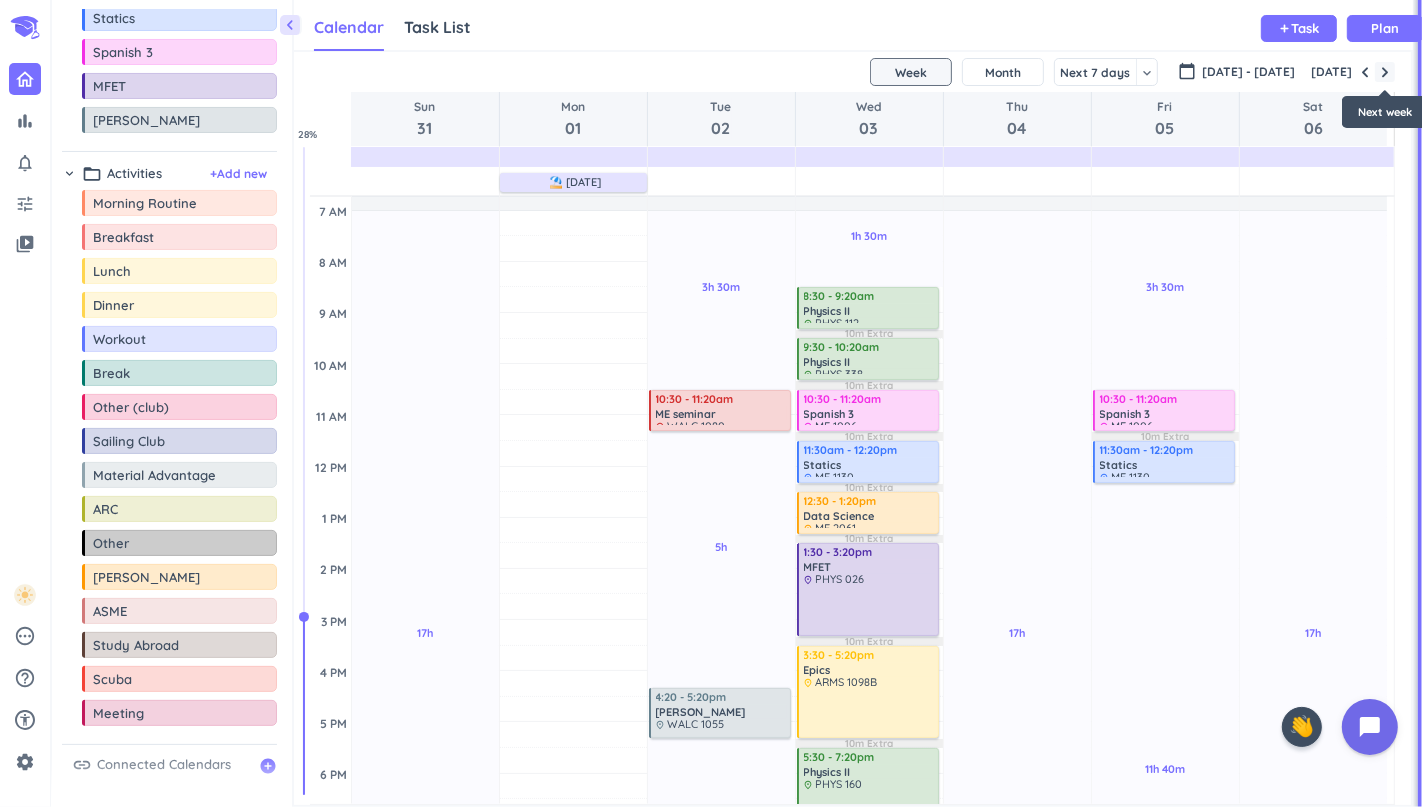 click at bounding box center [1385, 72] 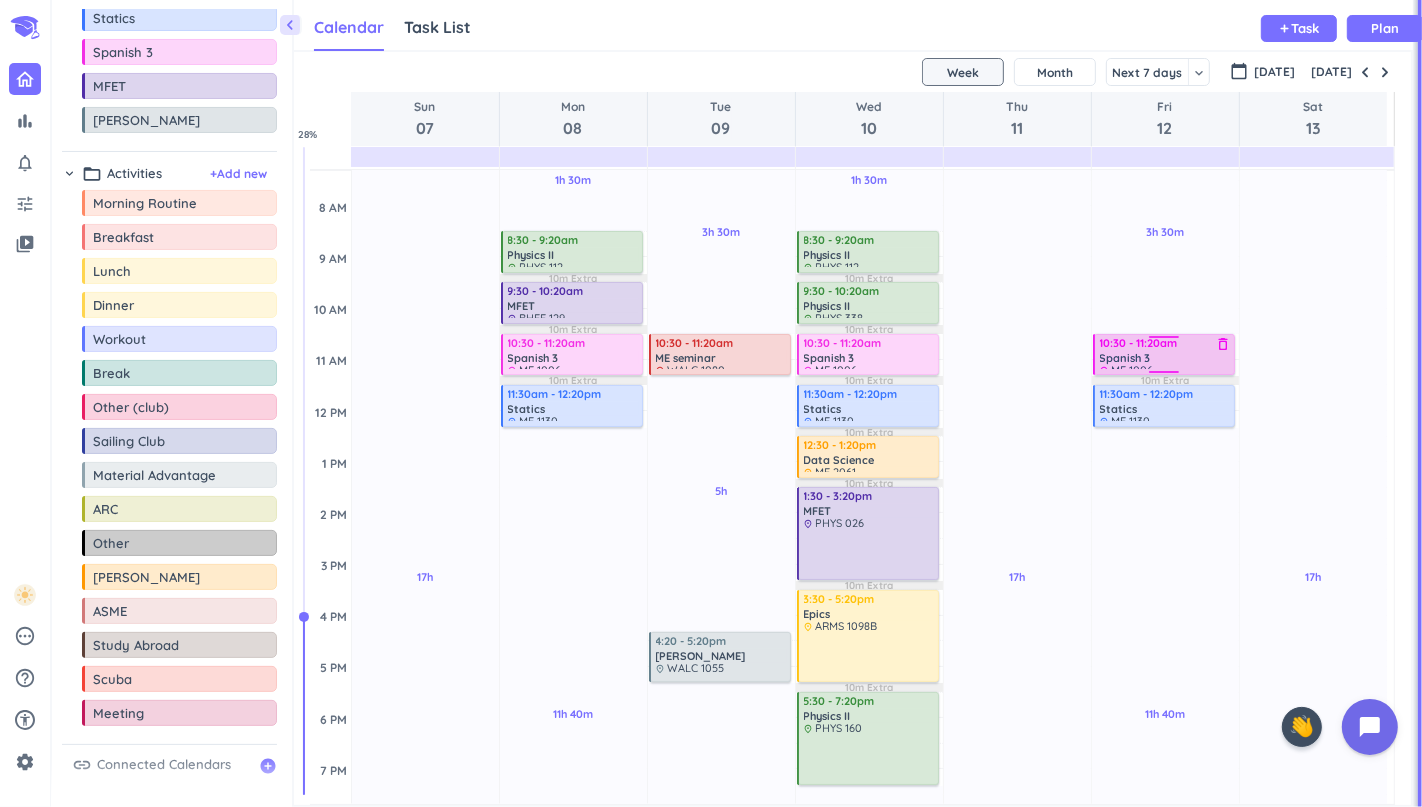 scroll, scrollTop: 208, scrollLeft: 0, axis: vertical 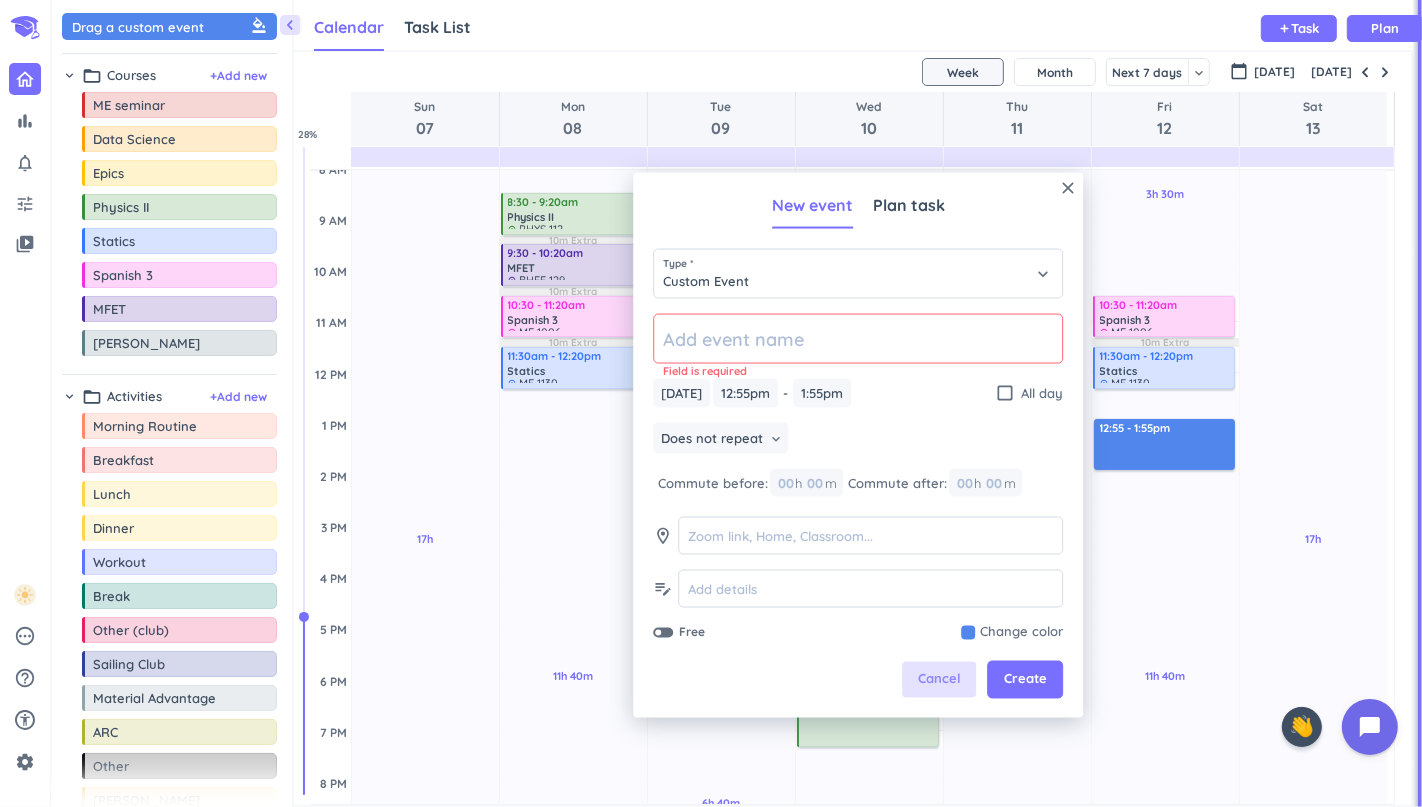 click on "Cancel" at bounding box center [939, 680] 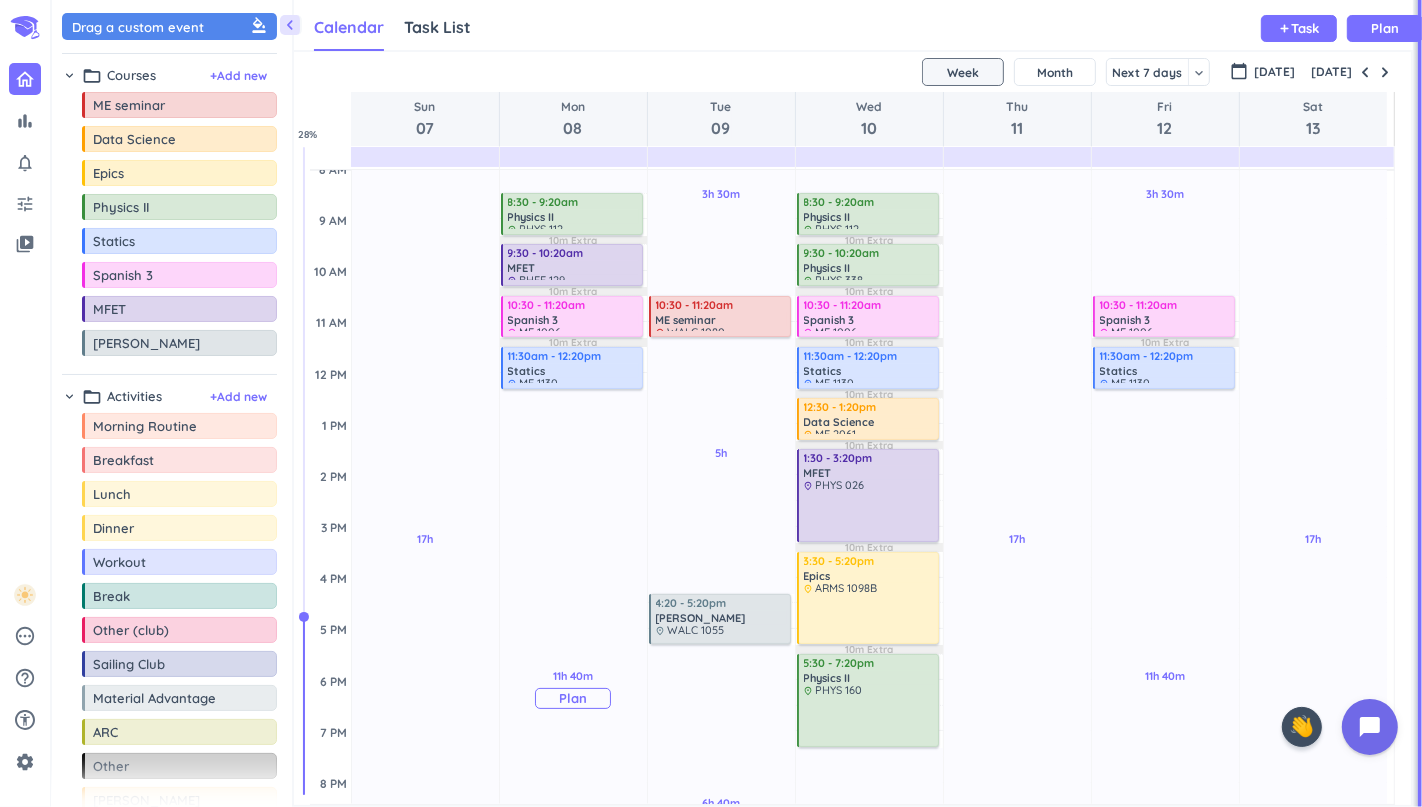 scroll, scrollTop: 0, scrollLeft: 0, axis: both 